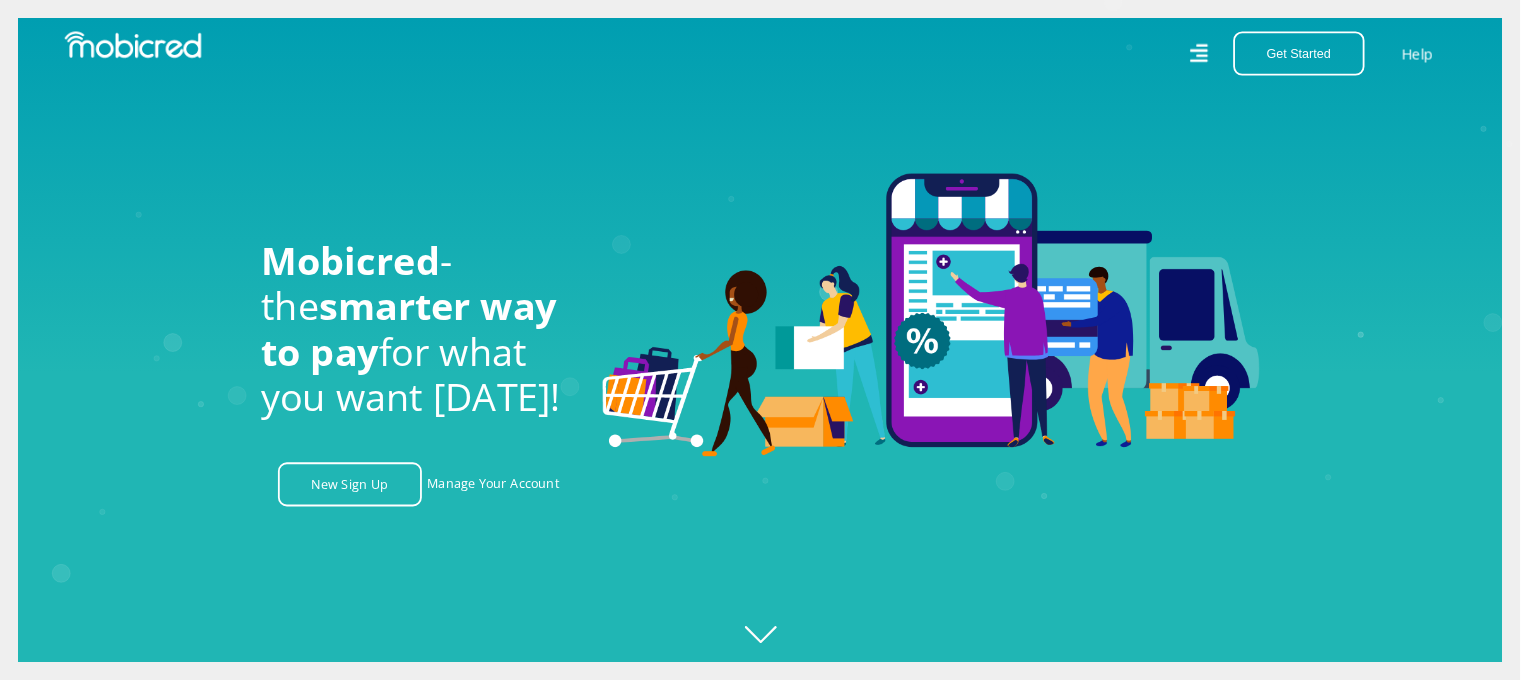 scroll, scrollTop: 0, scrollLeft: 0, axis: both 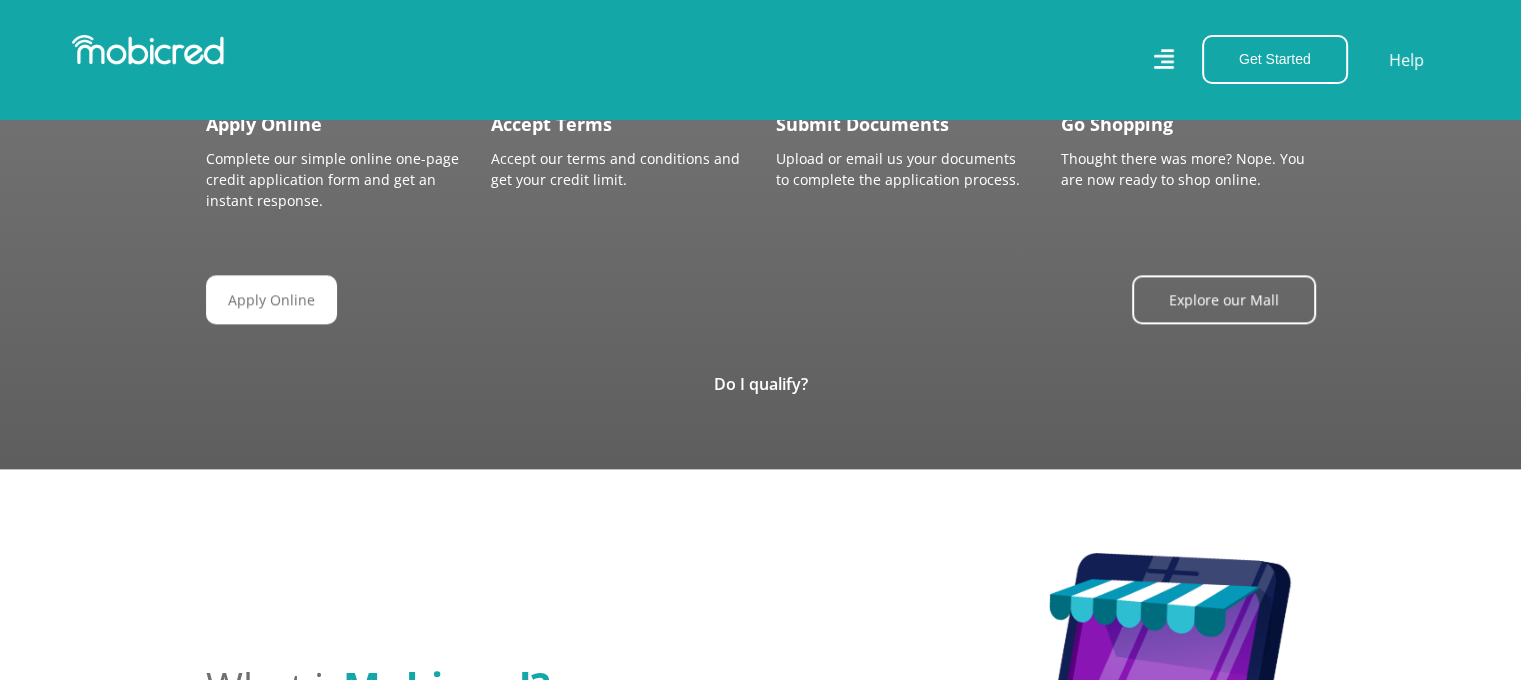drag, startPoint x: 665, startPoint y: 443, endPoint x: 523, endPoint y: 395, distance: 149.8933 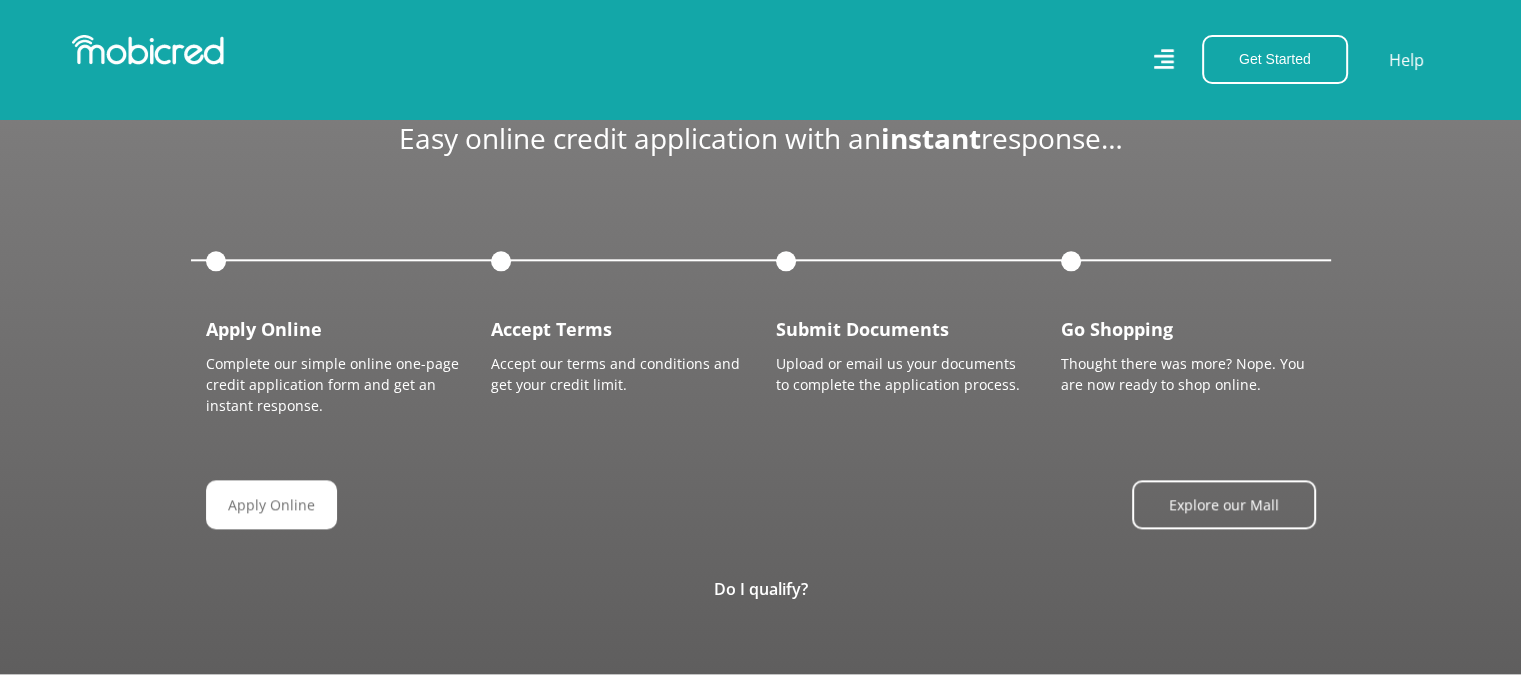 scroll, scrollTop: 2038, scrollLeft: 0, axis: vertical 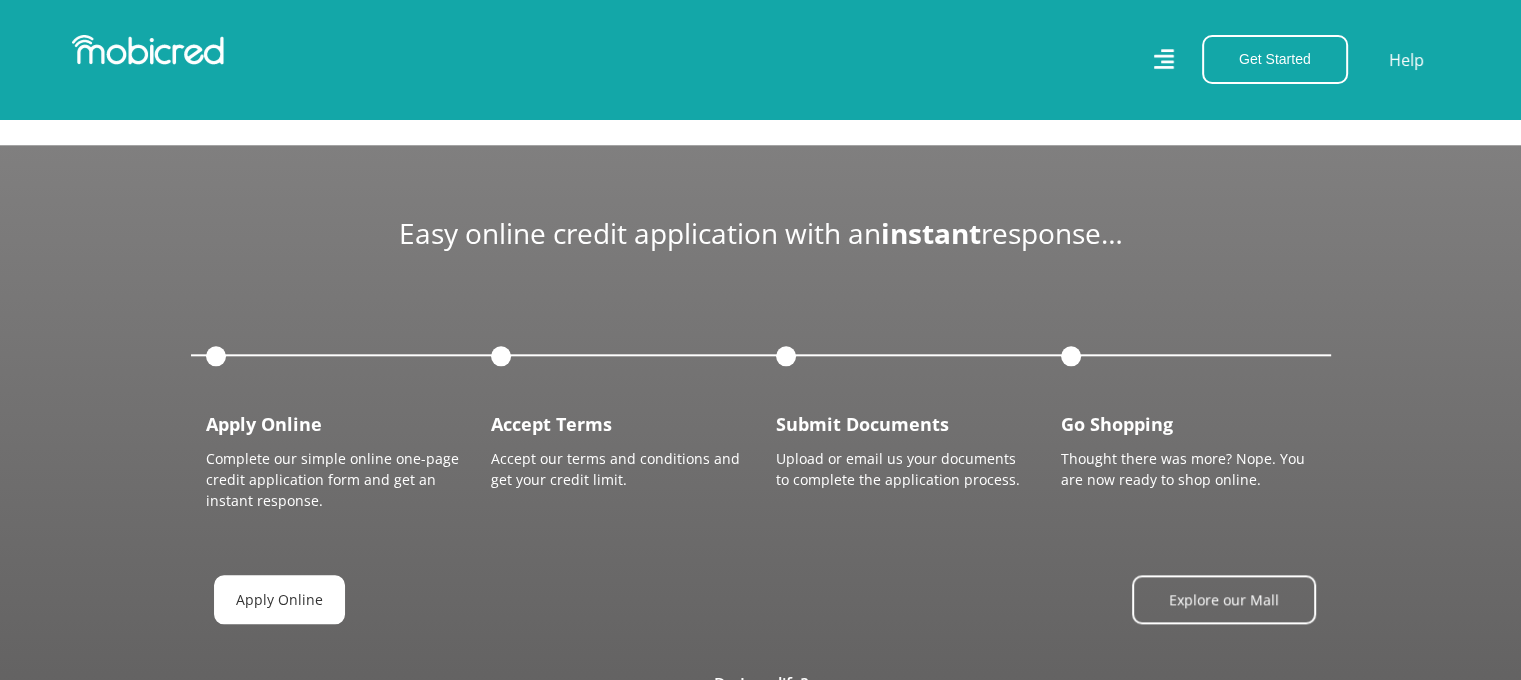 click on "Apply
Online" at bounding box center [279, 599] 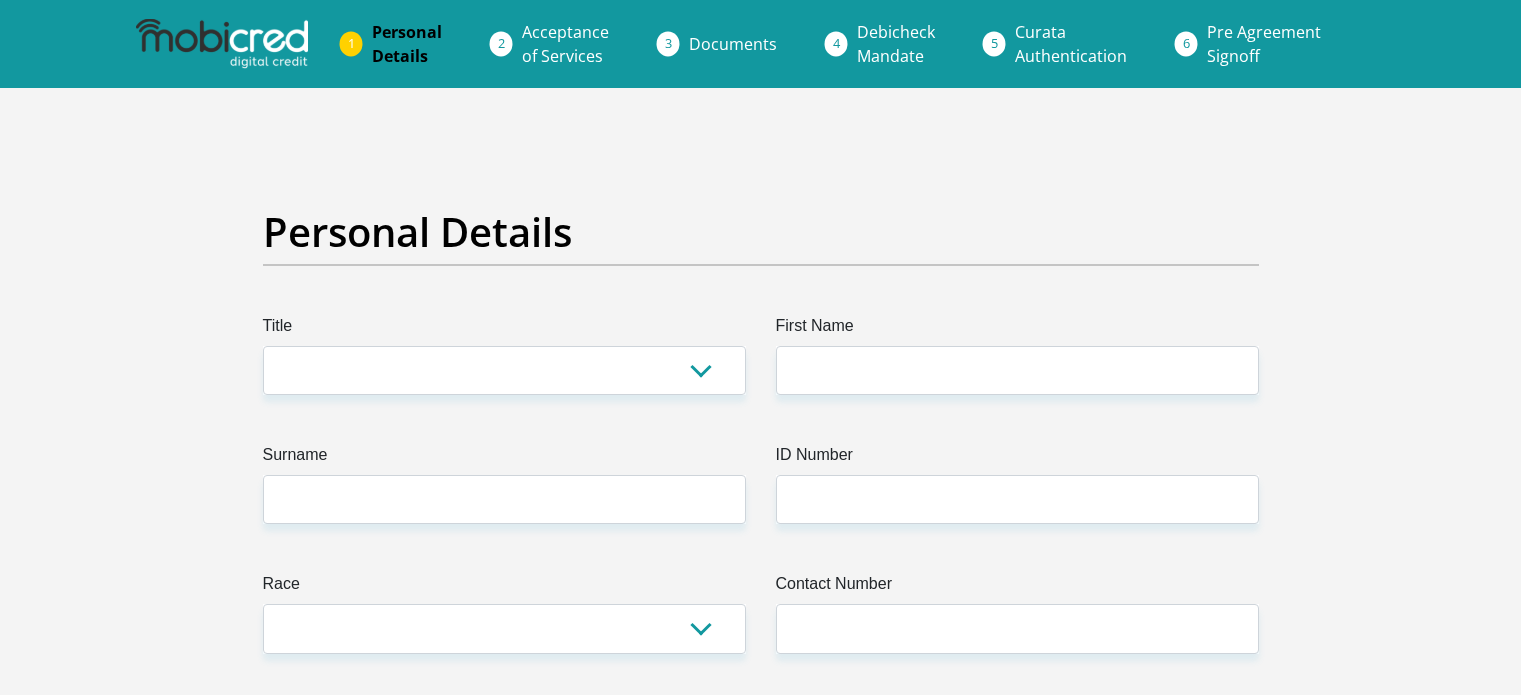 scroll, scrollTop: 0, scrollLeft: 0, axis: both 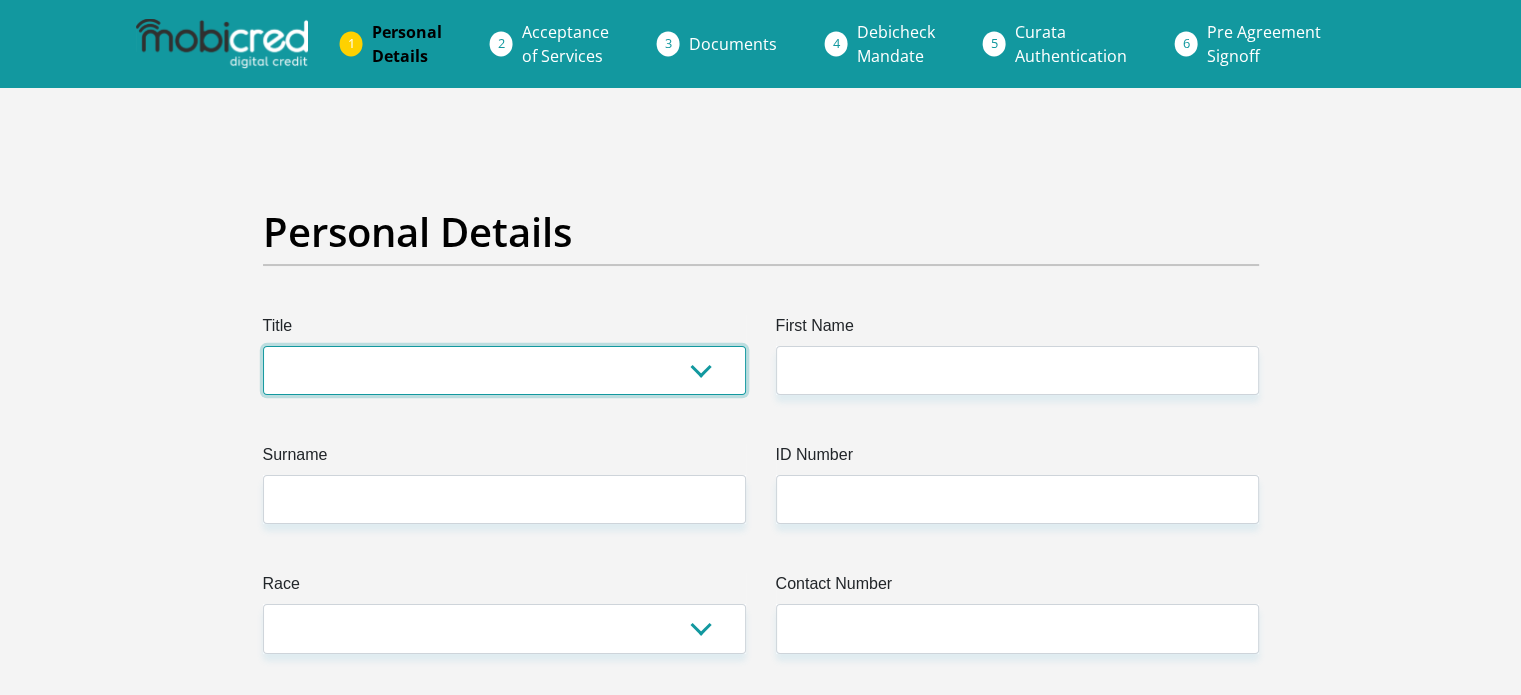click on "Mr
Ms
Mrs
Dr
Other" at bounding box center (504, 370) 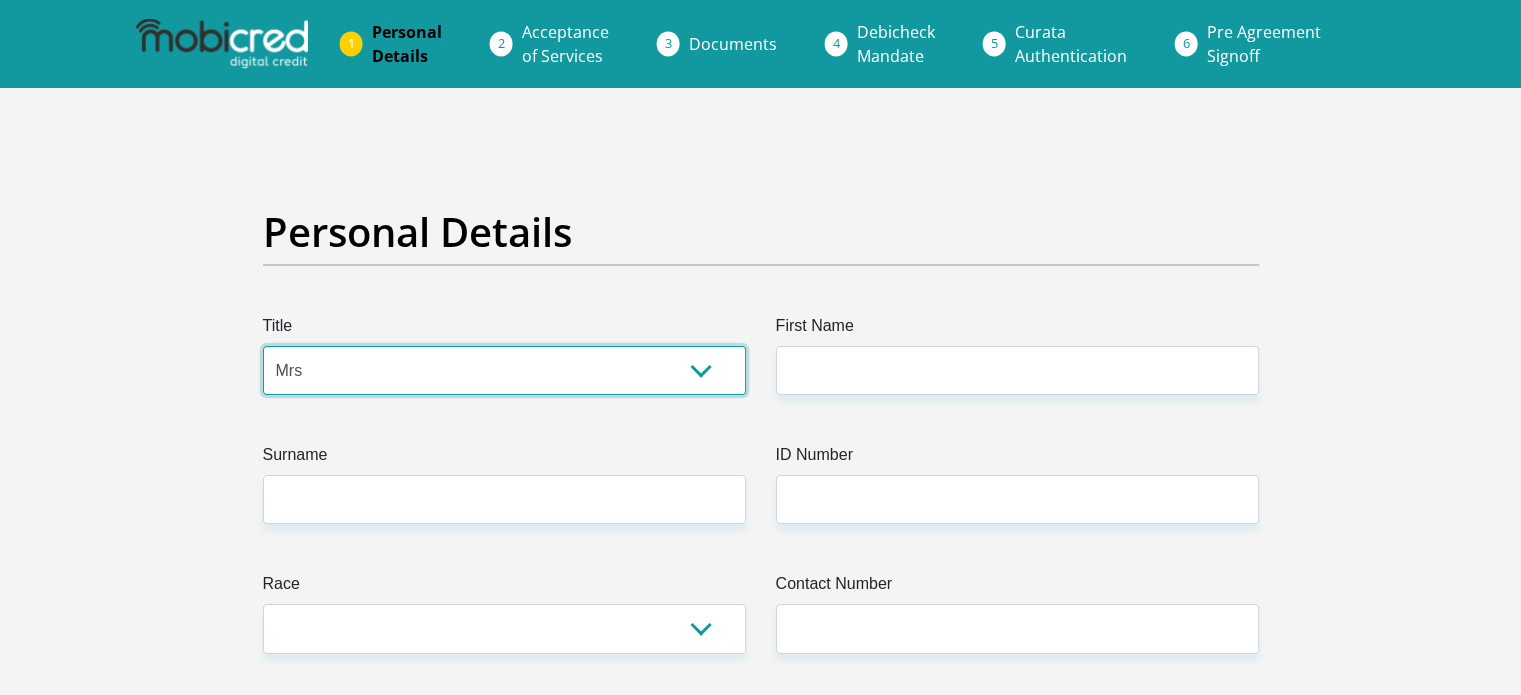 click on "Mr
Ms
Mrs
Dr
Other" at bounding box center (504, 370) 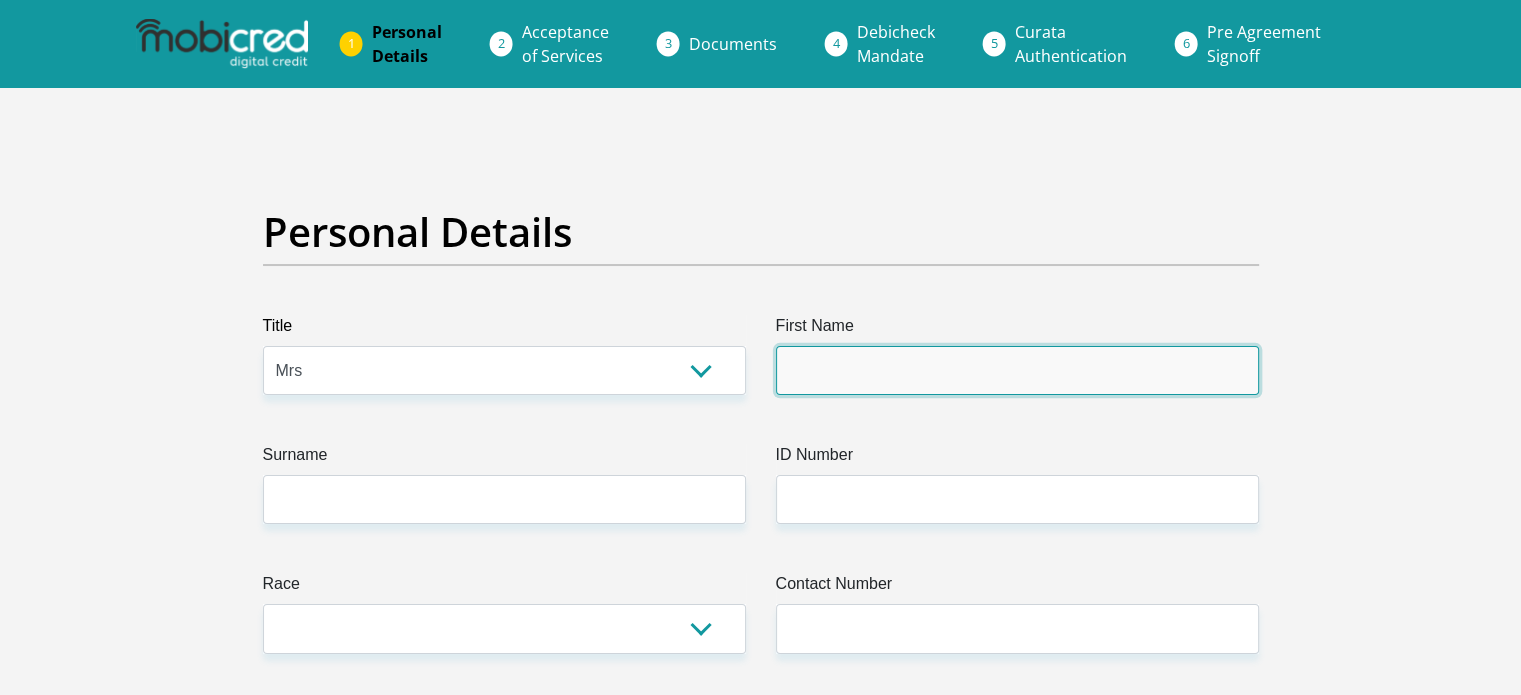 click on "First Name" at bounding box center [1017, 370] 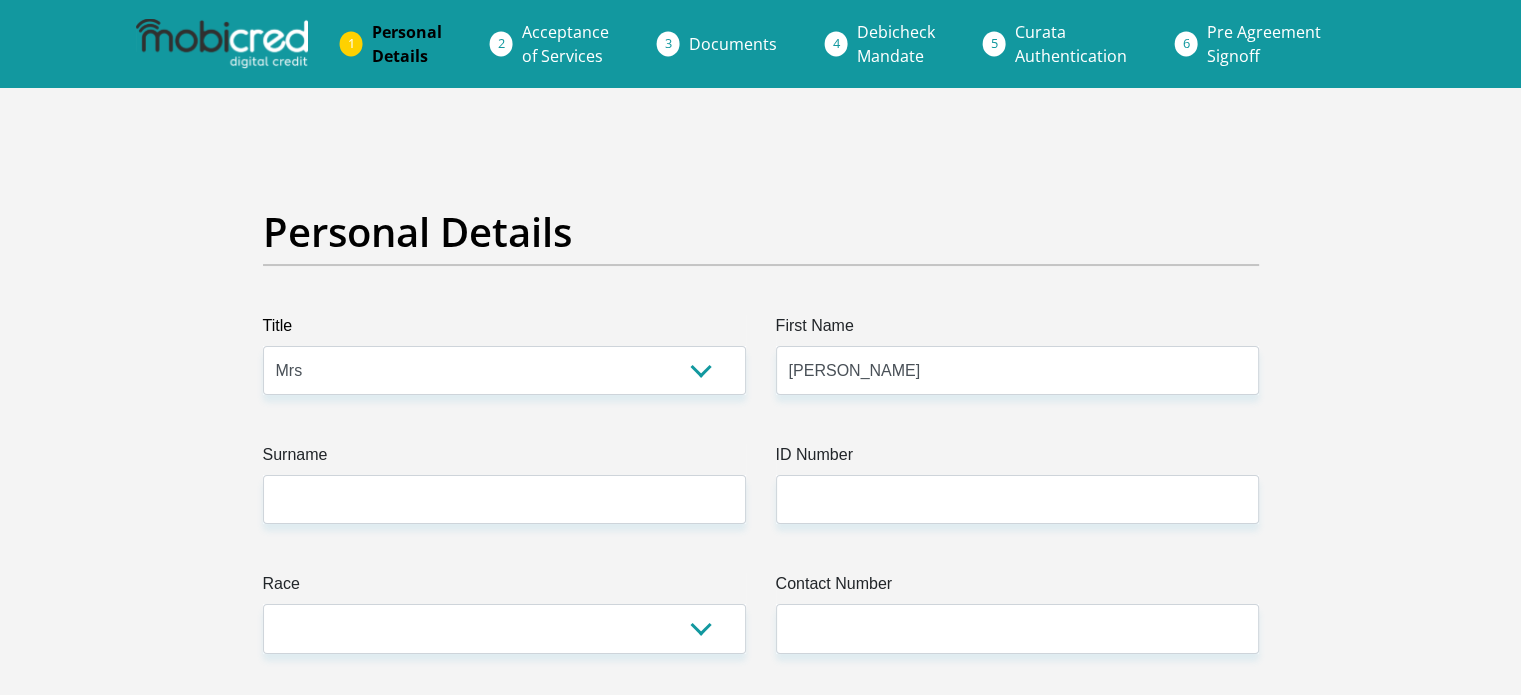 type on "Barnard" 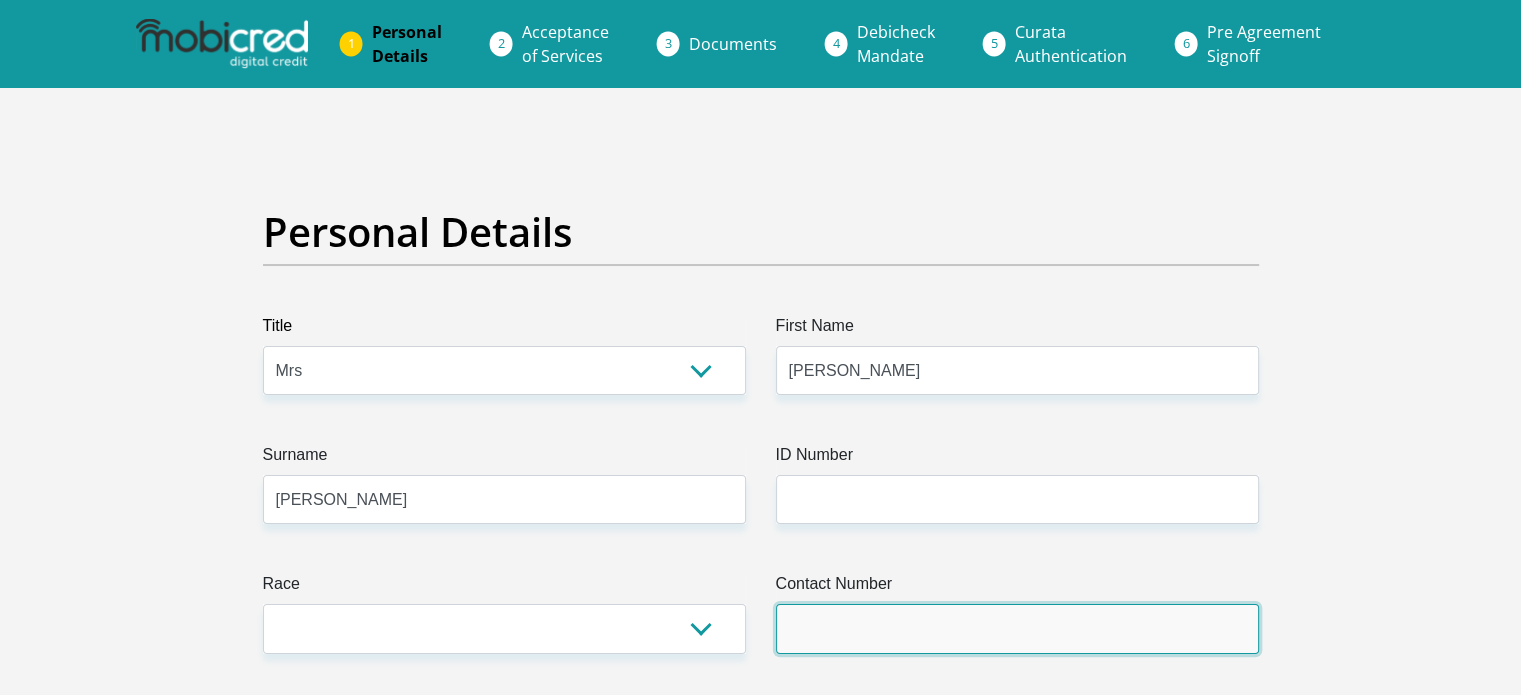 type on "0833190616" 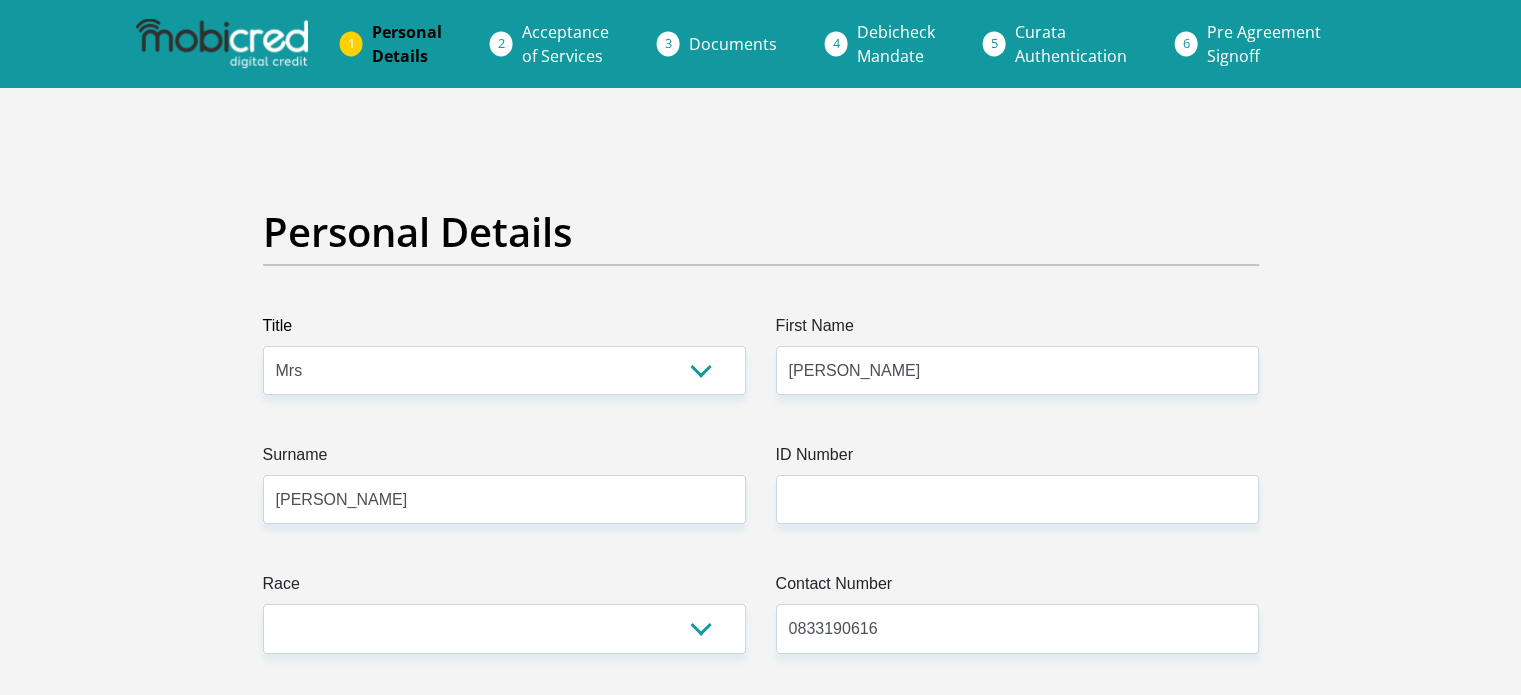 select on "ZAF" 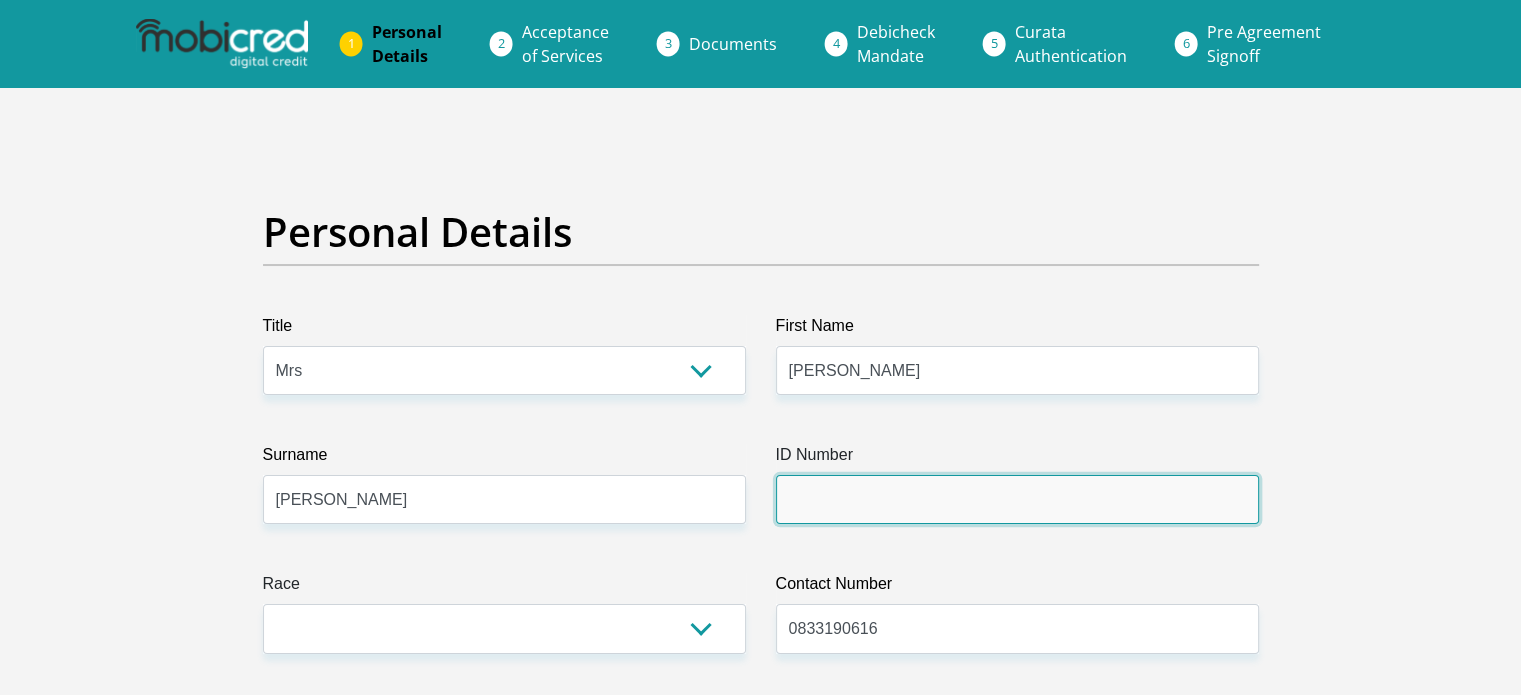 click on "ID Number" at bounding box center [1017, 499] 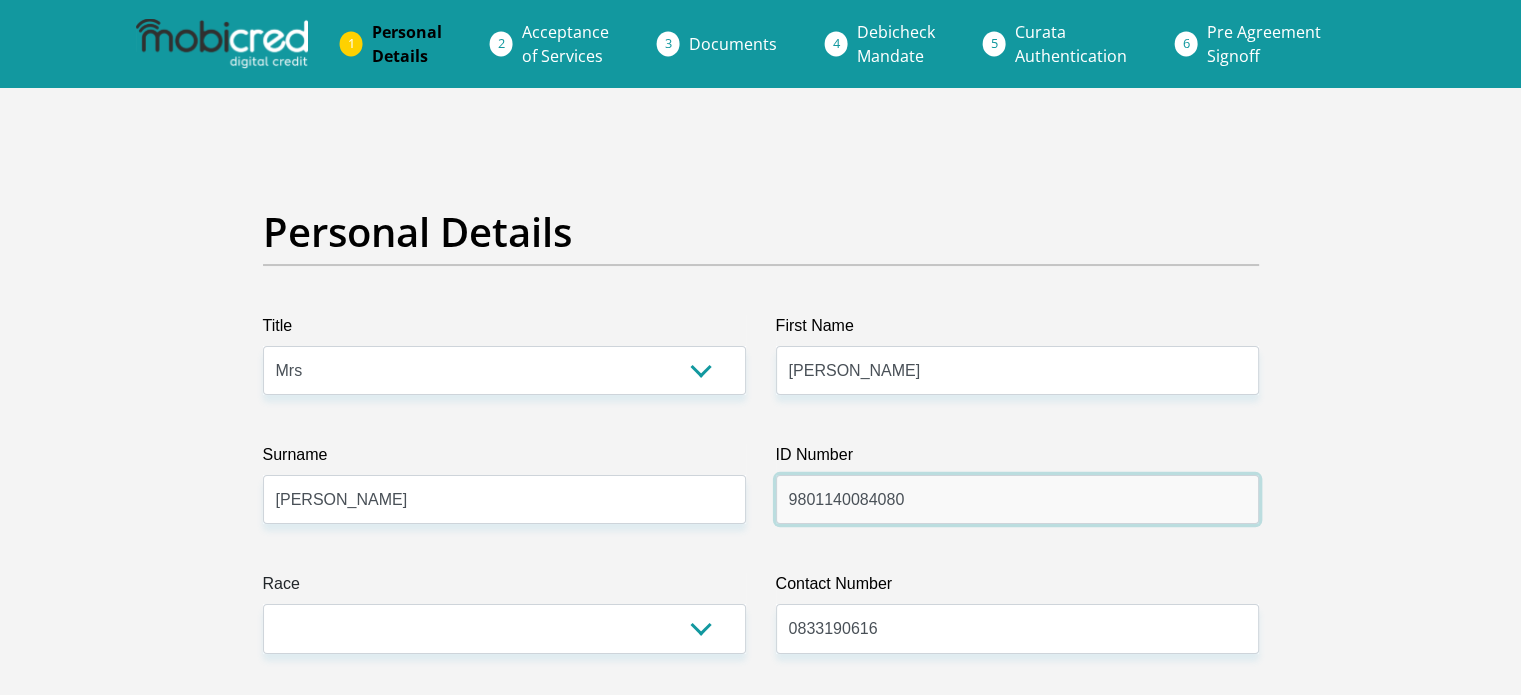 scroll, scrollTop: 300, scrollLeft: 0, axis: vertical 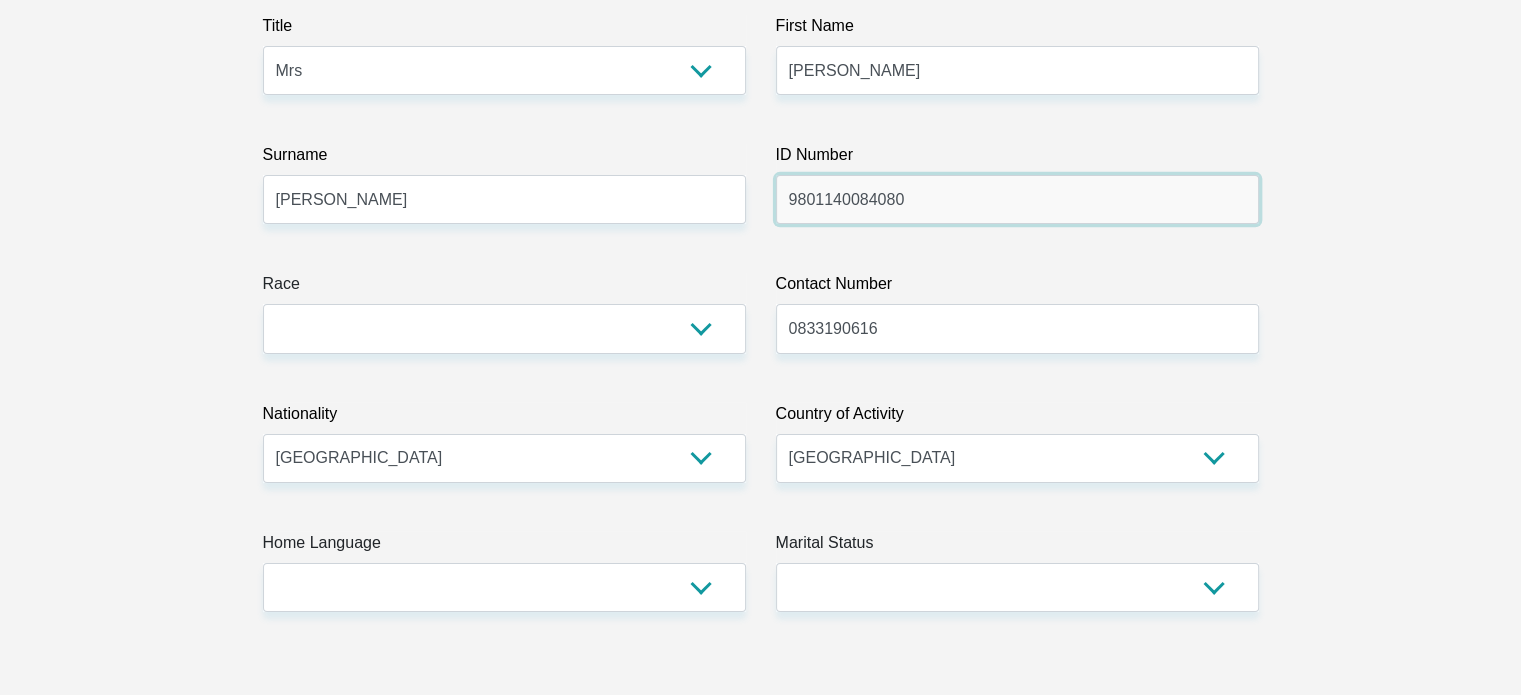 type on "9801140084080" 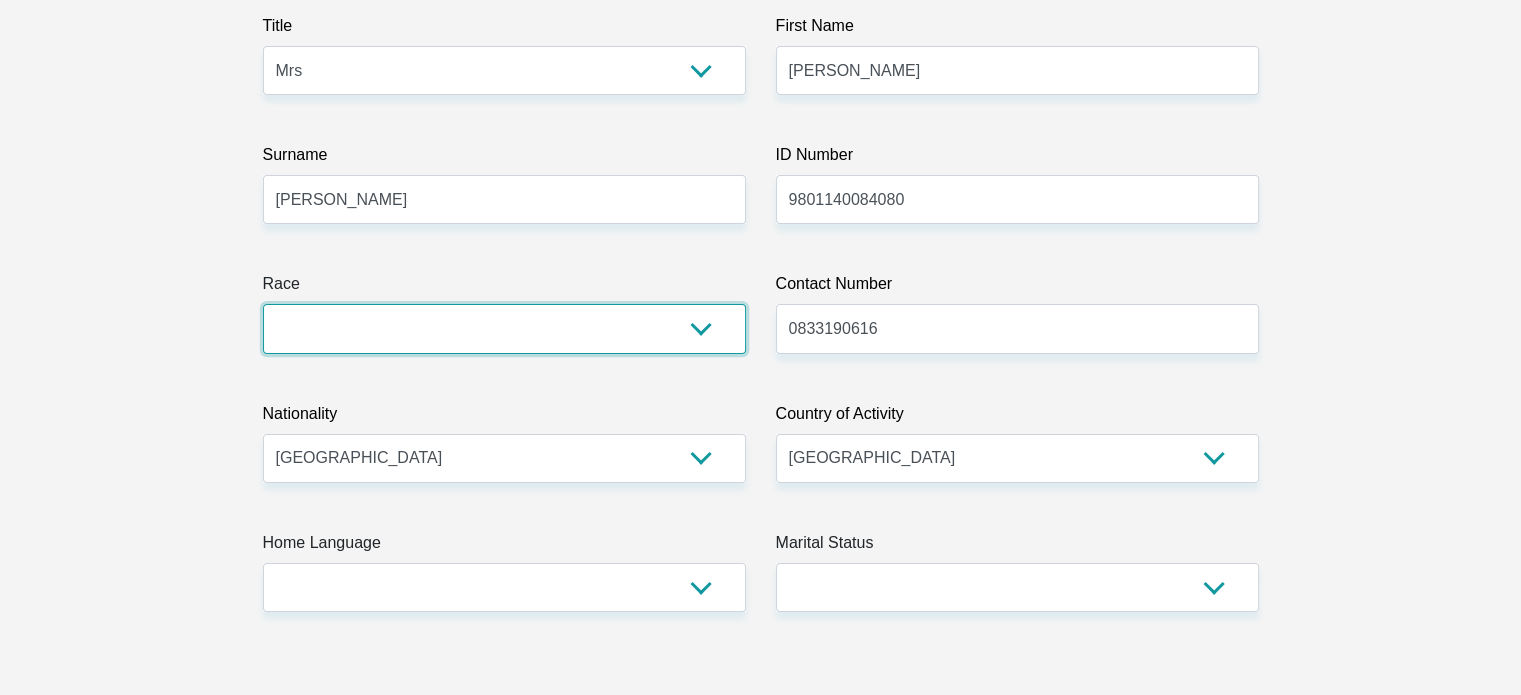 click on "Black
Coloured
Indian
White
Other" at bounding box center [504, 328] 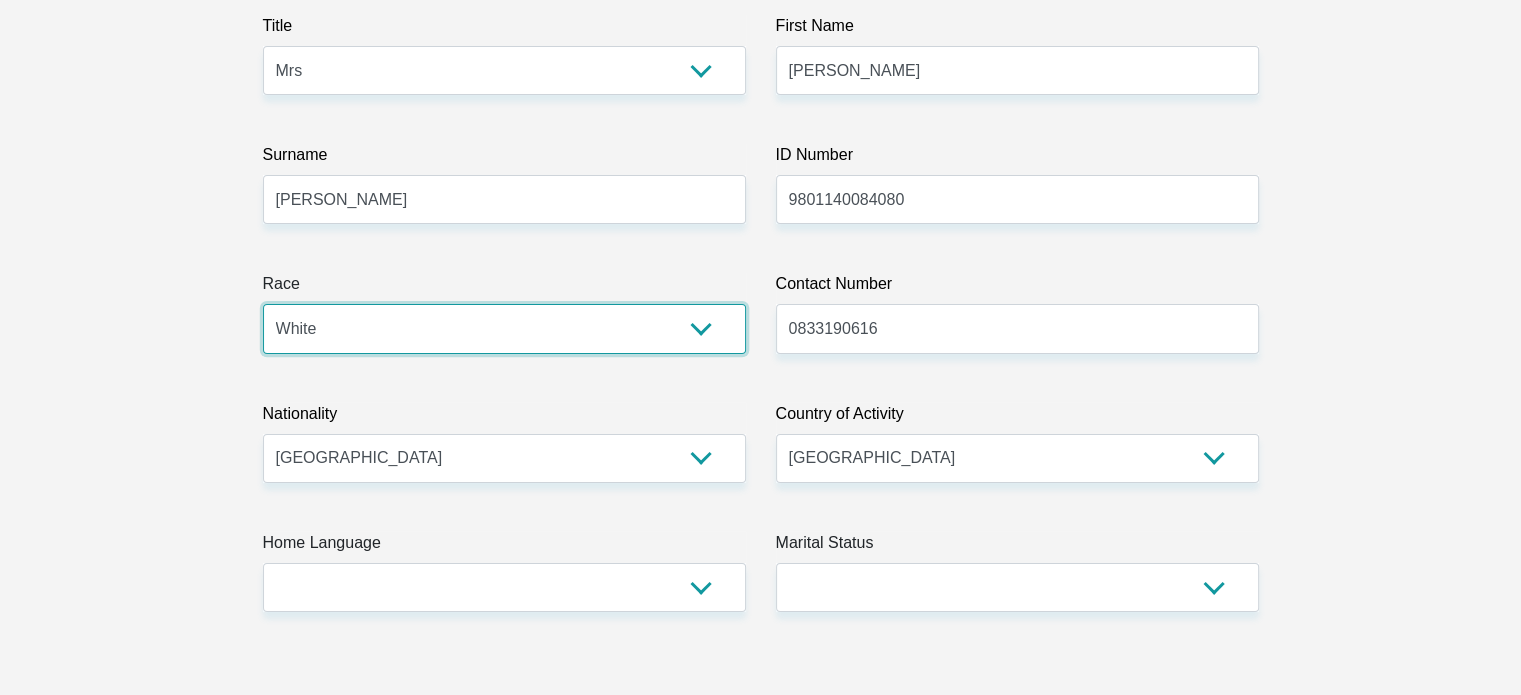 click on "Black
Coloured
Indian
White
Other" at bounding box center (504, 328) 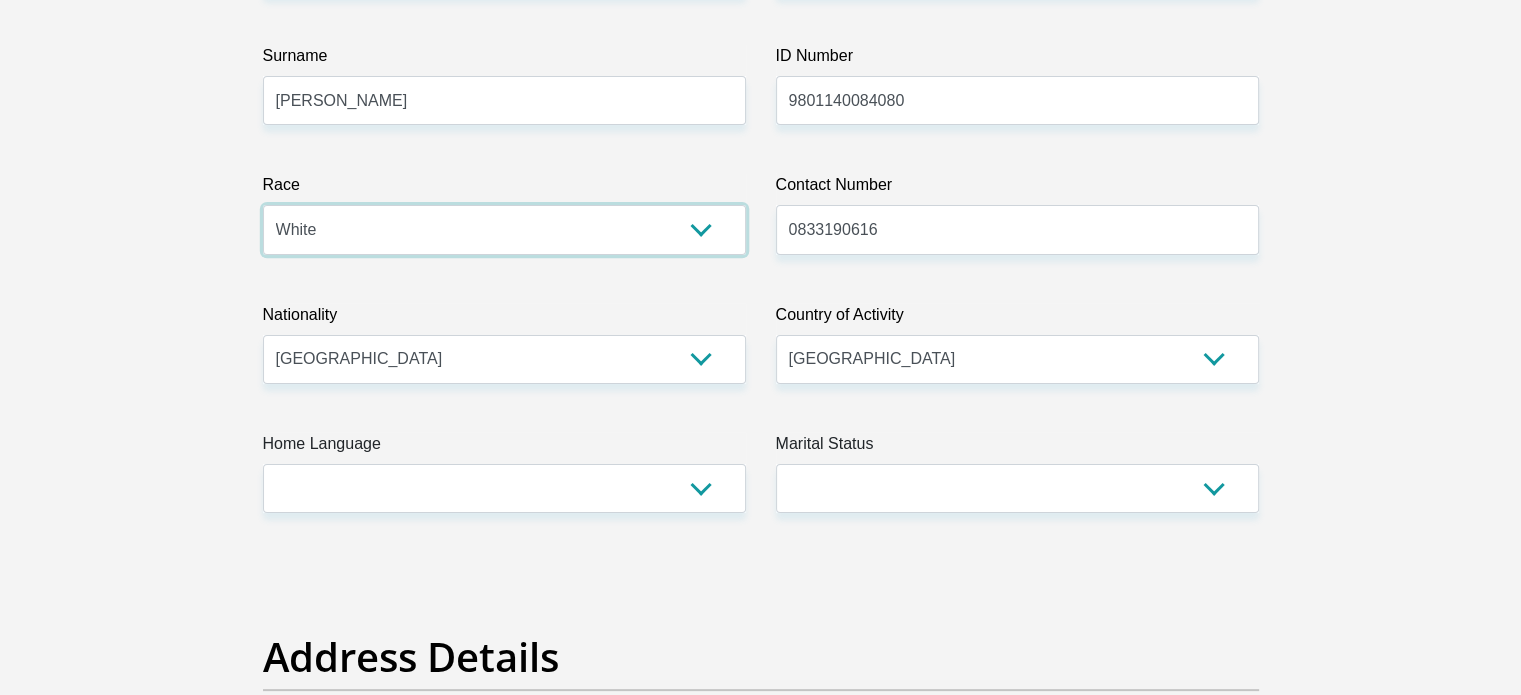 scroll, scrollTop: 500, scrollLeft: 0, axis: vertical 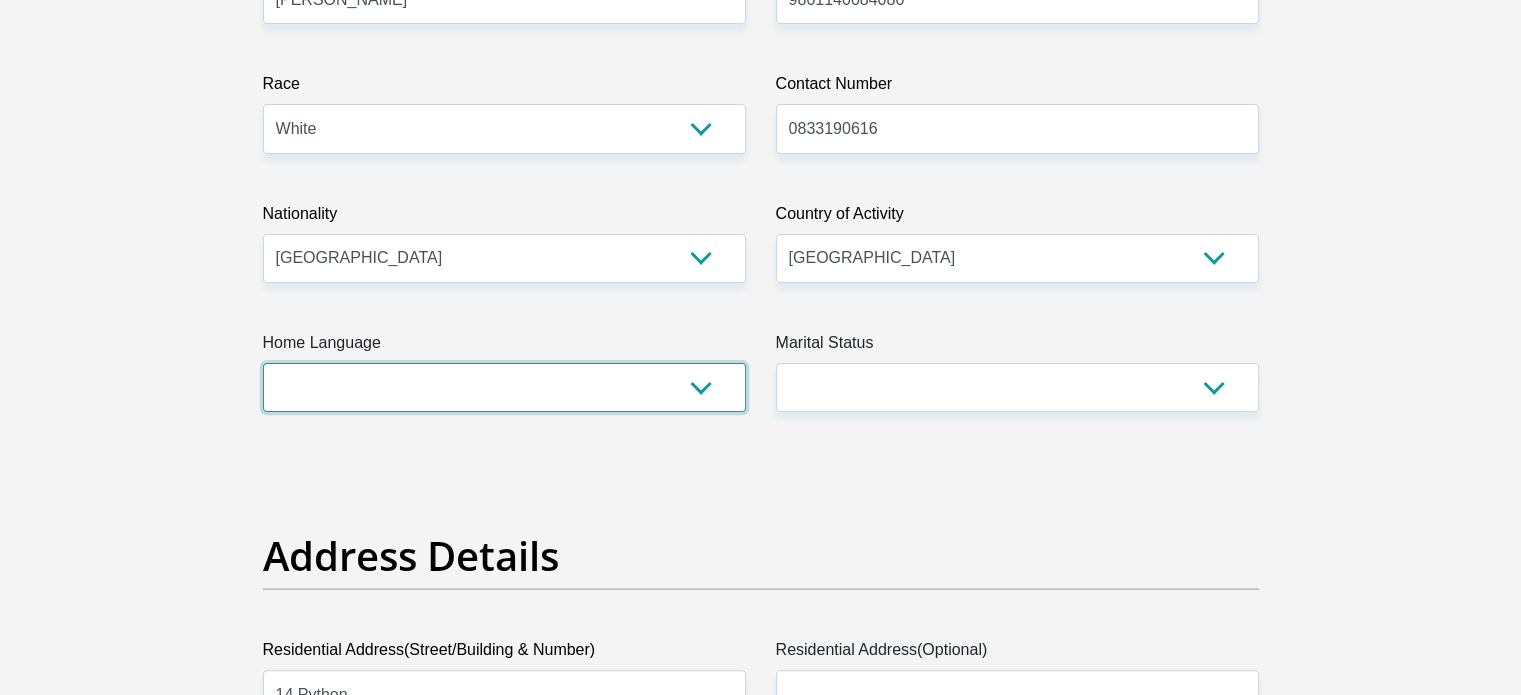 click on "Afrikaans
English
Sepedi
South Ndebele
Southern Sotho
Swati
Tsonga
Tswana
Venda
Xhosa
Zulu
Other" at bounding box center (504, 387) 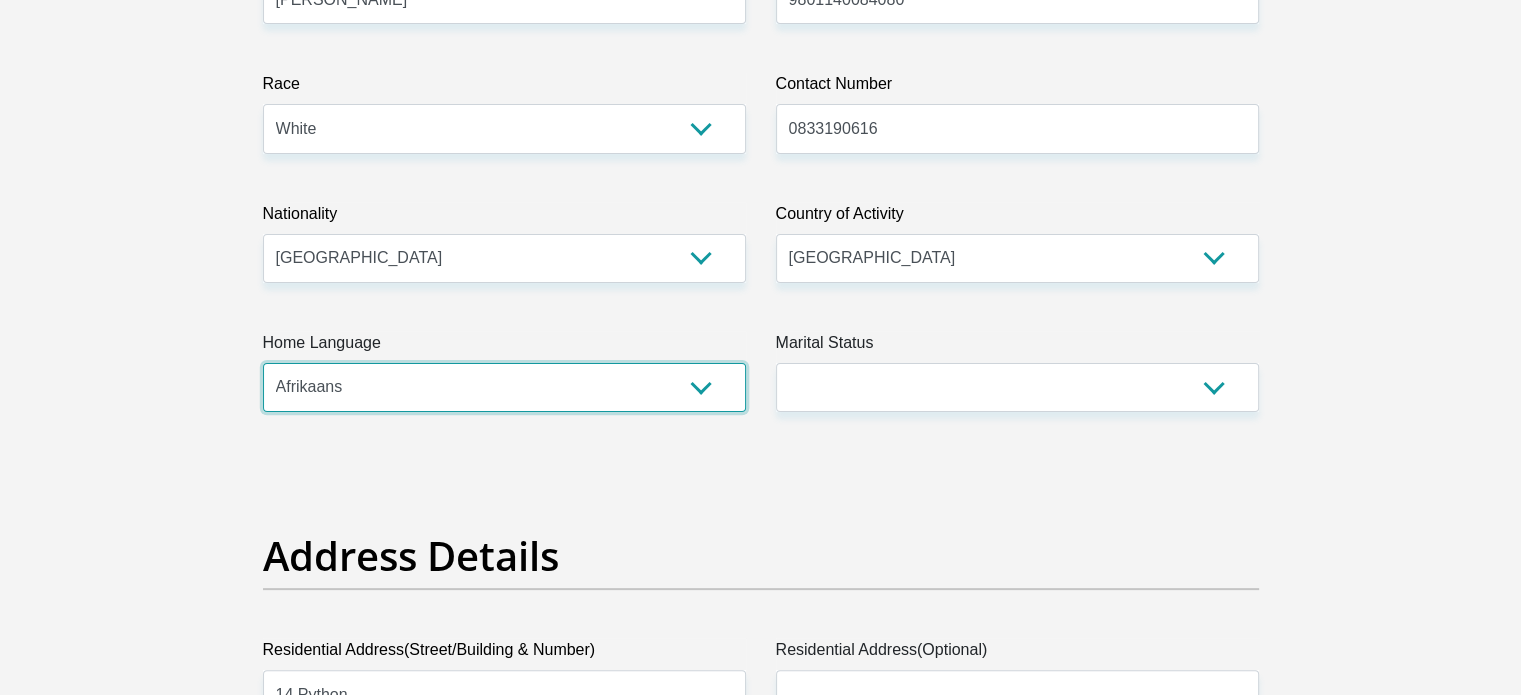 click on "Afrikaans
English
Sepedi
South Ndebele
Southern Sotho
Swati
Tsonga
Tswana
Venda
Xhosa
Zulu
Other" at bounding box center [504, 387] 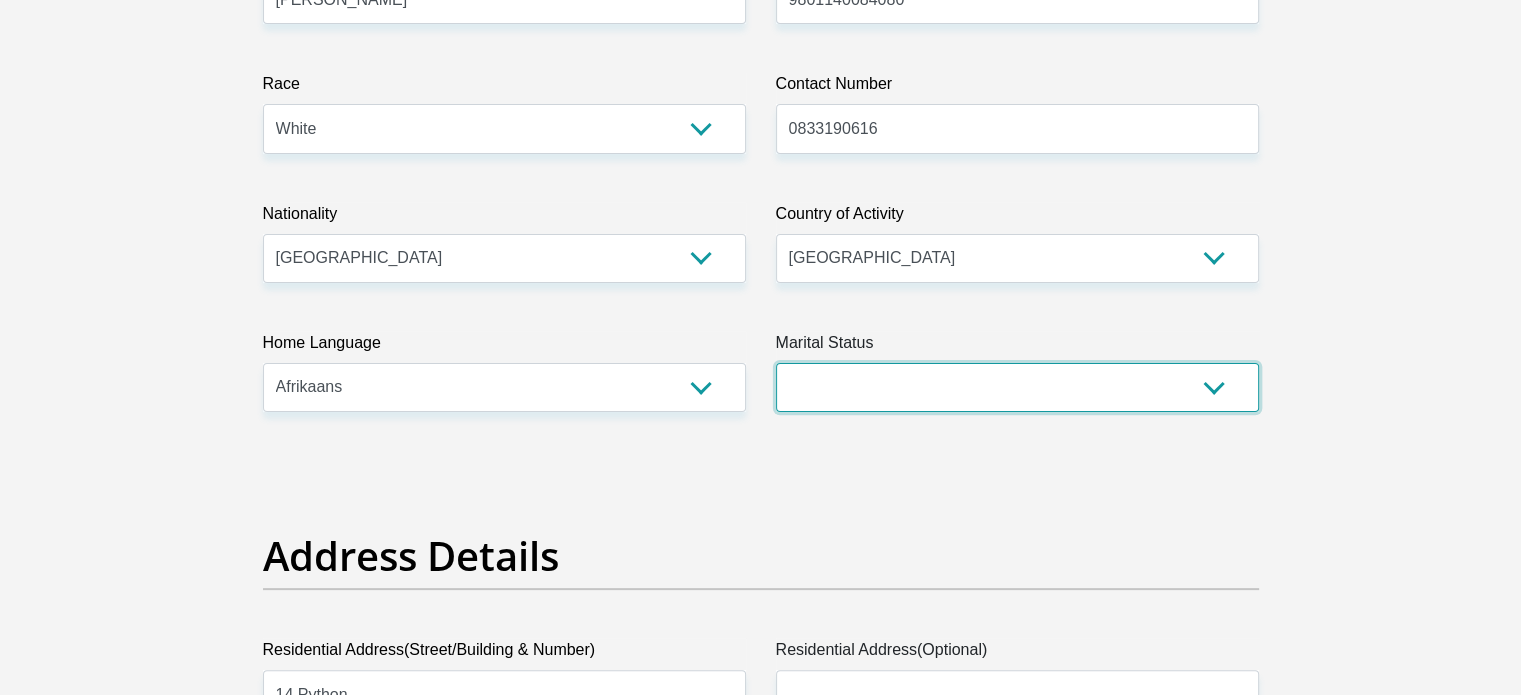 click on "Married ANC
Single
Divorced
Widowed
Married COP or Customary Law" at bounding box center [1017, 387] 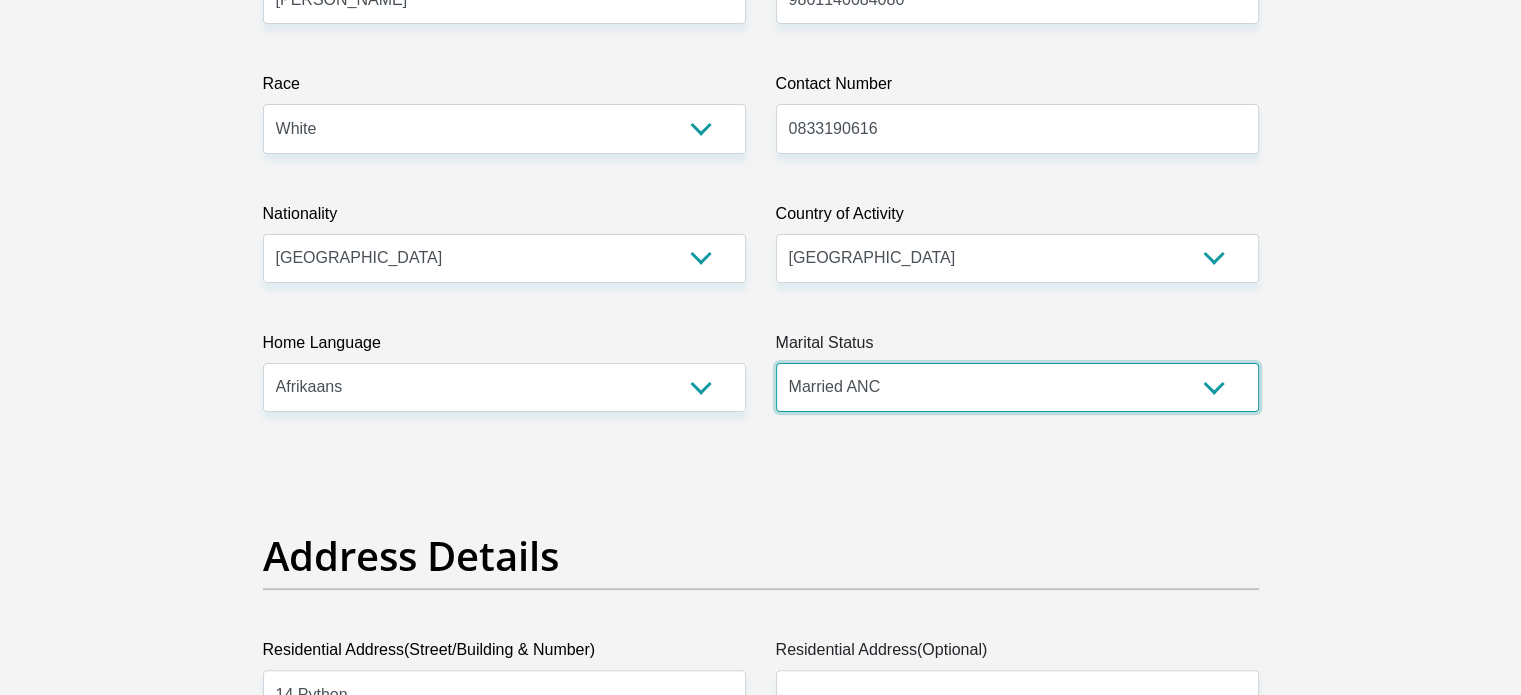 click on "Married ANC
Single
Divorced
Widowed
Married COP or Customary Law" at bounding box center [1017, 387] 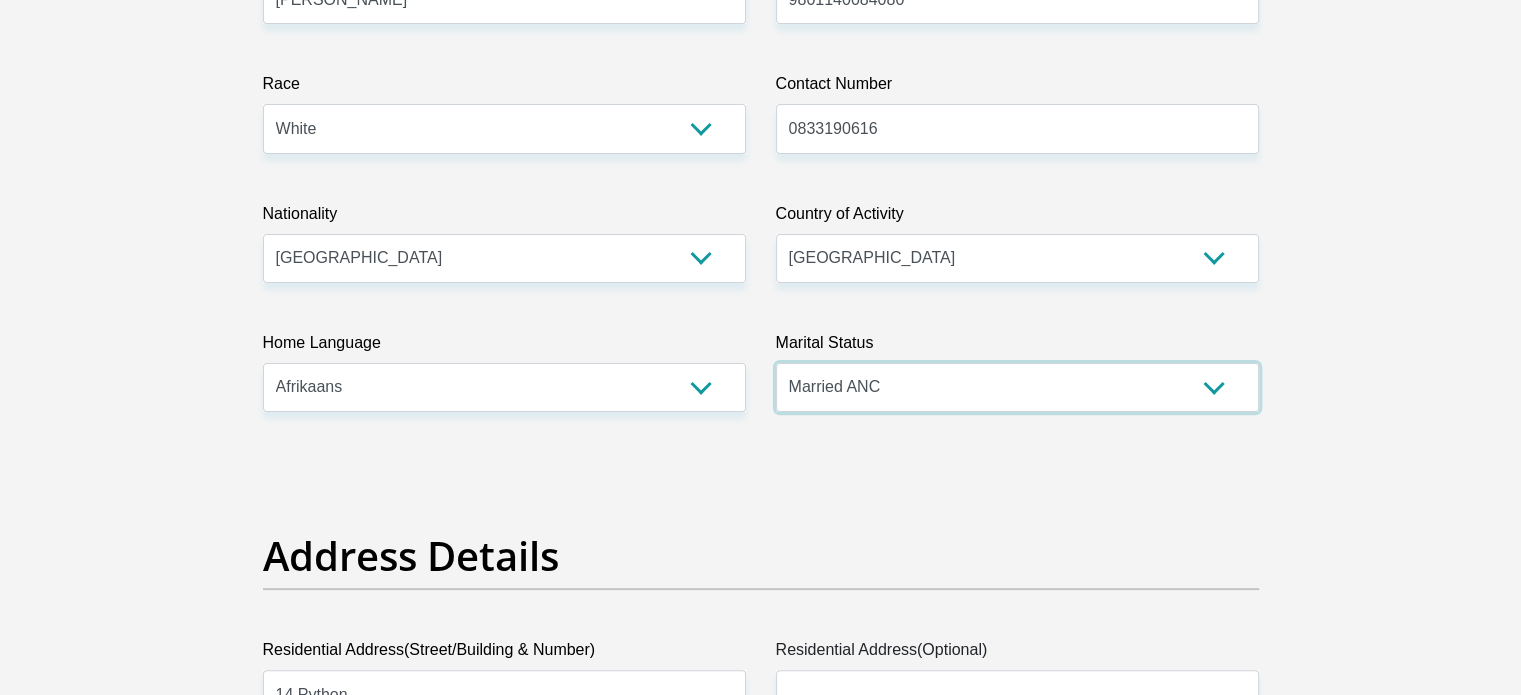 click on "Married ANC
Single
Divorced
Widowed
Married COP or Customary Law" at bounding box center (1017, 387) 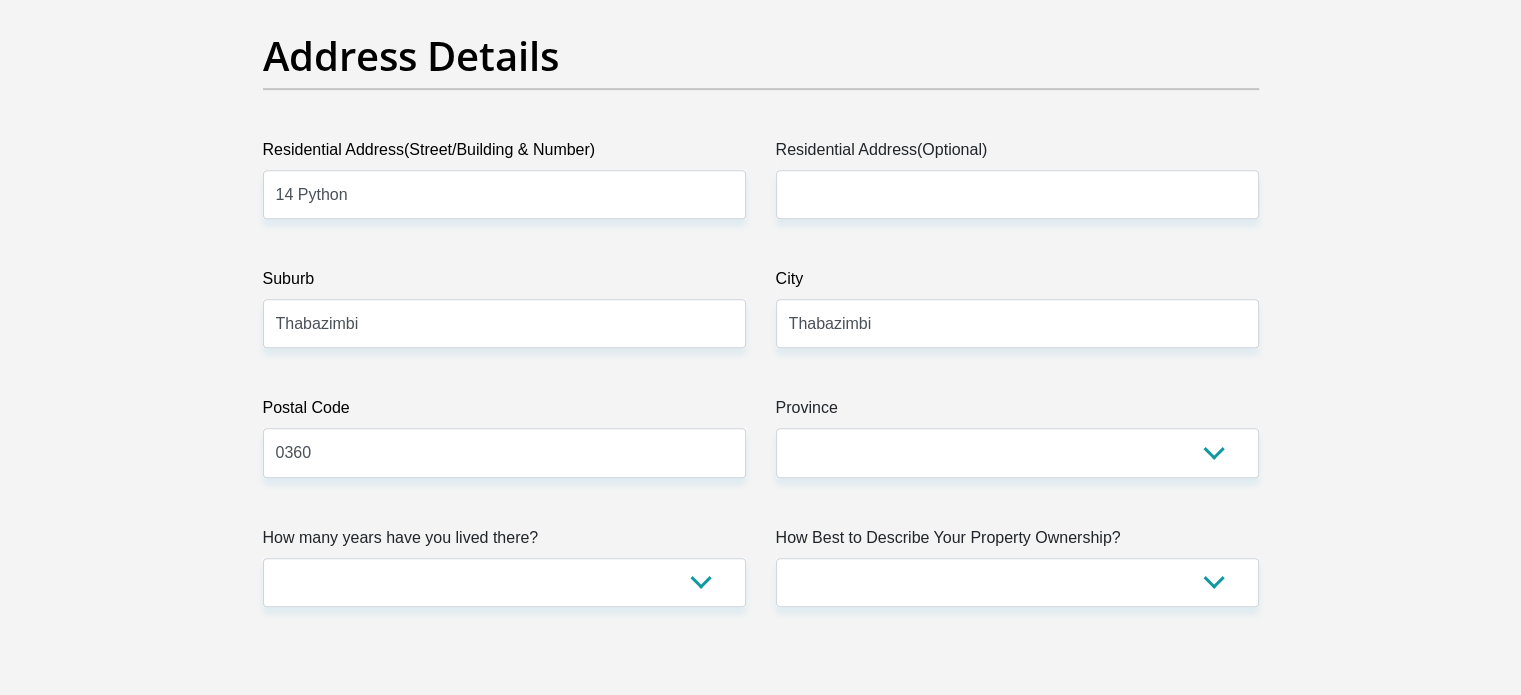 scroll, scrollTop: 1200, scrollLeft: 0, axis: vertical 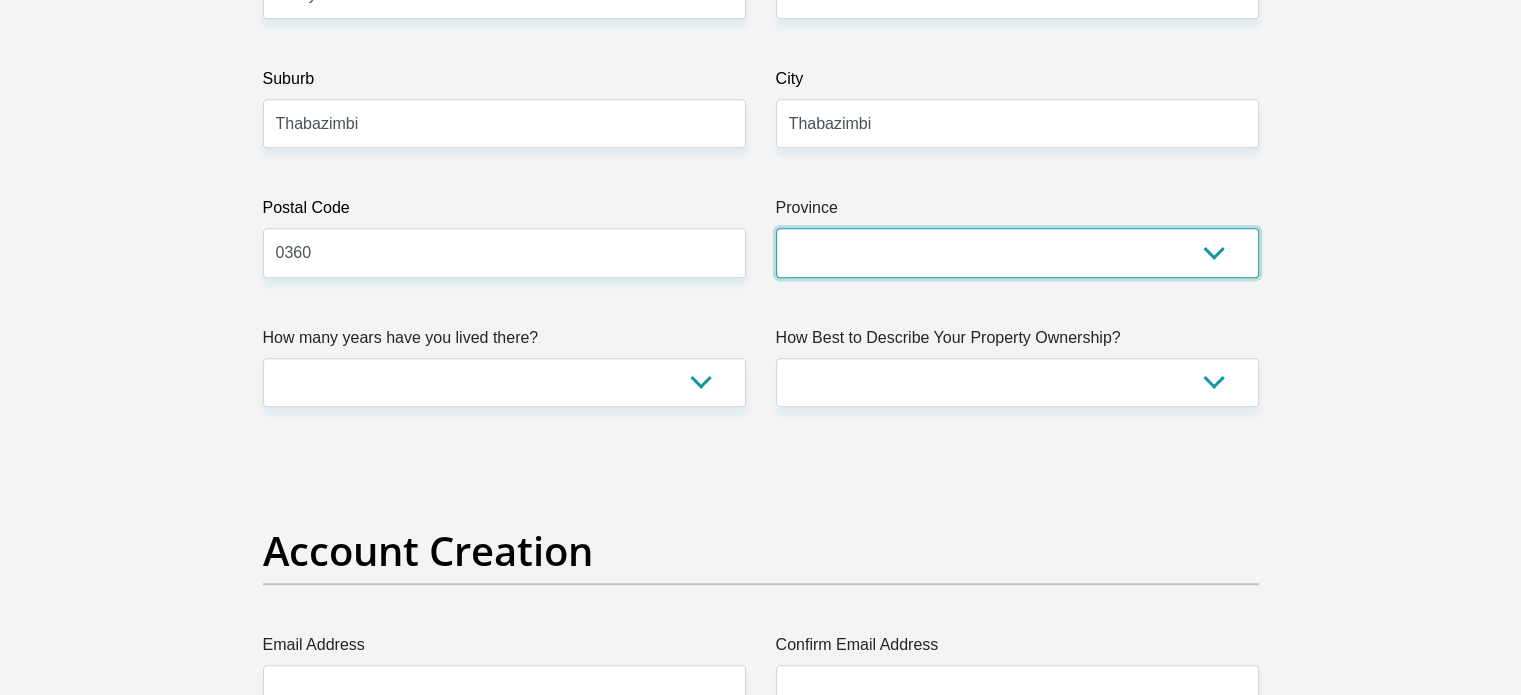 click on "Eastern Cape
Free State
Gauteng
KwaZulu-Natal
Limpopo
Mpumalanga
Northern Cape
North West
Western Cape" at bounding box center (1017, 252) 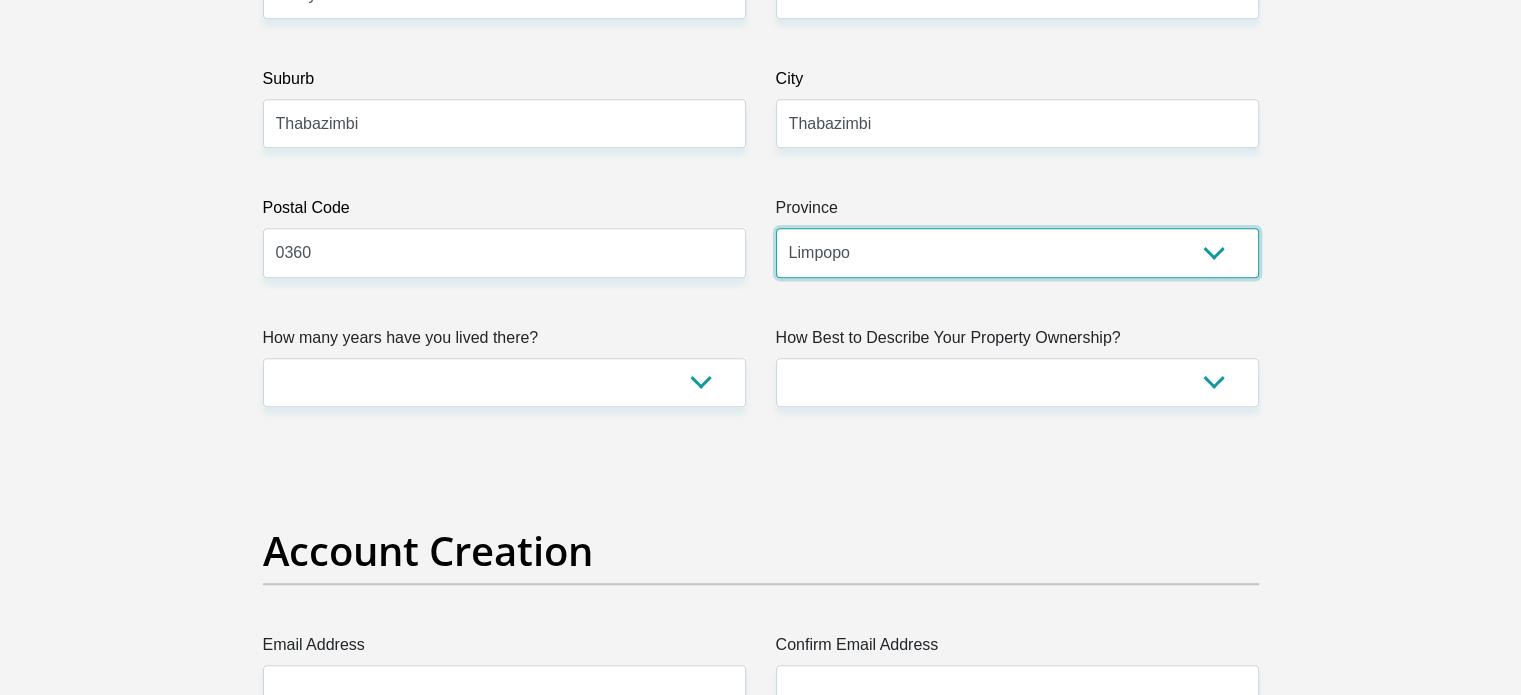 click on "Eastern Cape
Free State
Gauteng
KwaZulu-Natal
Limpopo
Mpumalanga
Northern Cape
North West
Western Cape" at bounding box center (1017, 252) 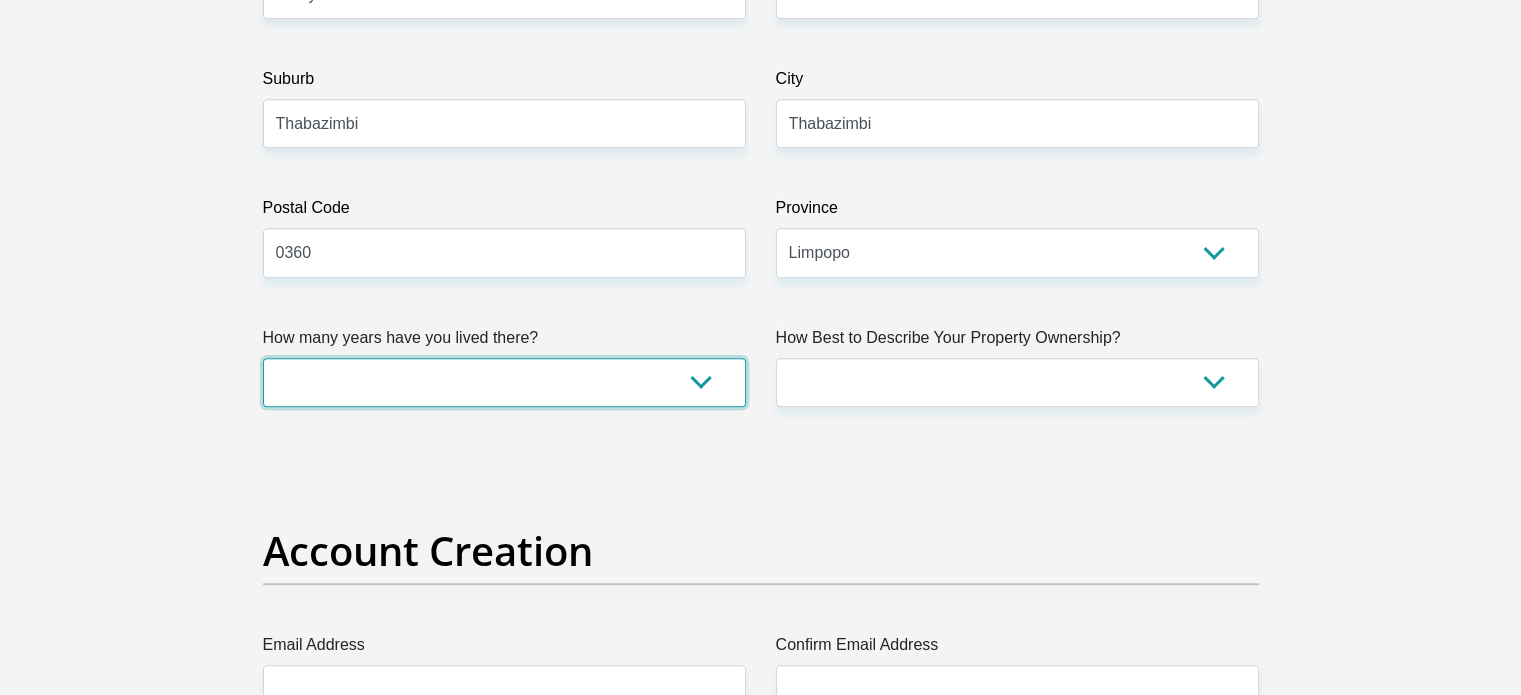 click on "less than 1 year
1-3 years
3-5 years
5+ years" at bounding box center (504, 382) 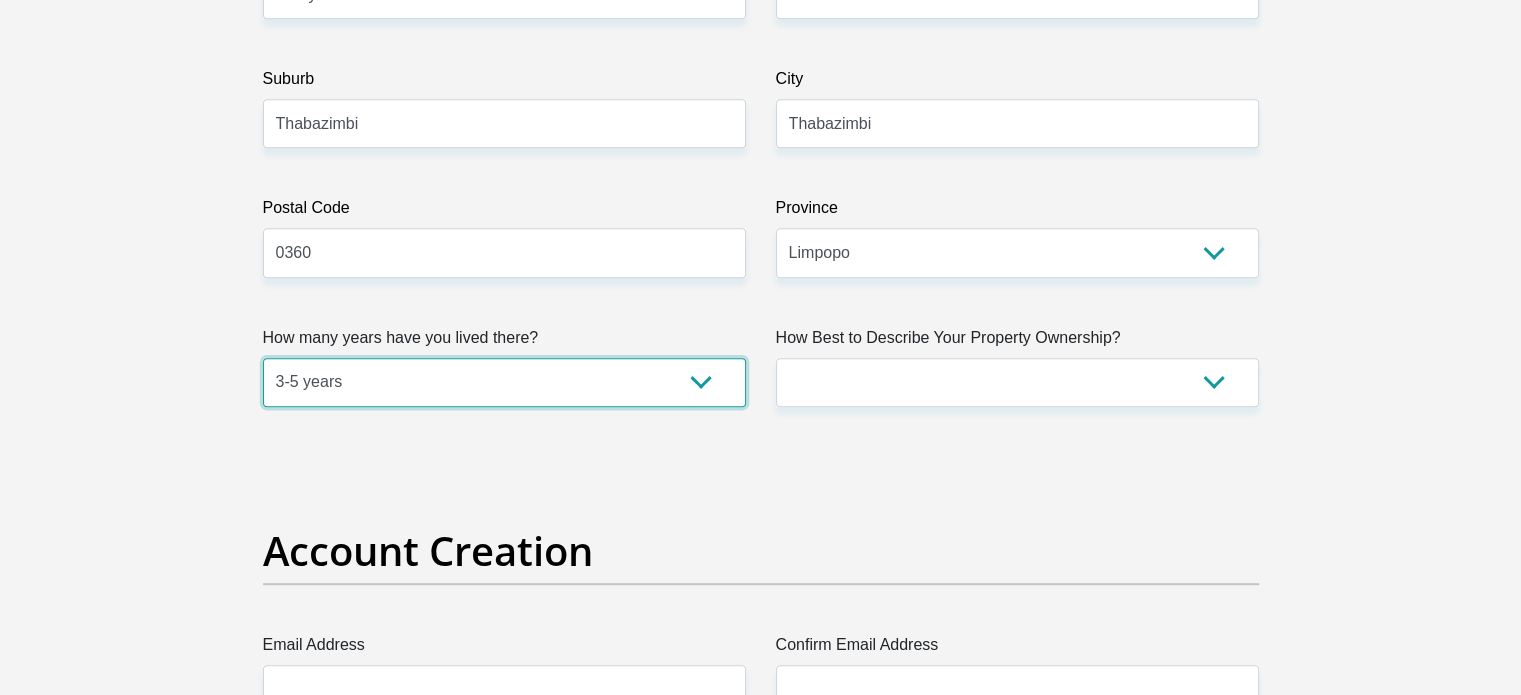 click on "less than 1 year
1-3 years
3-5 years
5+ years" at bounding box center [504, 382] 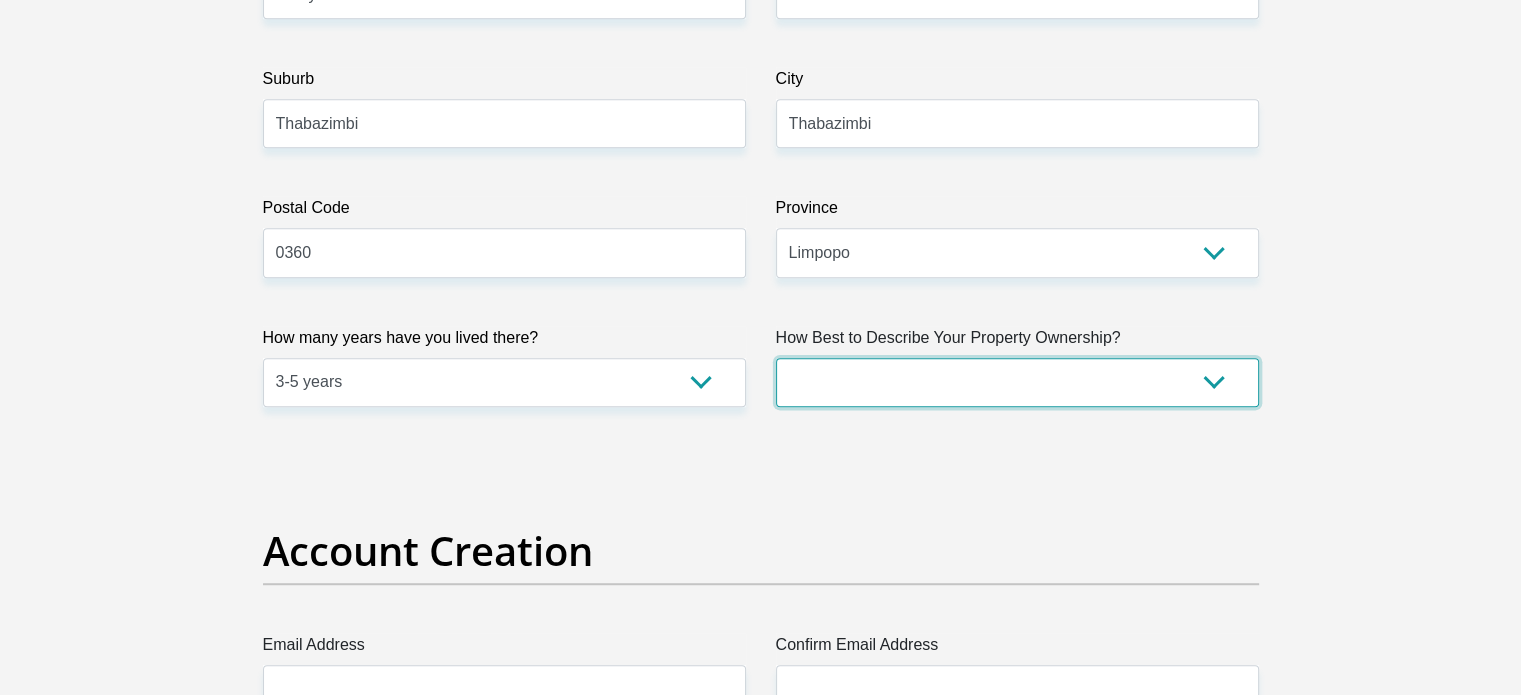 click on "Owned
Rented
Family Owned
Company Dwelling" at bounding box center (1017, 382) 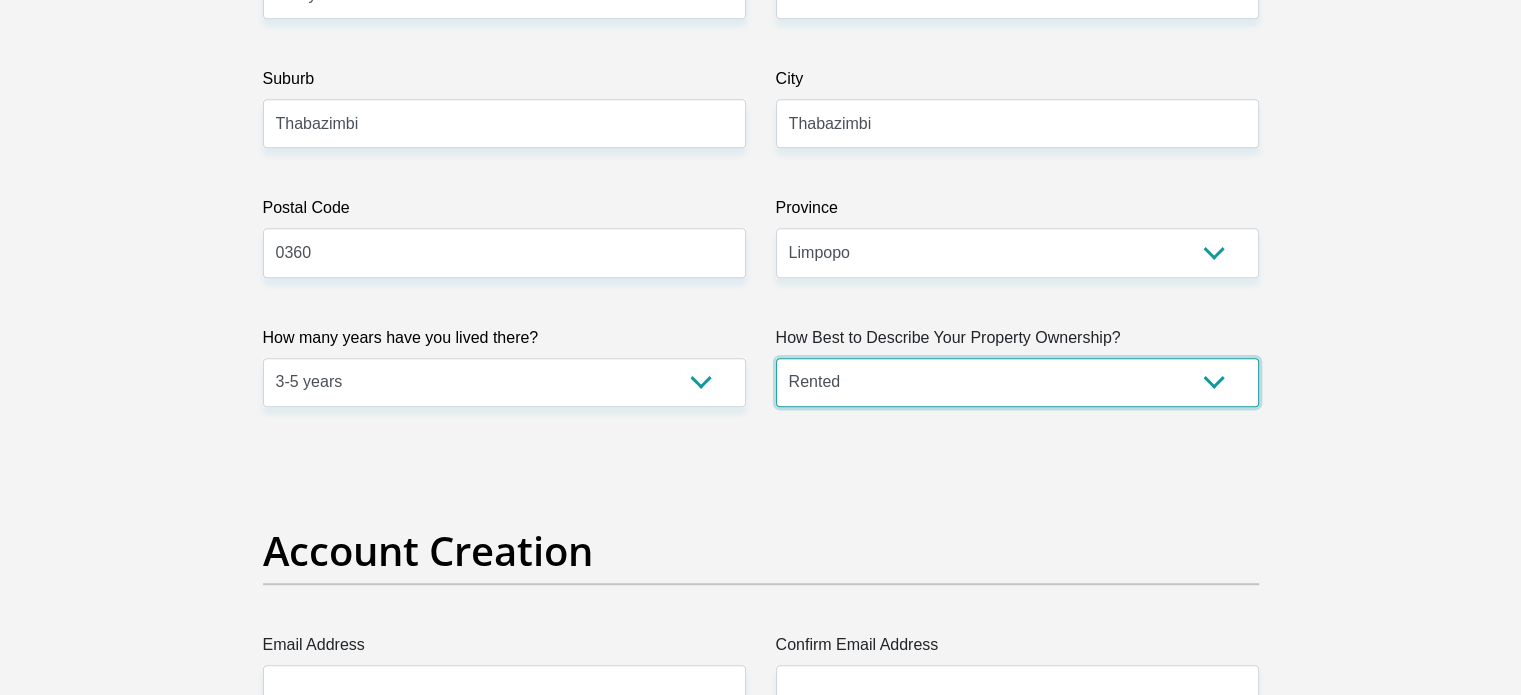 click on "Owned
Rented
Family Owned
Company Dwelling" at bounding box center [1017, 382] 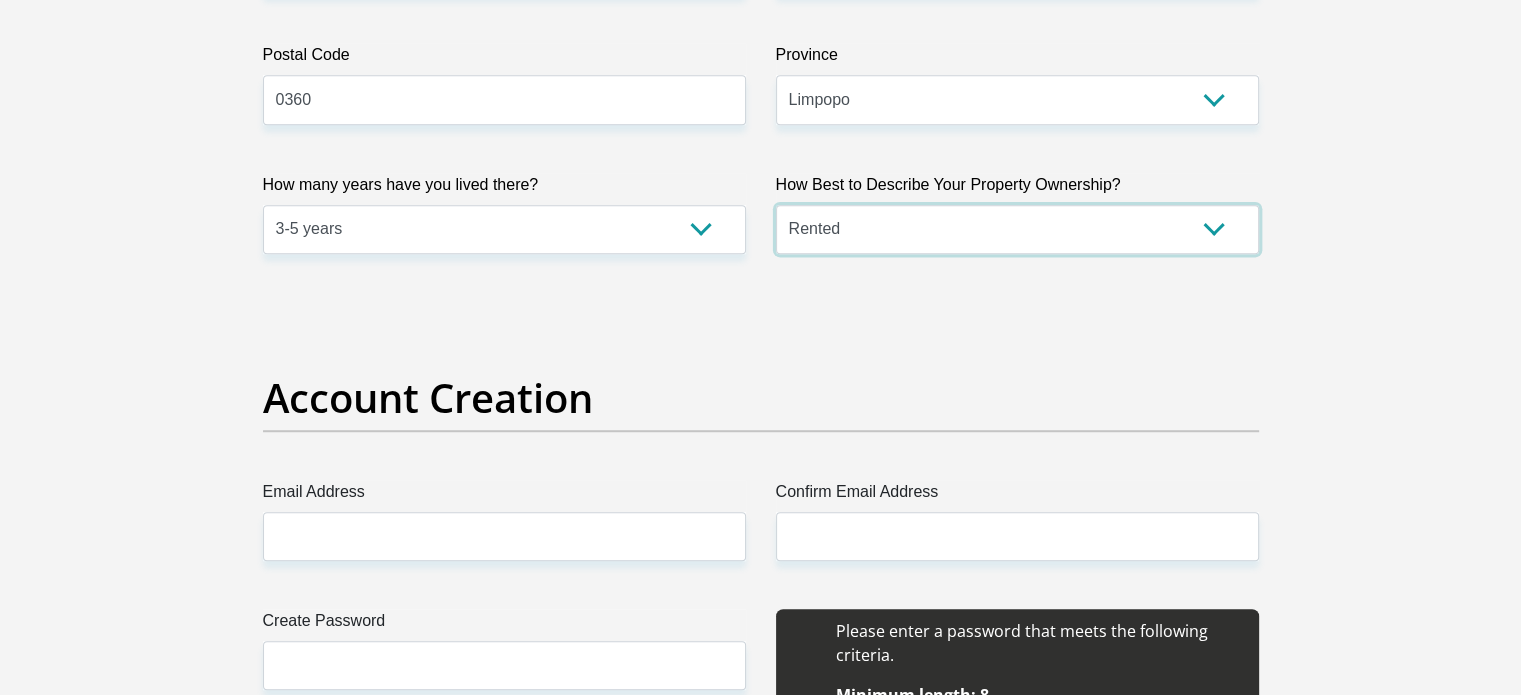 scroll, scrollTop: 1600, scrollLeft: 0, axis: vertical 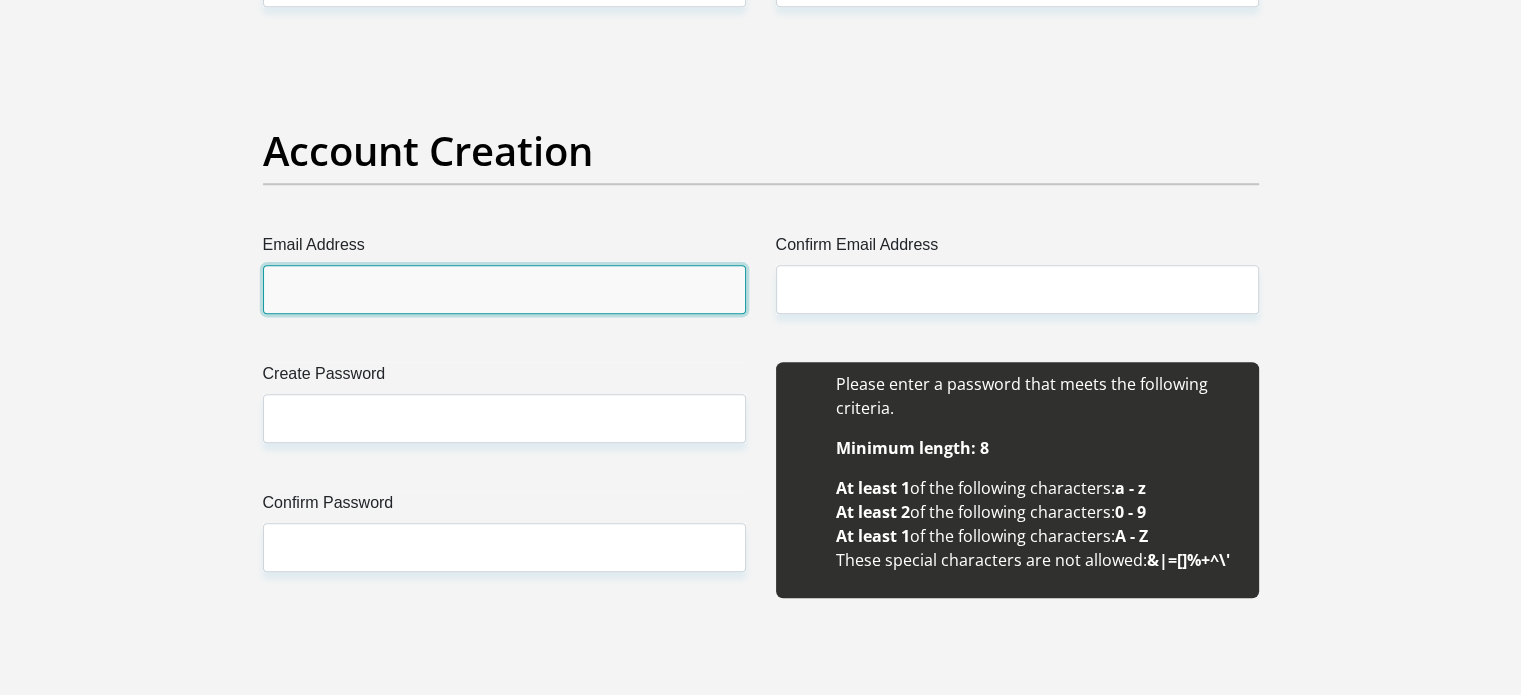 click on "Email Address" at bounding box center [504, 289] 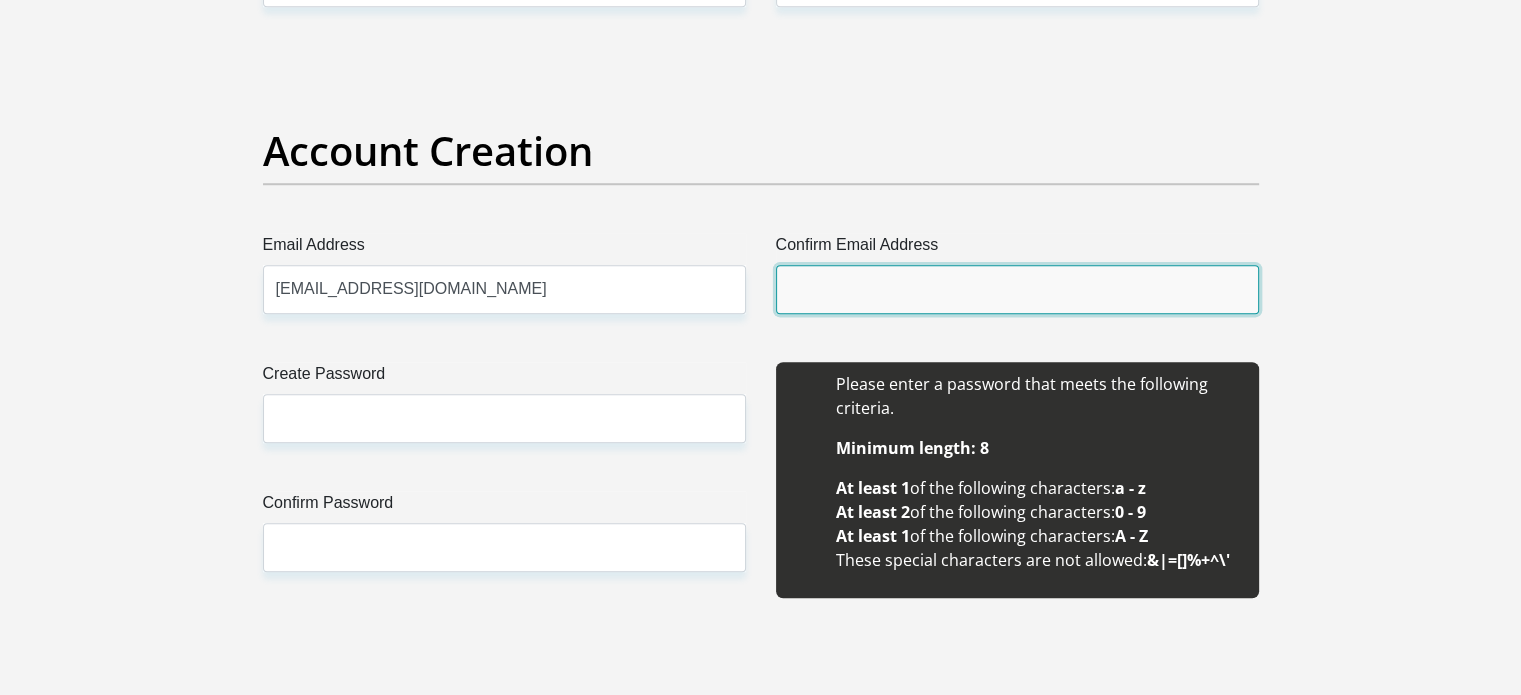 type on "Charholtz2@gmail.com" 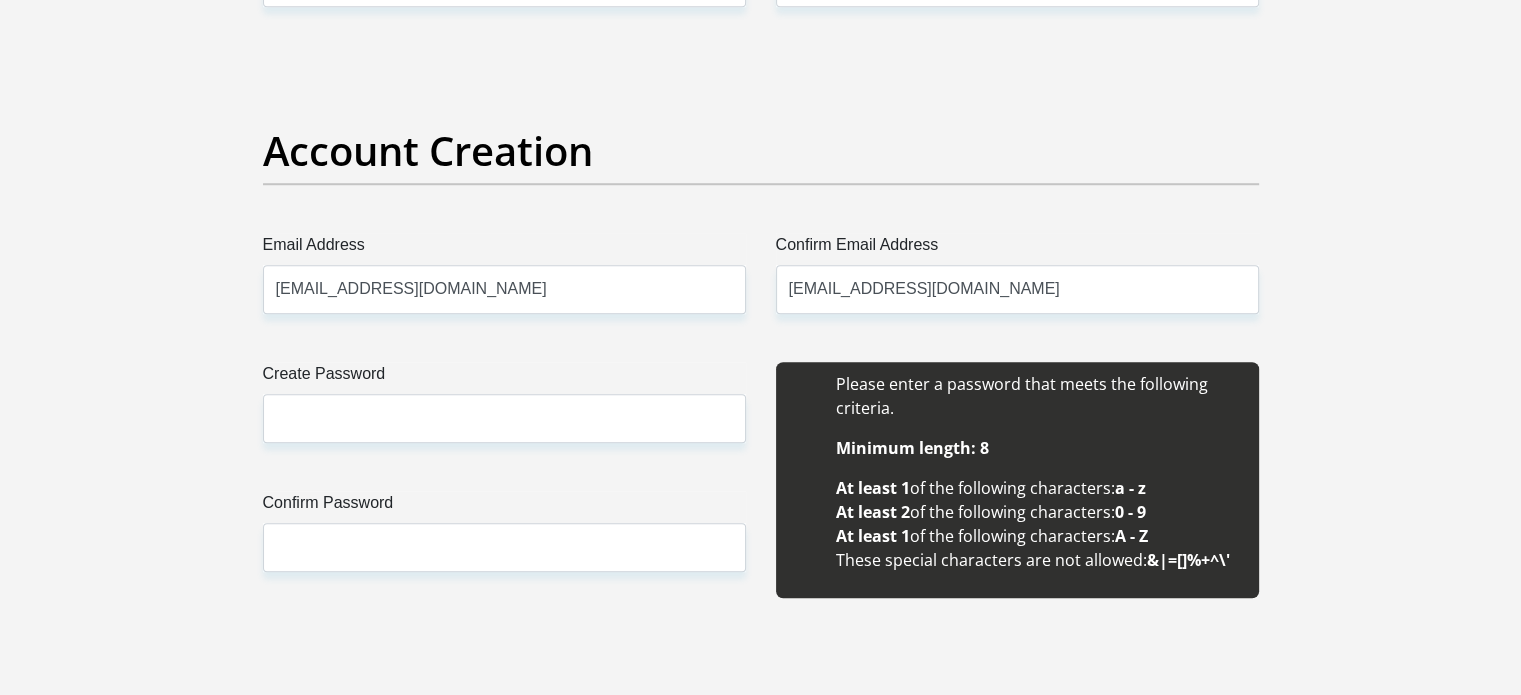 type 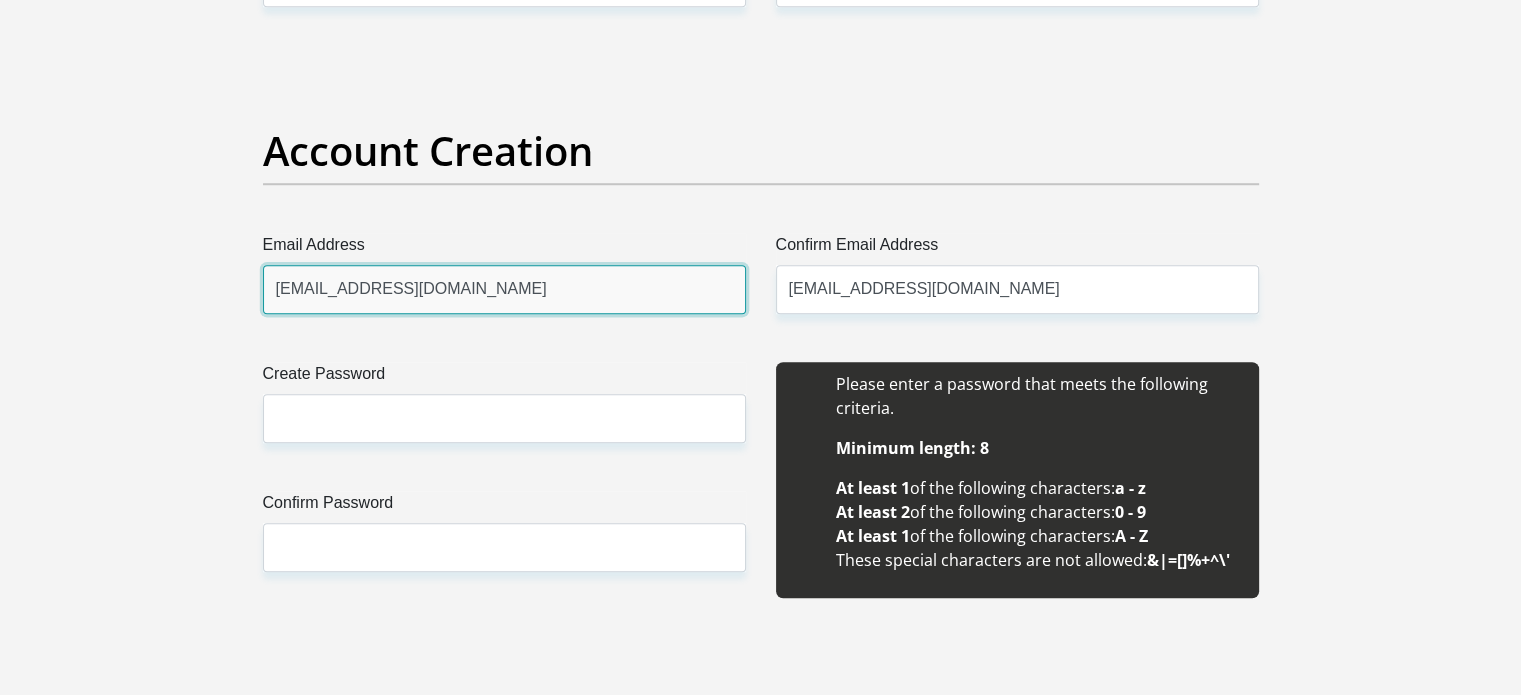 type 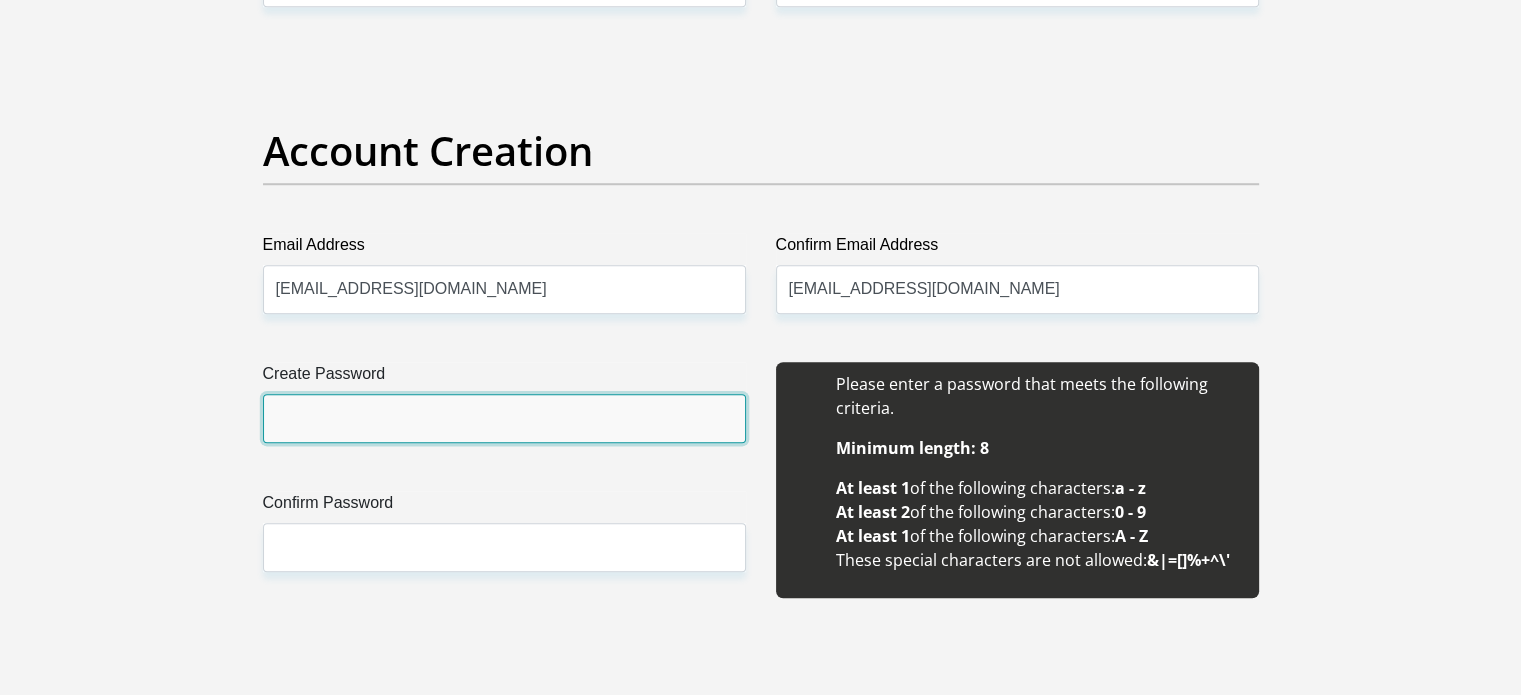 click on "Create Password" at bounding box center (504, 418) 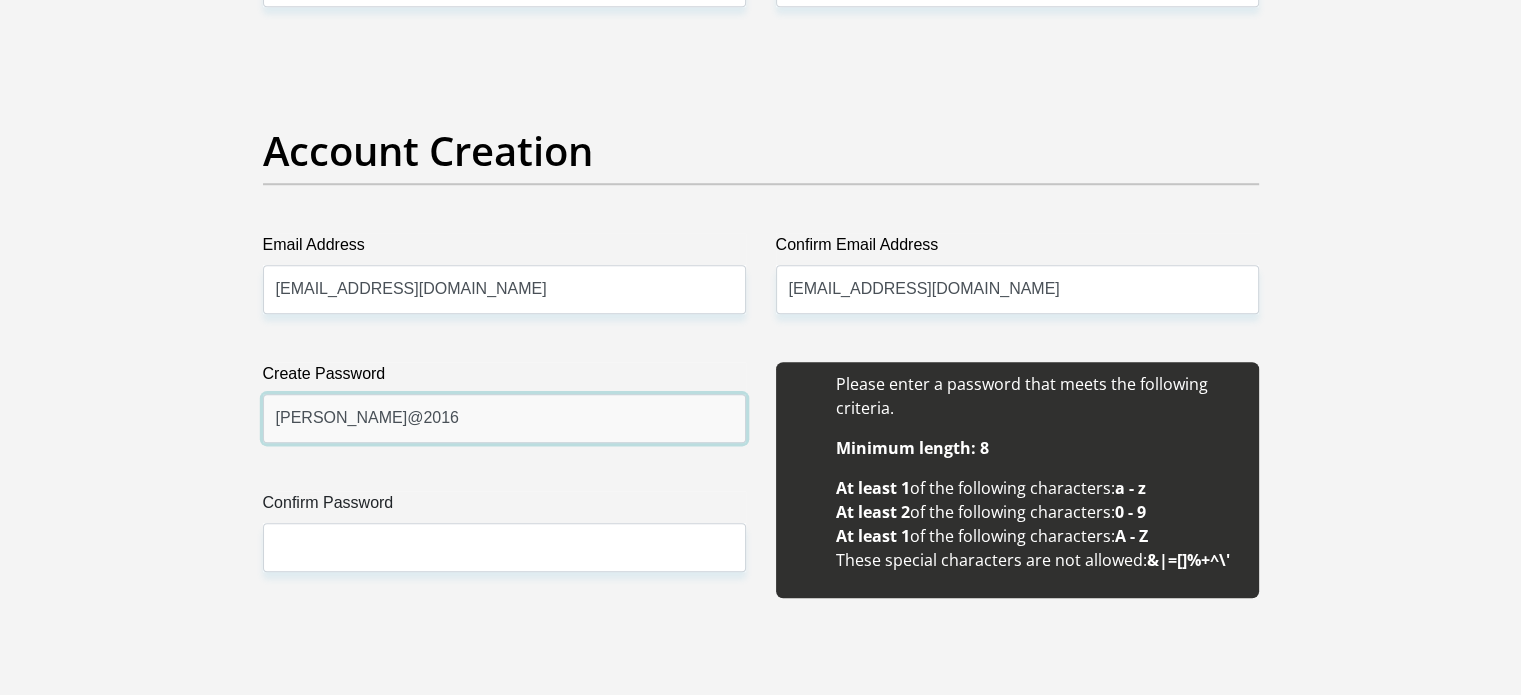 type on "Barnard@2016" 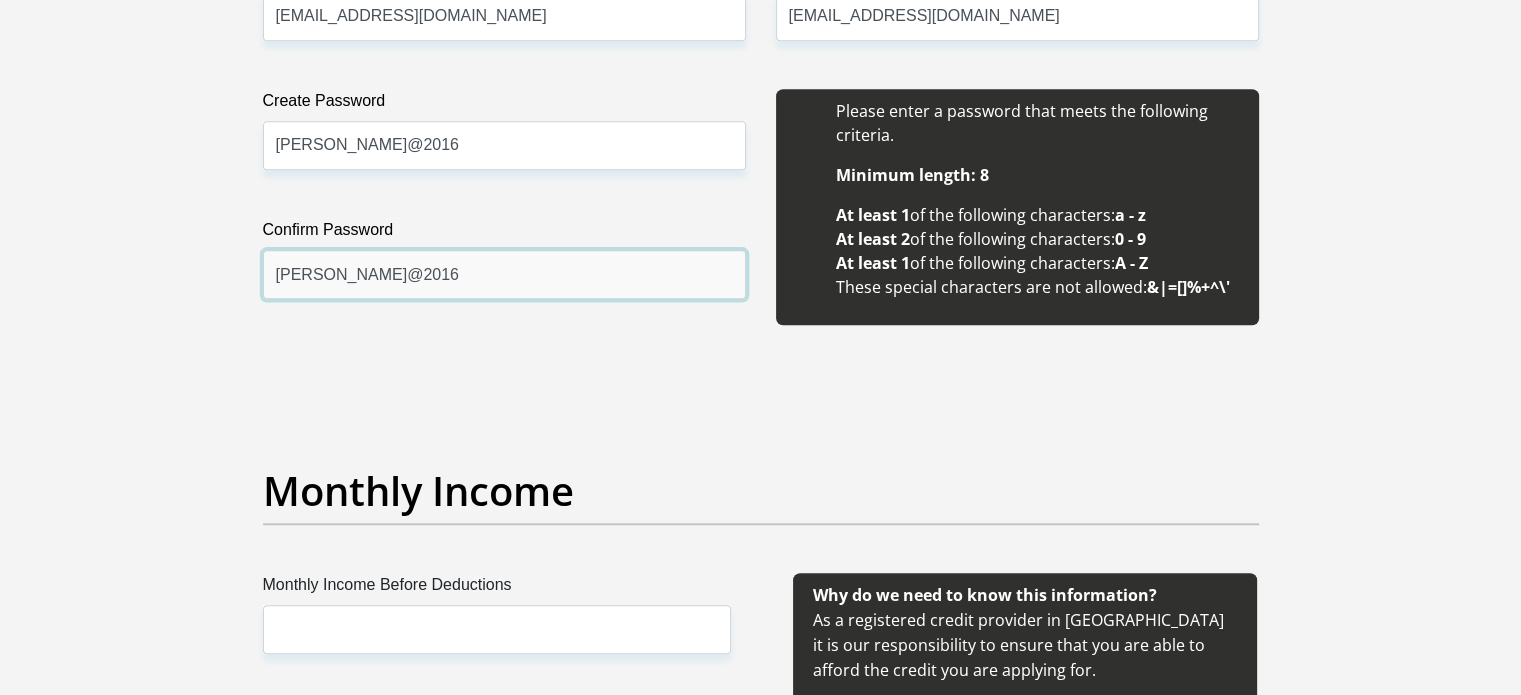 scroll, scrollTop: 2100, scrollLeft: 0, axis: vertical 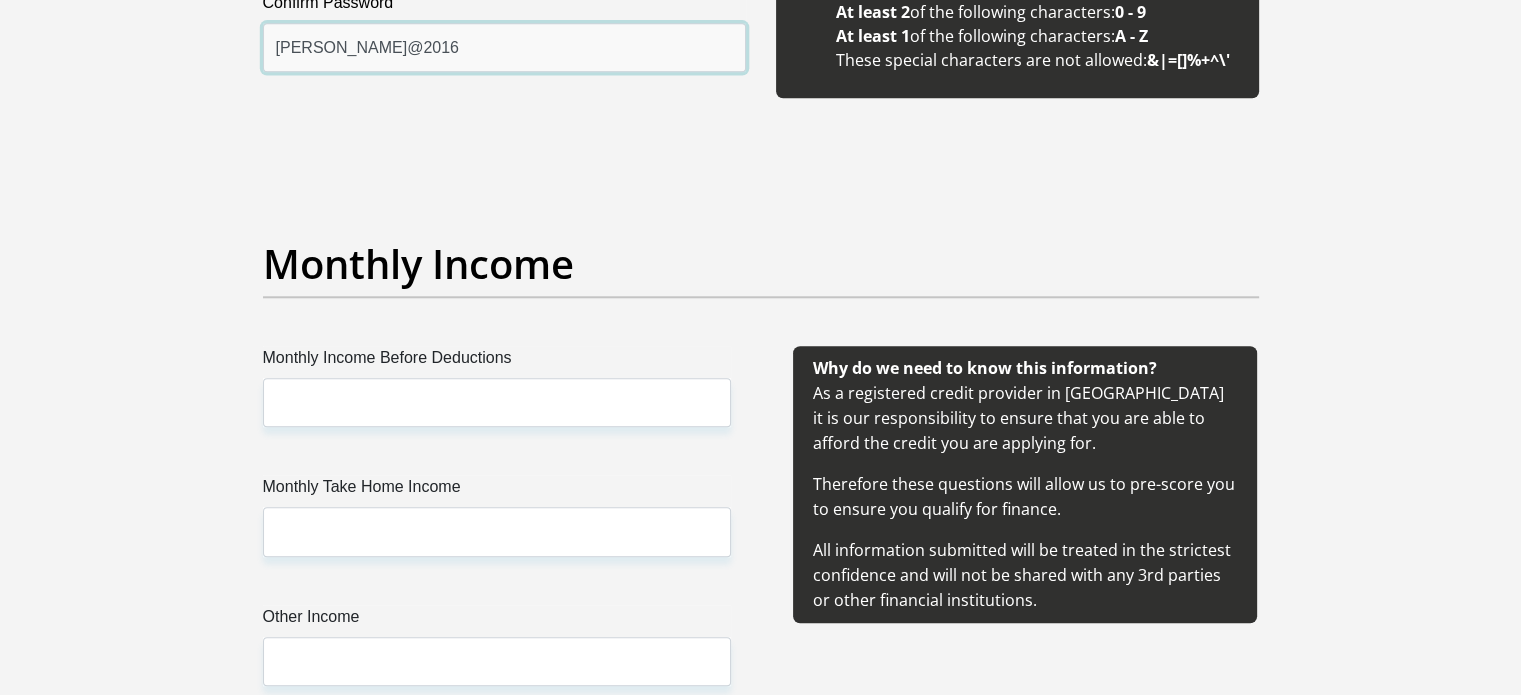 type on "Barnard@2016" 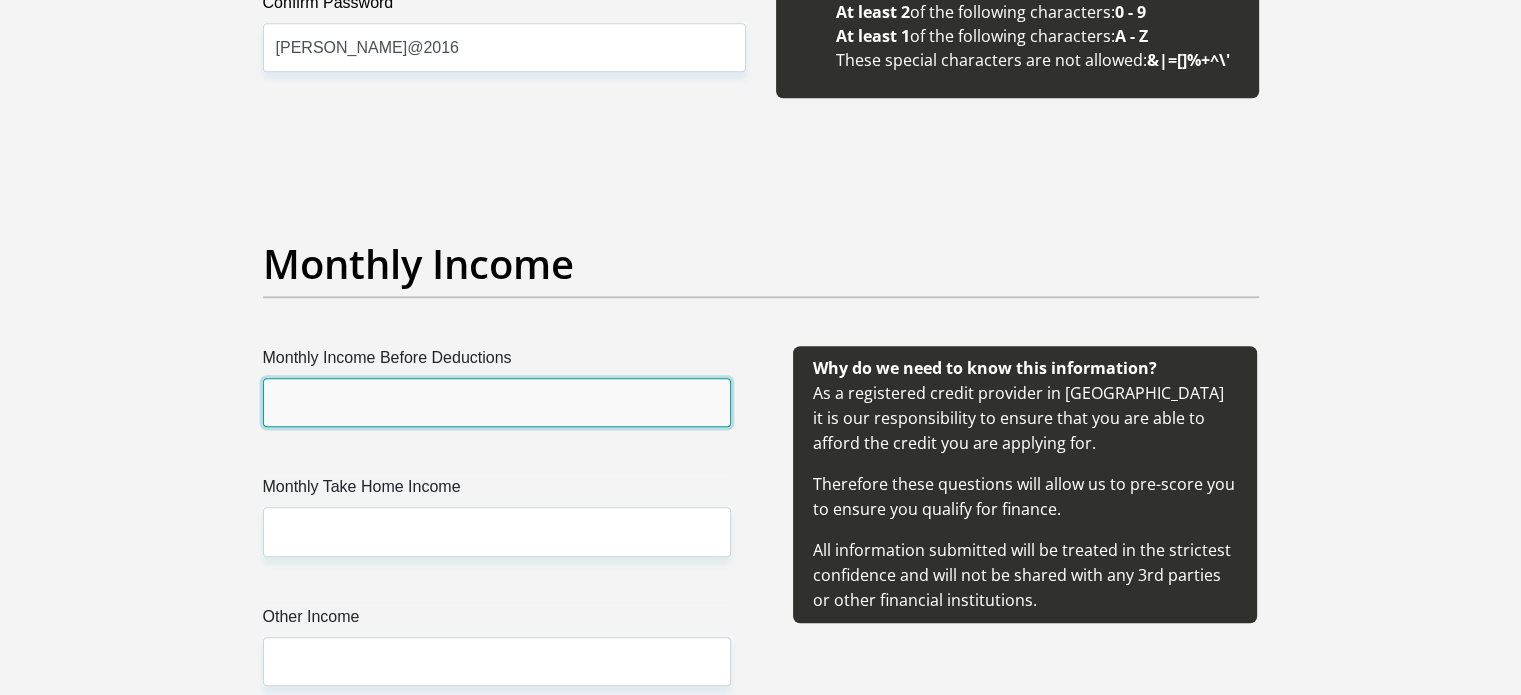 click on "Monthly Income Before Deductions" at bounding box center (497, 402) 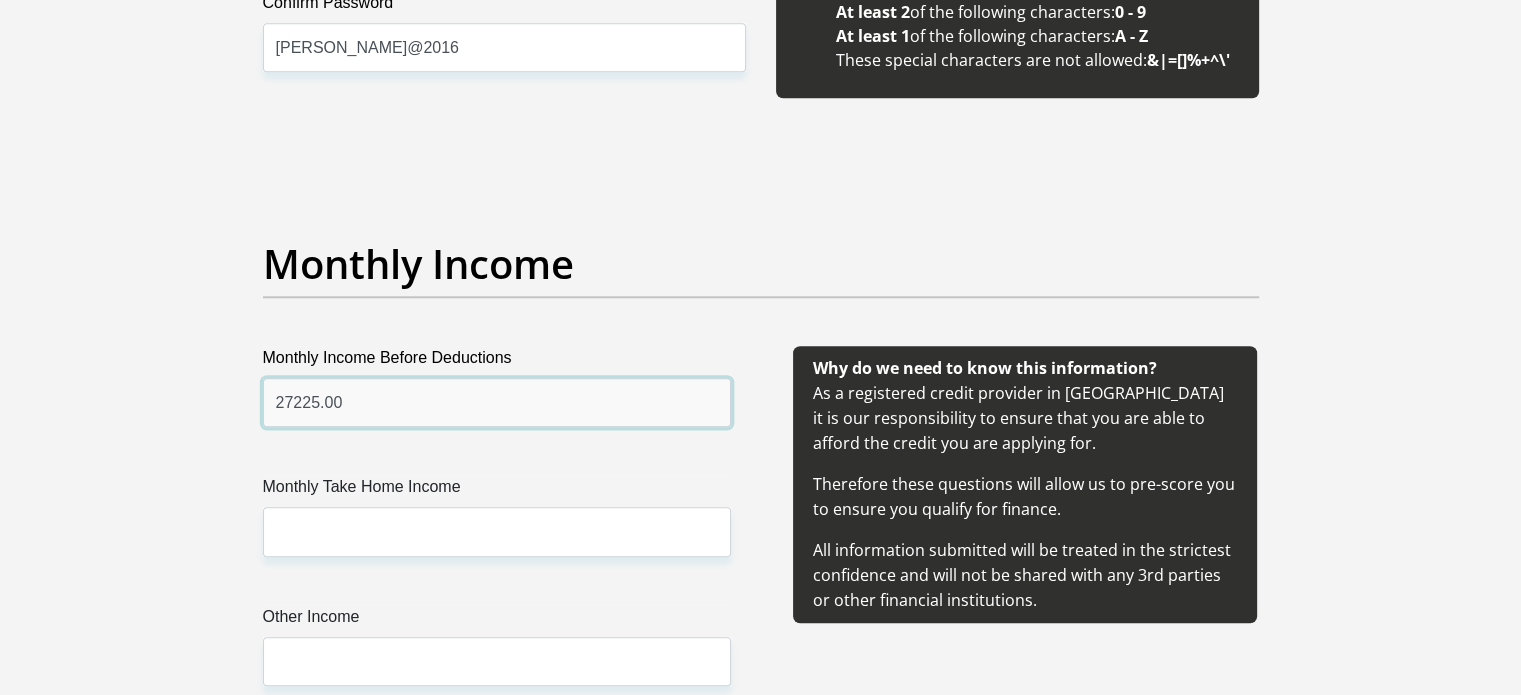 type on "27225.00" 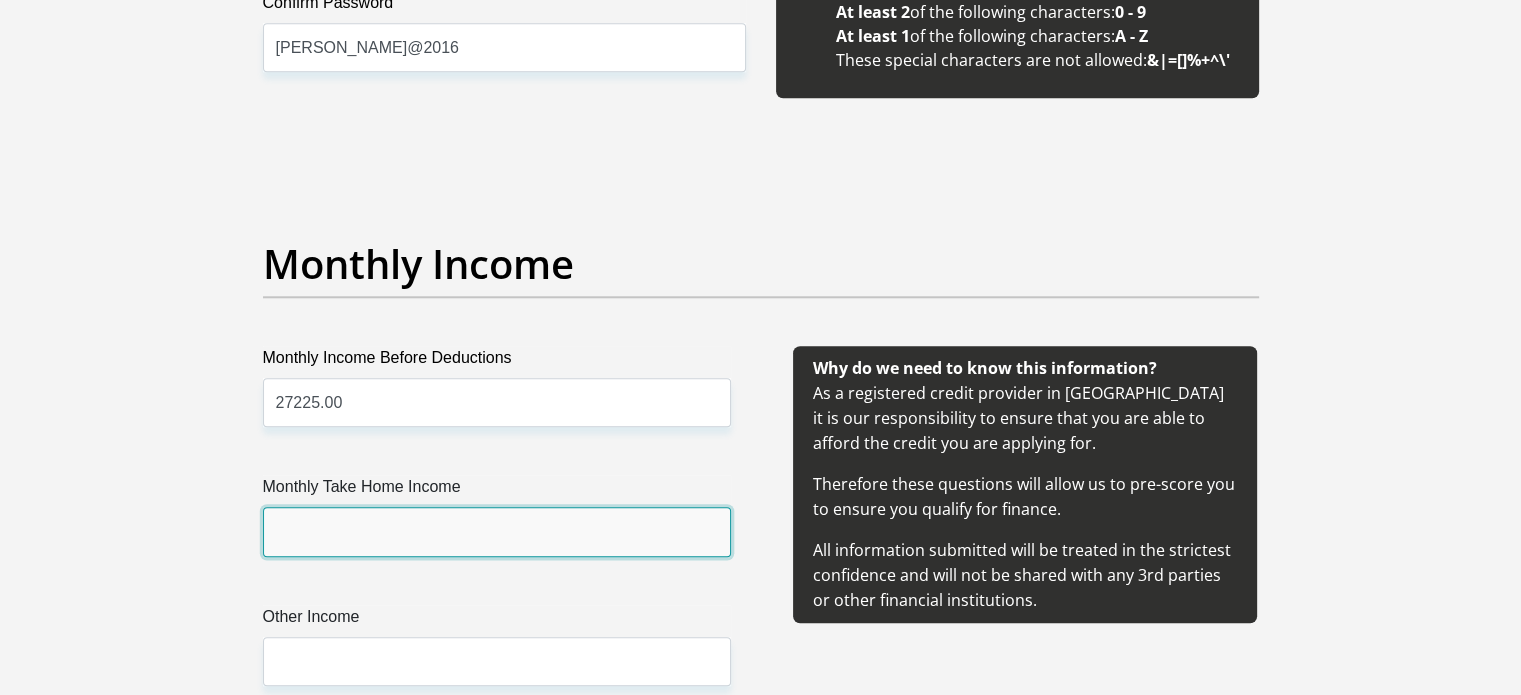 click on "Monthly Take Home Income" at bounding box center [497, 531] 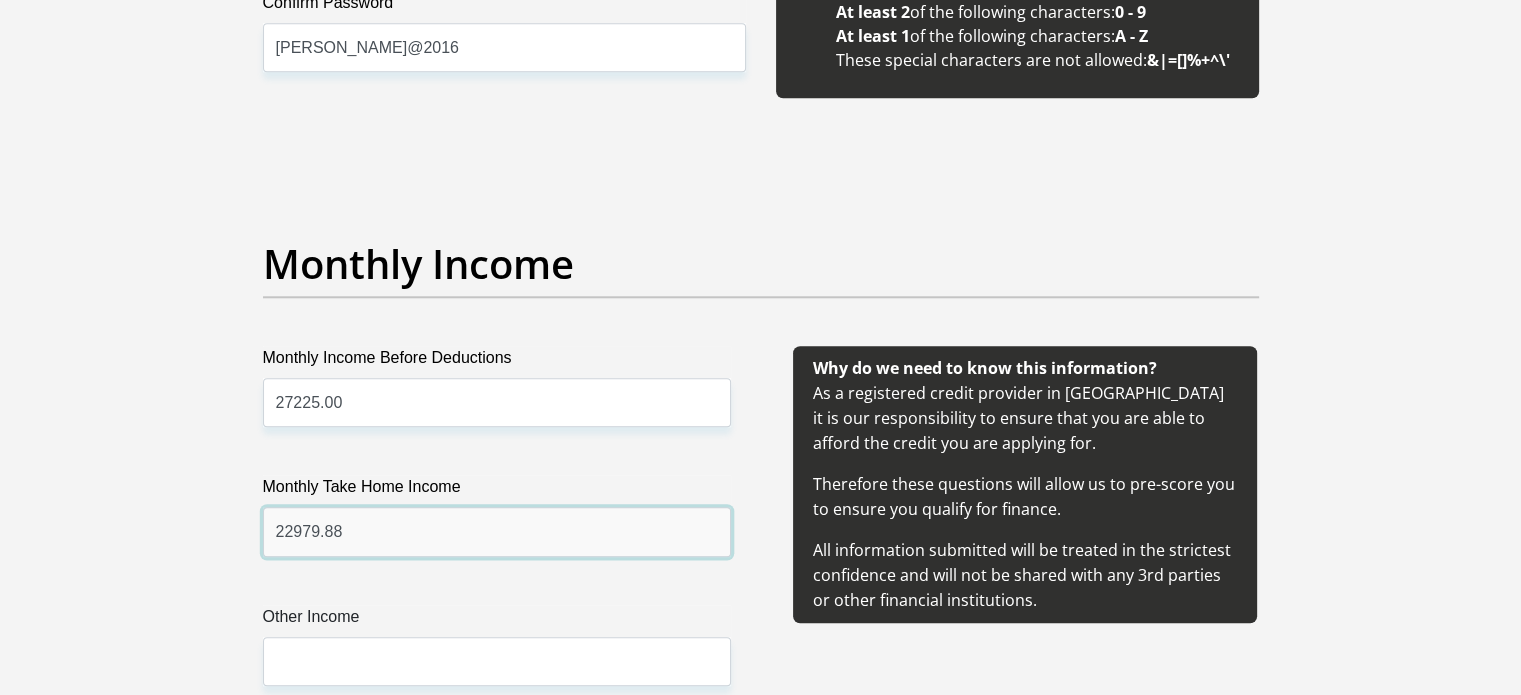 scroll, scrollTop: 2500, scrollLeft: 0, axis: vertical 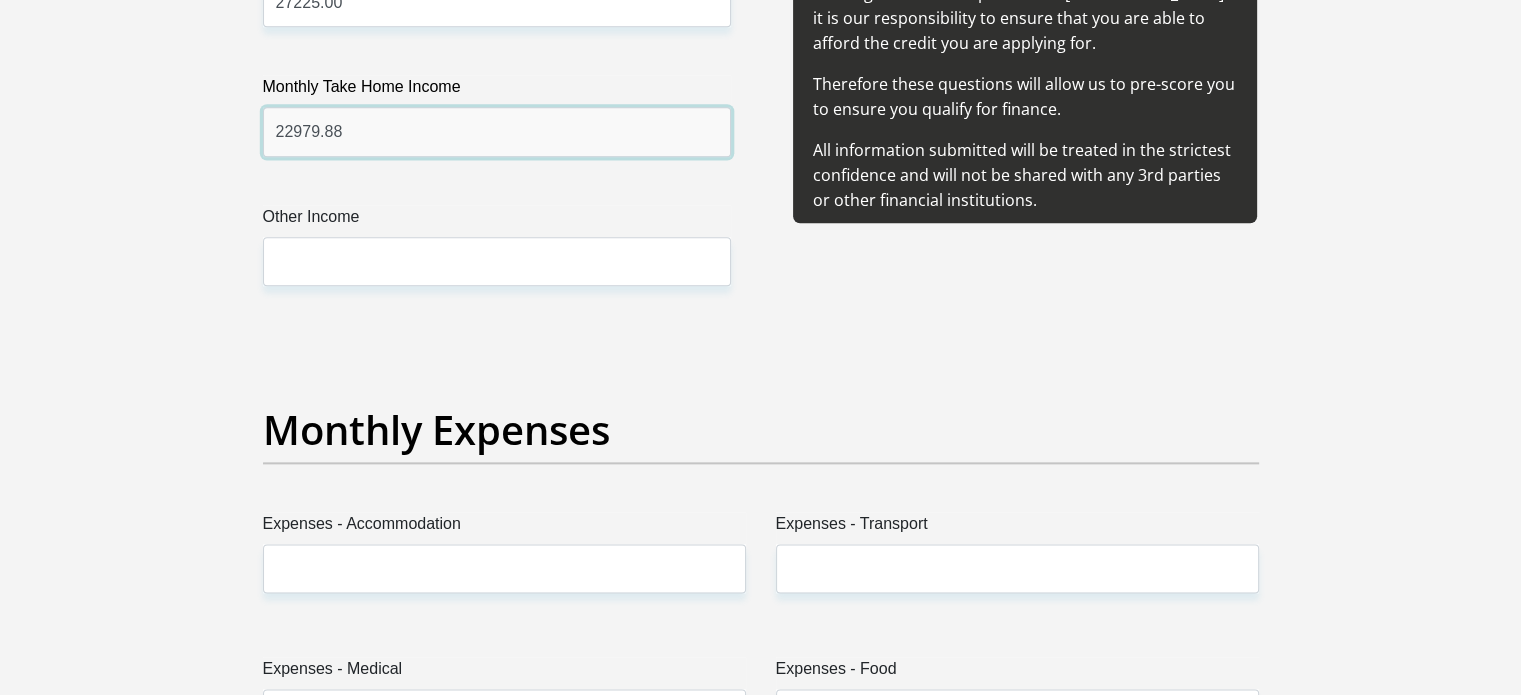 type on "22979.88" 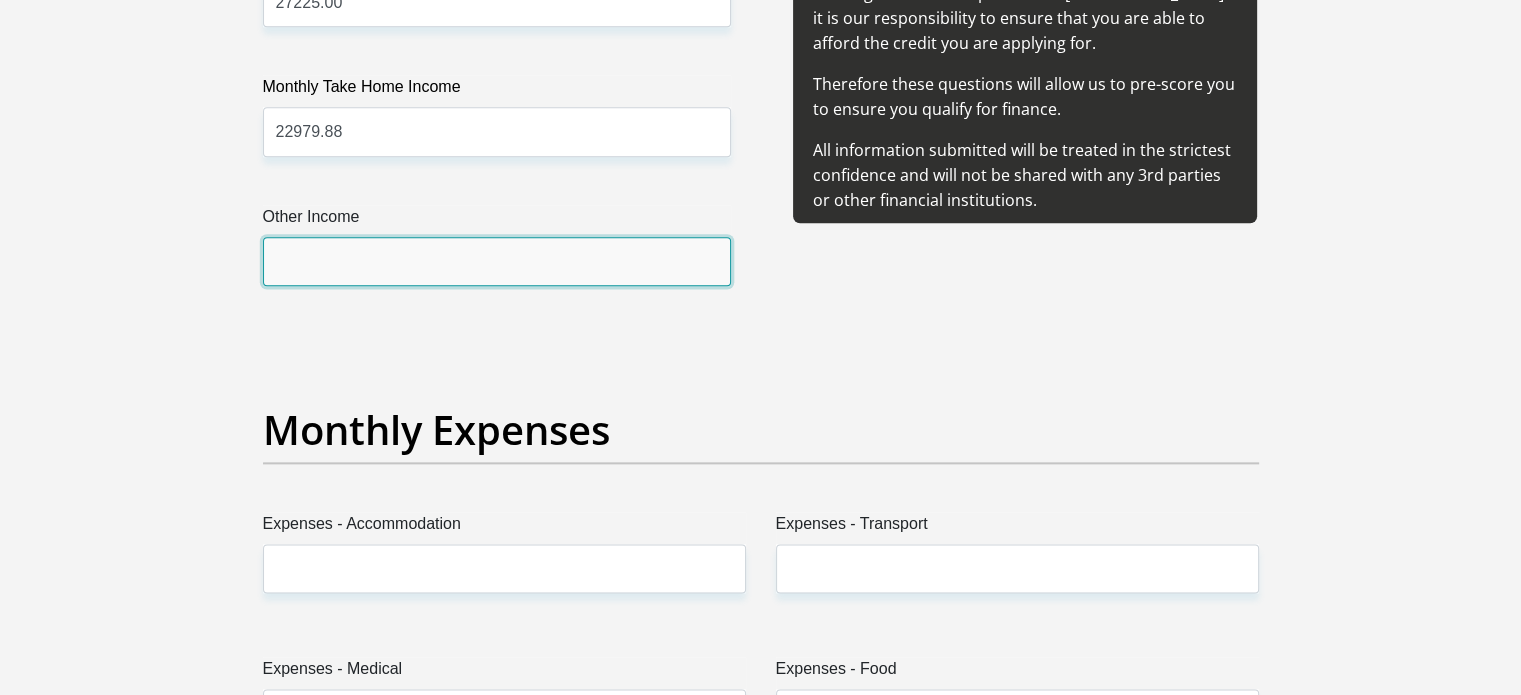 click on "Other Income" at bounding box center (497, 261) 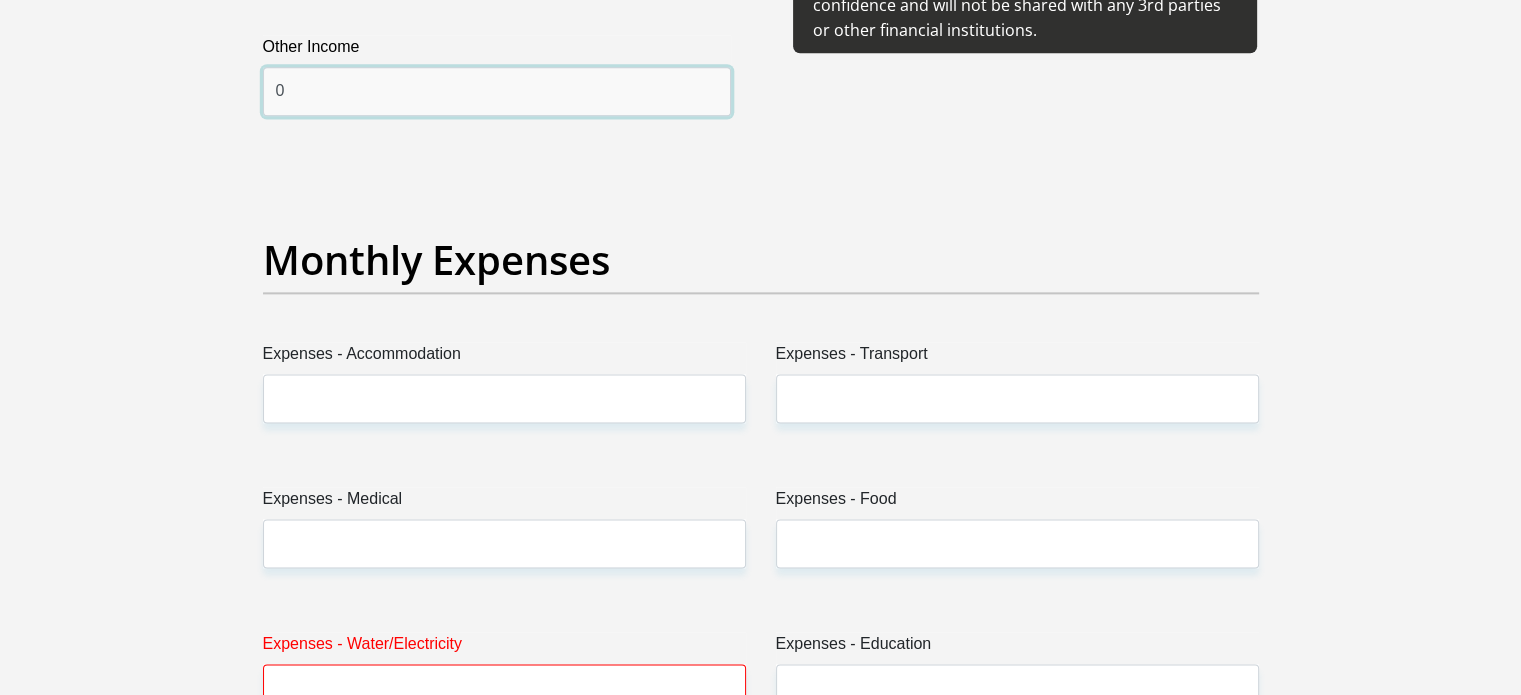scroll, scrollTop: 2900, scrollLeft: 0, axis: vertical 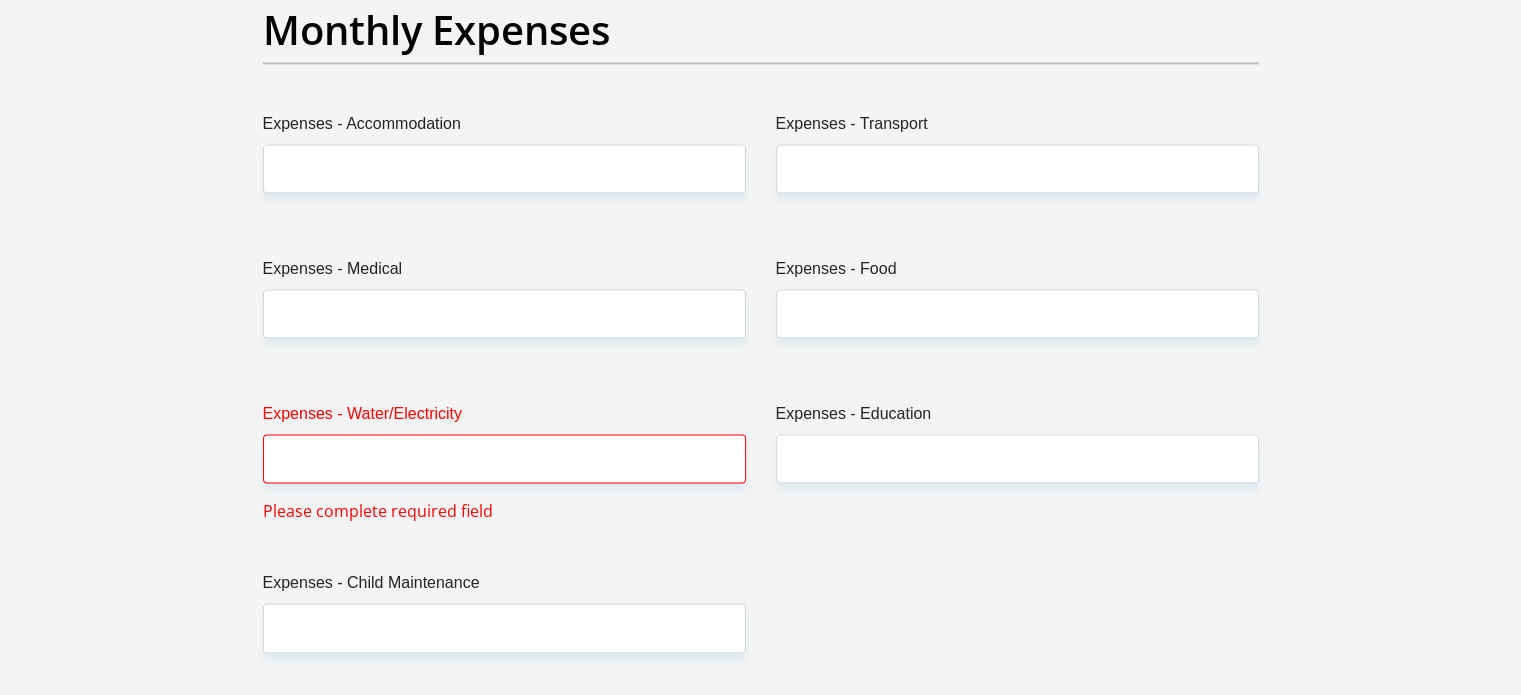 type on "0" 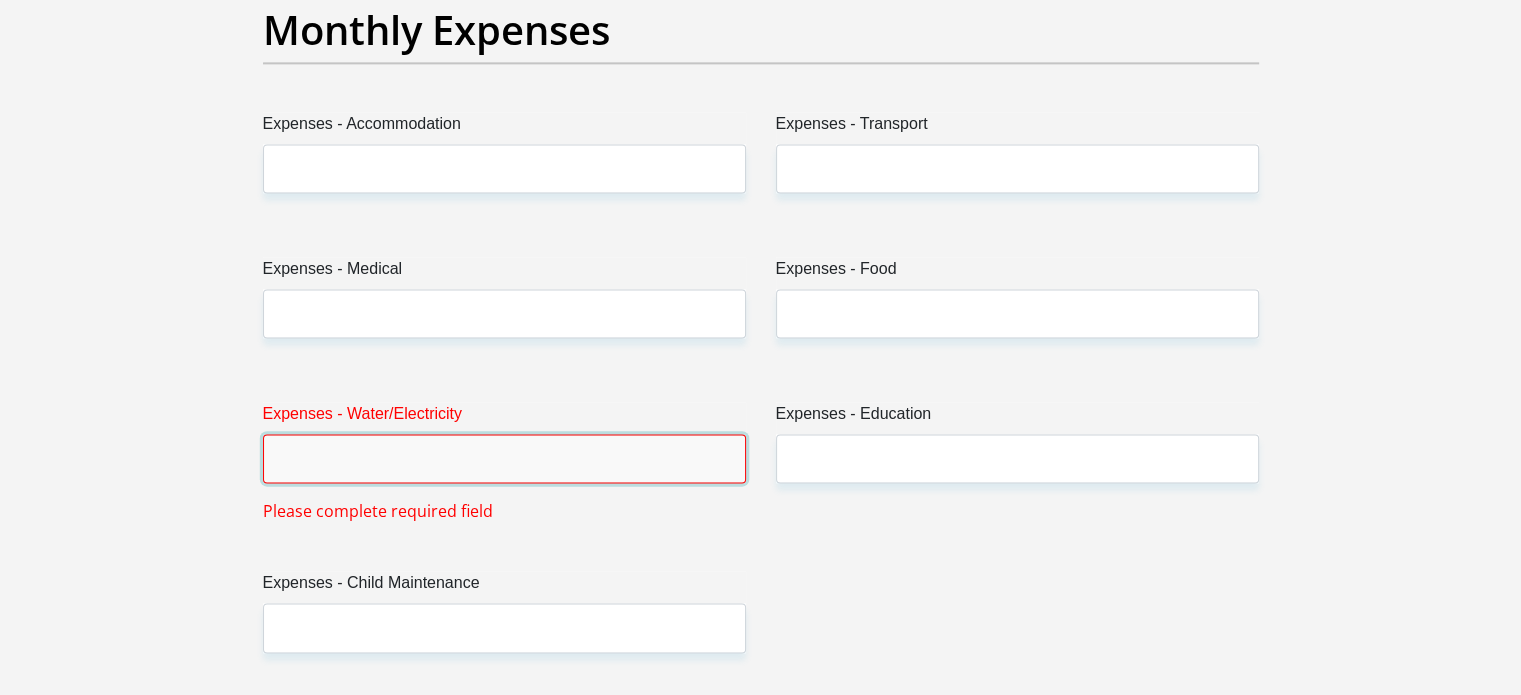 click on "Expenses - Water/Electricity" at bounding box center [504, 458] 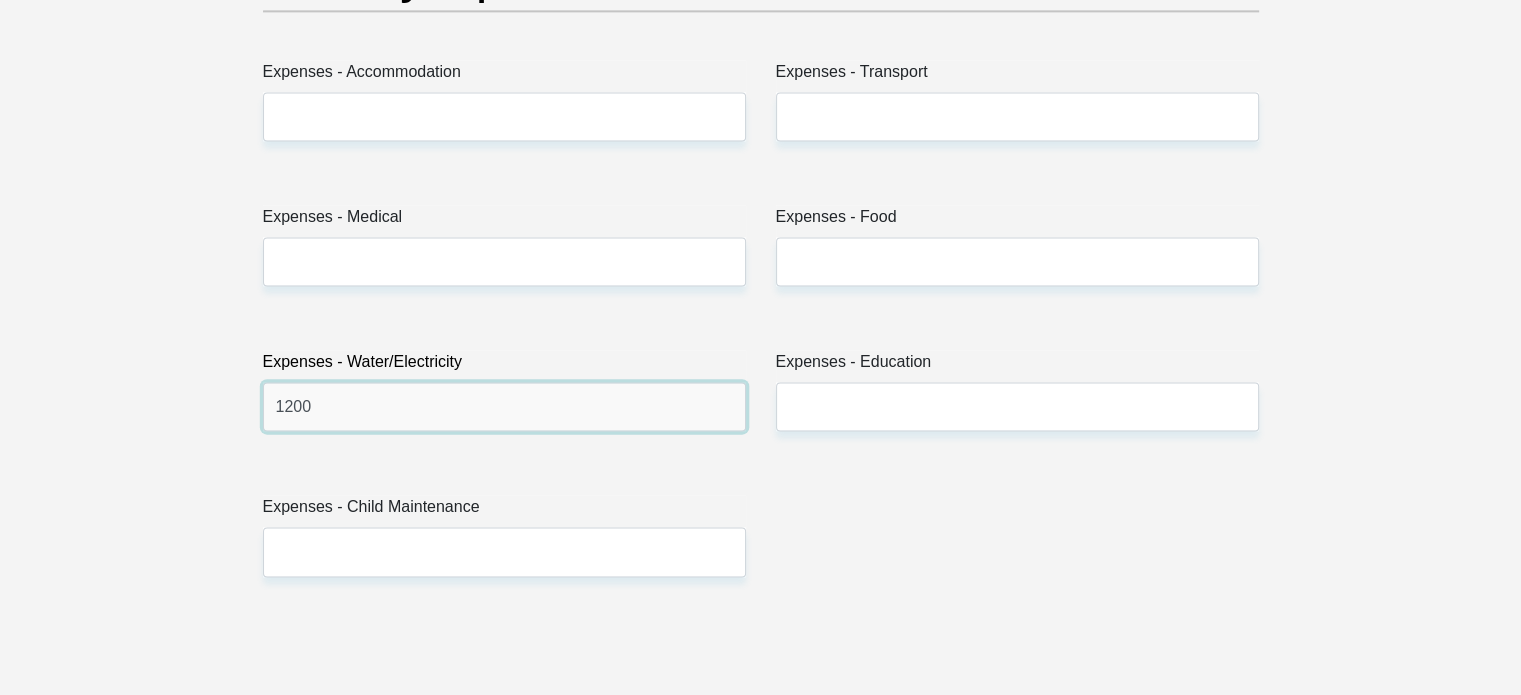 scroll, scrollTop: 3000, scrollLeft: 0, axis: vertical 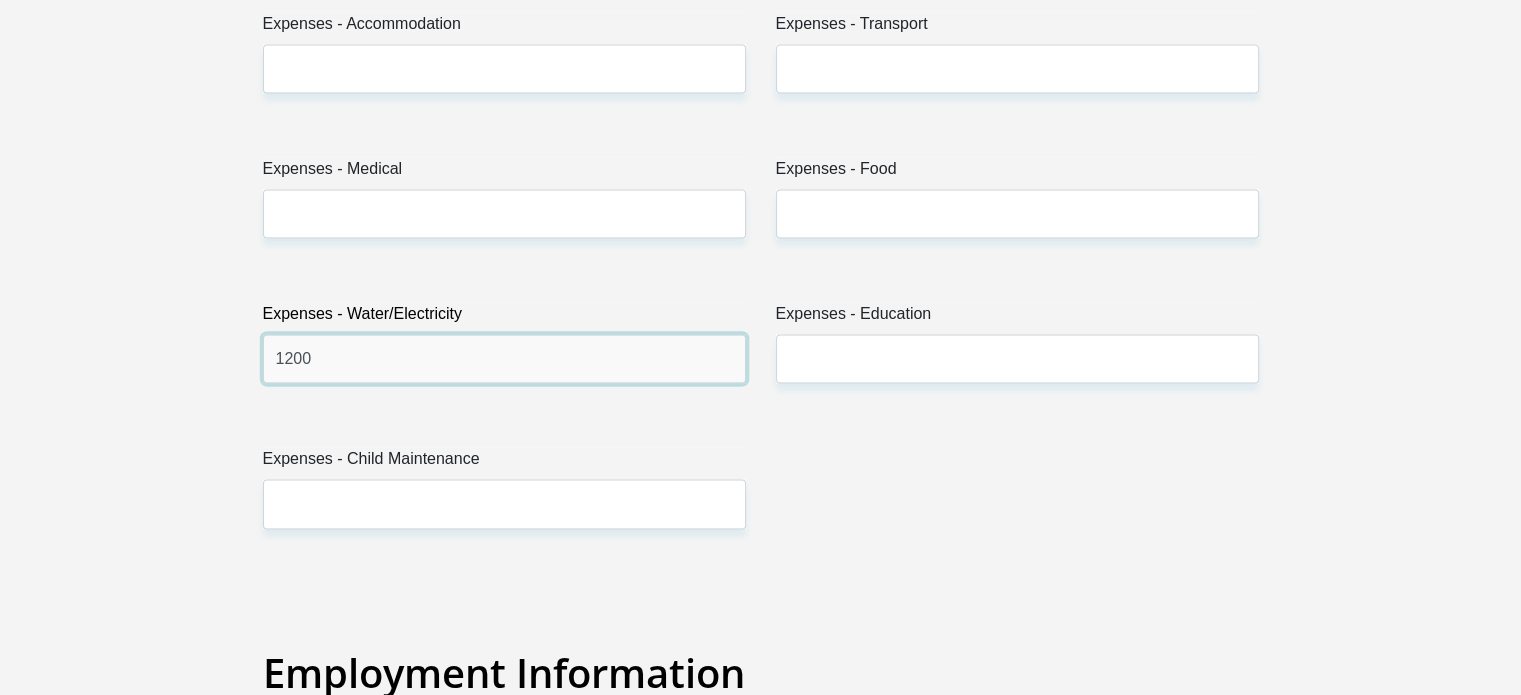 type on "1200" 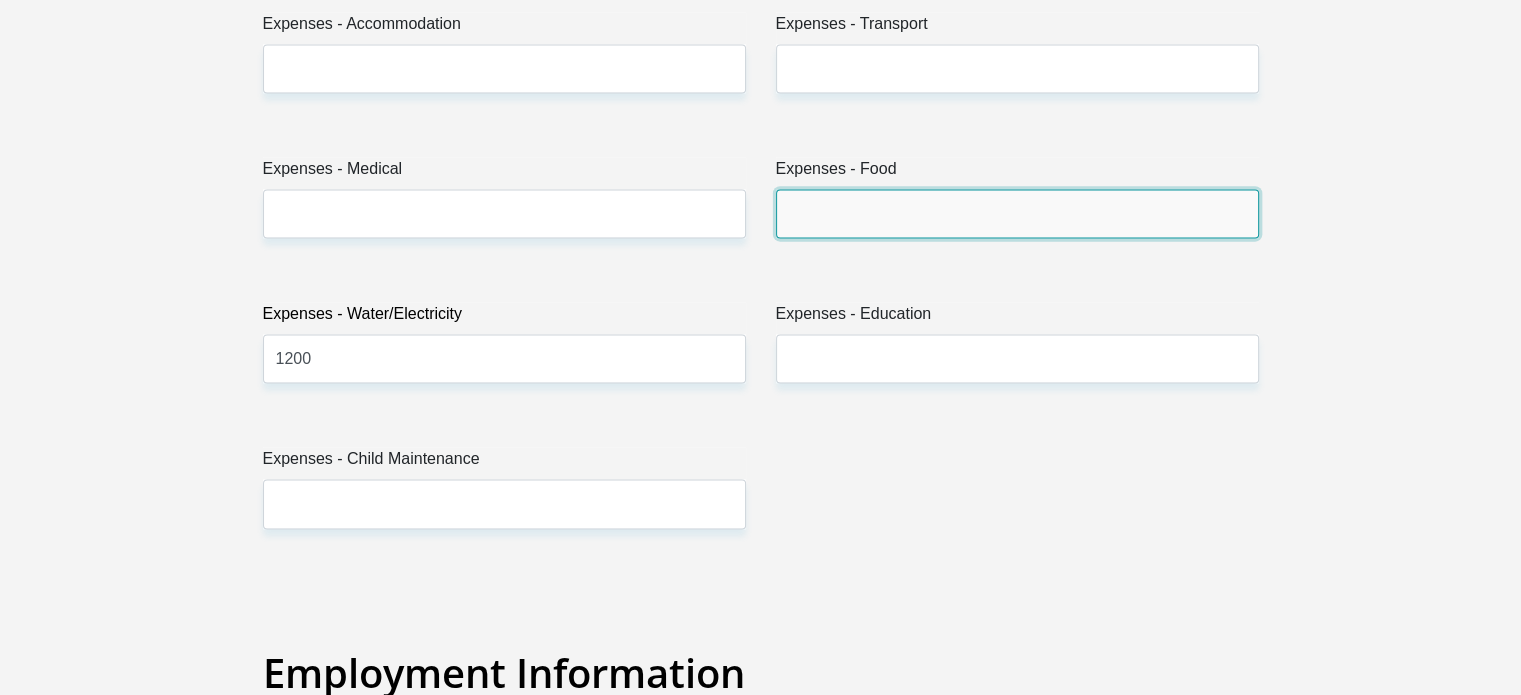 click on "Expenses - Food" at bounding box center (1017, 213) 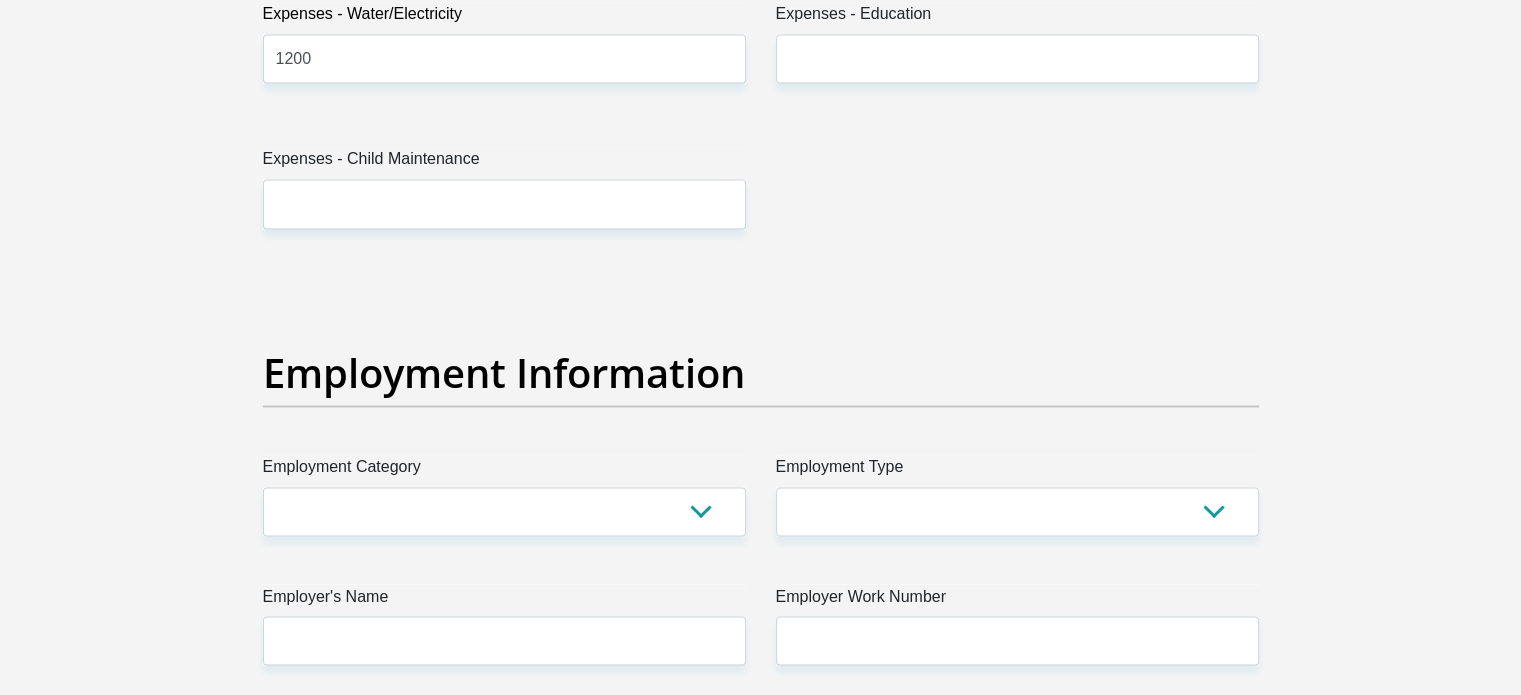 scroll, scrollTop: 3500, scrollLeft: 0, axis: vertical 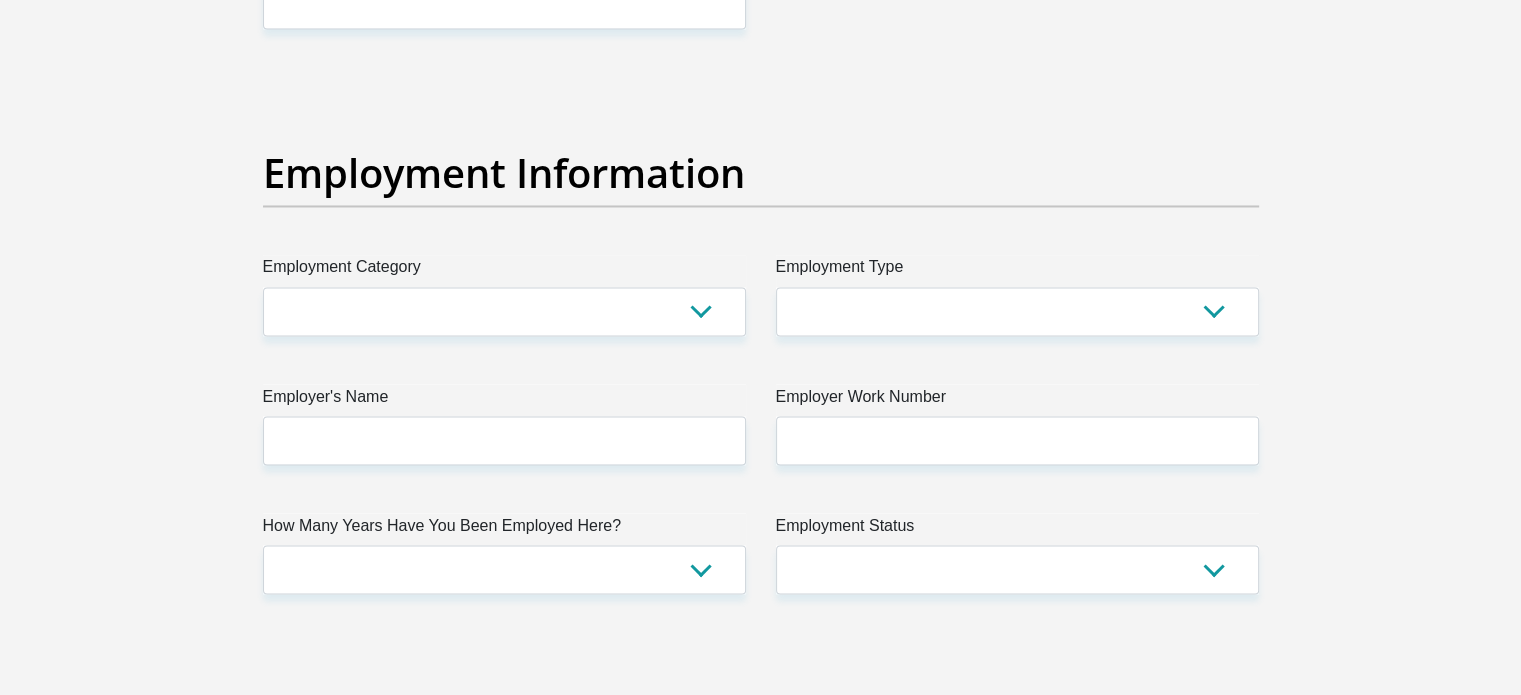 type on "2500" 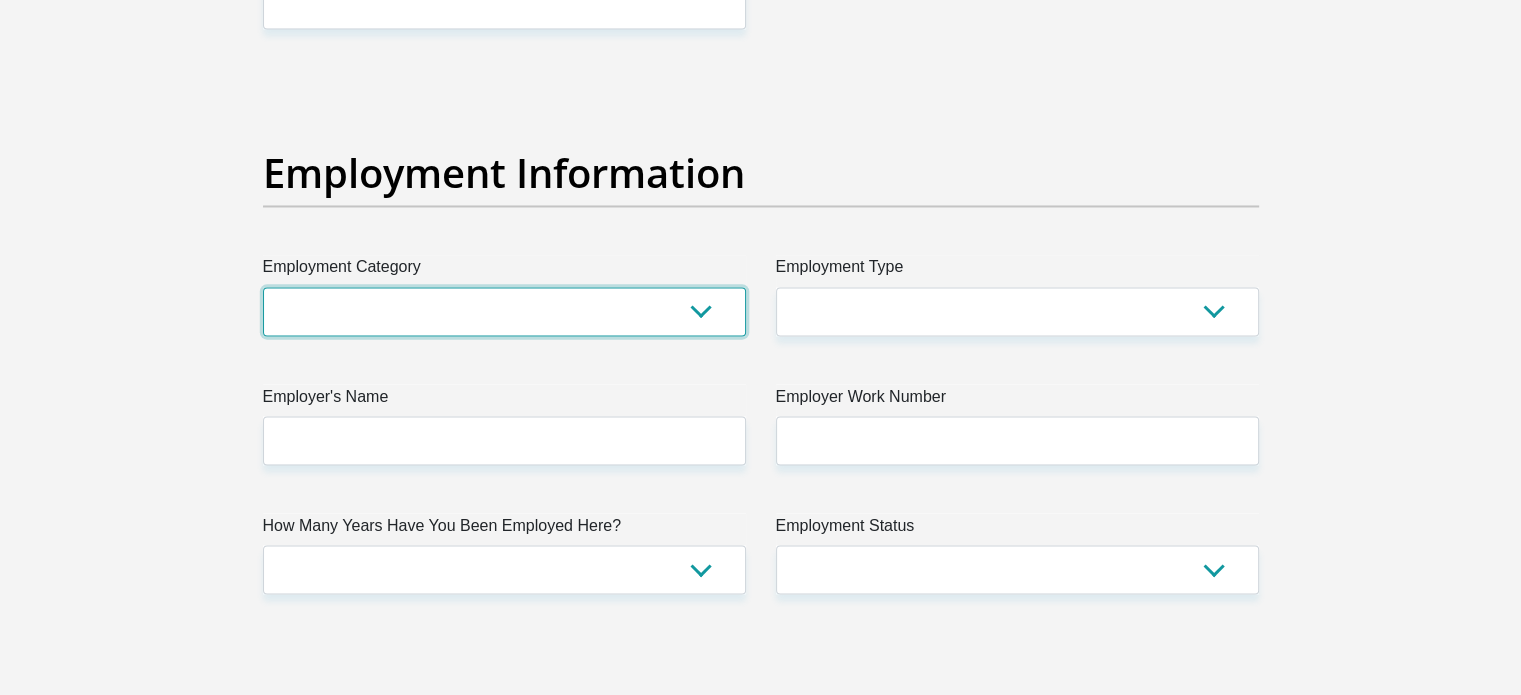 click on "AGRICULTURE
ALCOHOL & TOBACCO
CONSTRUCTION MATERIALS
METALLURGY
EQUIPMENT FOR RENEWABLE ENERGY
SPECIALIZED CONTRACTORS
CAR
GAMING (INCL. INTERNET
OTHER WHOLESALE
UNLICENSED PHARMACEUTICALS
CURRENCY EXCHANGE HOUSES
OTHER FINANCIAL INSTITUTIONS & INSURANCE
REAL ESTATE AGENTS
OIL & GAS
OTHER MATERIALS (E.G. IRON ORE)
PRECIOUS STONES & PRECIOUS METALS
POLITICAL ORGANIZATIONS
RELIGIOUS ORGANIZATIONS(NOT SECTS)
ACTI. HAVING BUSINESS DEAL WITH PUBLIC ADMINISTRATION
LAUNDROMATS" at bounding box center [504, 311] 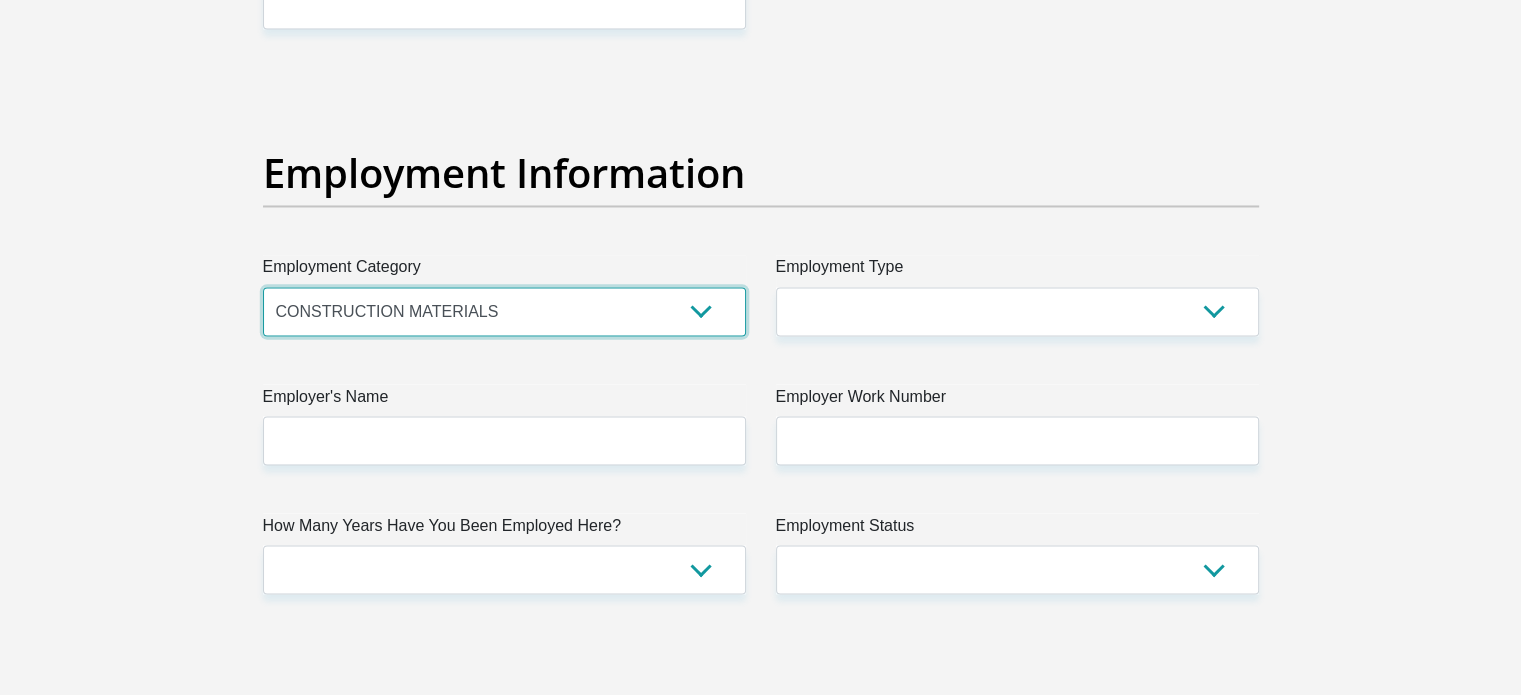 click on "AGRICULTURE
ALCOHOL & TOBACCO
CONSTRUCTION MATERIALS
METALLURGY
EQUIPMENT FOR RENEWABLE ENERGY
SPECIALIZED CONTRACTORS
CAR
GAMING (INCL. INTERNET
OTHER WHOLESALE
UNLICENSED PHARMACEUTICALS
CURRENCY EXCHANGE HOUSES
OTHER FINANCIAL INSTITUTIONS & INSURANCE
REAL ESTATE AGENTS
OIL & GAS
OTHER MATERIALS (E.G. IRON ORE)
PRECIOUS STONES & PRECIOUS METALS
POLITICAL ORGANIZATIONS
RELIGIOUS ORGANIZATIONS(NOT SECTS)
ACTI. HAVING BUSINESS DEAL WITH PUBLIC ADMINISTRATION
LAUNDROMATS" at bounding box center (504, 311) 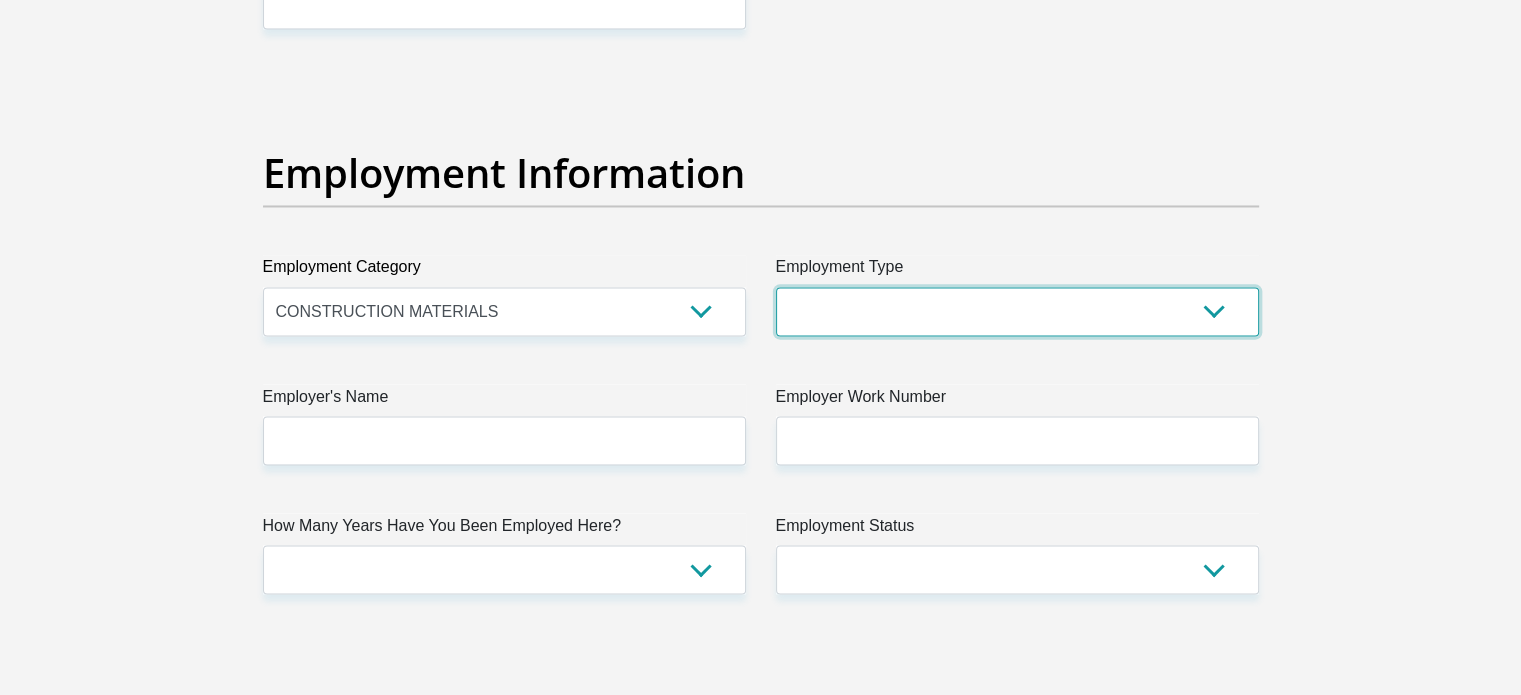 click on "College/Lecturer
Craft Seller
Creative
Driver
Executive
Farmer
Forces - Non Commissioned
Forces - Officer
Hawker
Housewife
Labourer
Licenced Professional
Manager
Miner
Non Licenced Professional
Office Staff/Clerk
Outside Worker
Pensioner
Permanent Teacher
Production/Manufacturing
Sales
Self-Employed
Semi-Professional Worker
Service Industry  Social Worker  Student" at bounding box center [1017, 311] 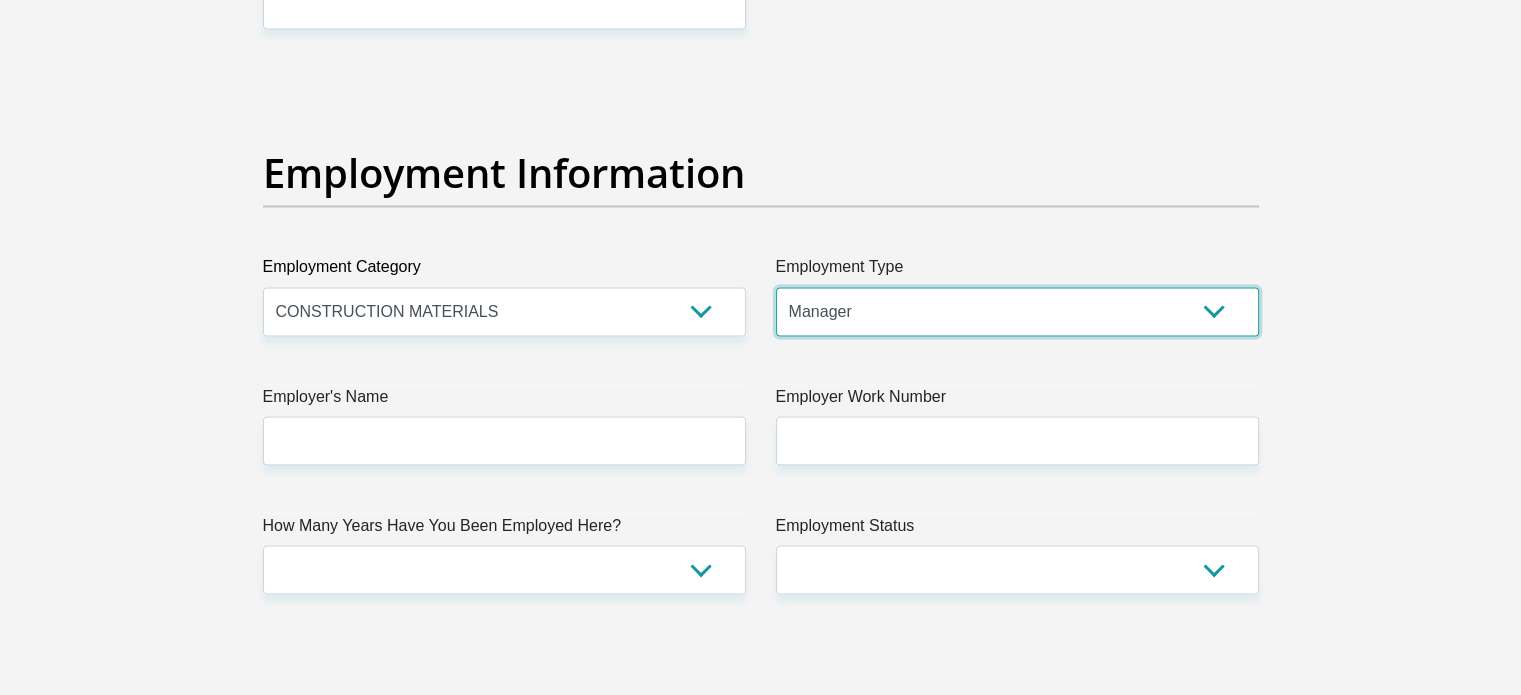 click on "College/Lecturer
Craft Seller
Creative
Driver
Executive
Farmer
Forces - Non Commissioned
Forces - Officer
Hawker
Housewife
Labourer
Licenced Professional
Manager
Miner
Non Licenced Professional
Office Staff/Clerk
Outside Worker
Pensioner
Permanent Teacher
Production/Manufacturing
Sales
Self-Employed
Semi-Professional Worker
Service Industry  Social Worker  Student" at bounding box center [1017, 311] 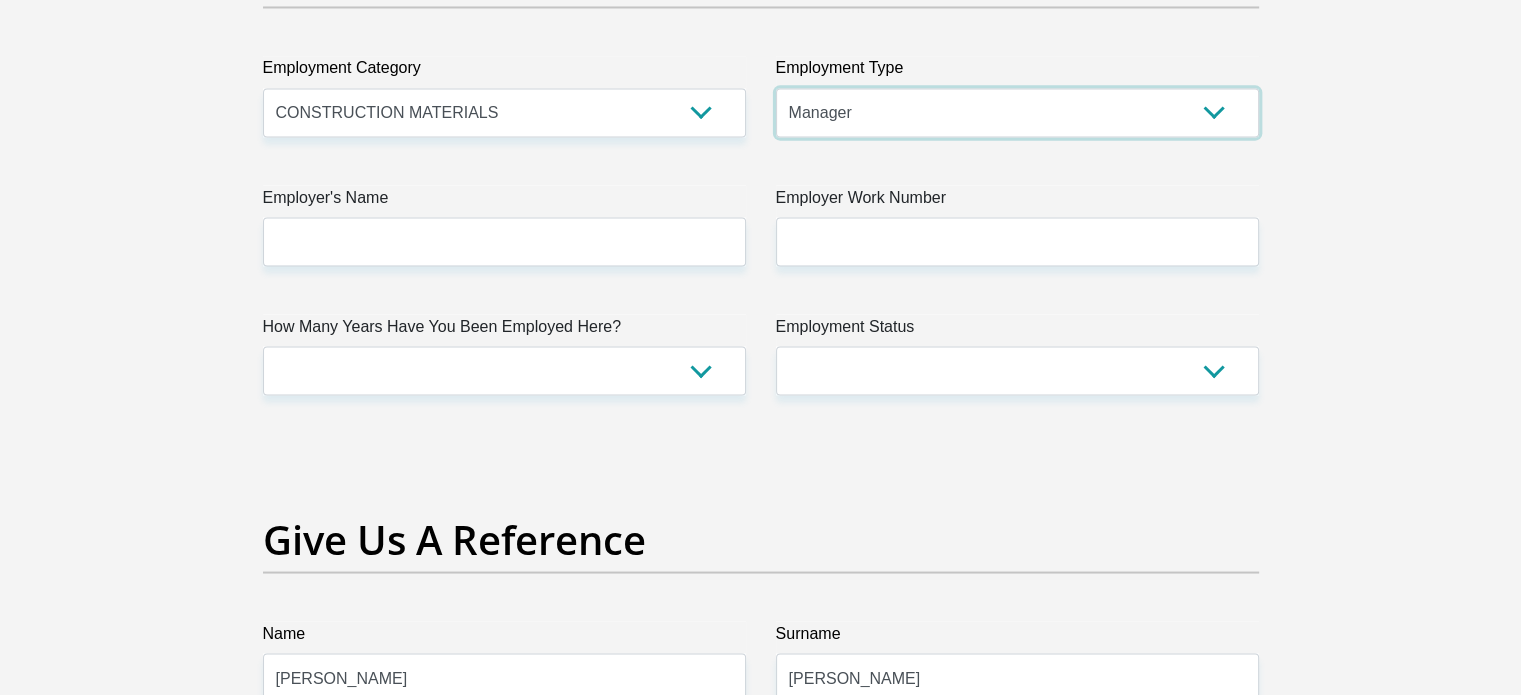 scroll, scrollTop: 3700, scrollLeft: 0, axis: vertical 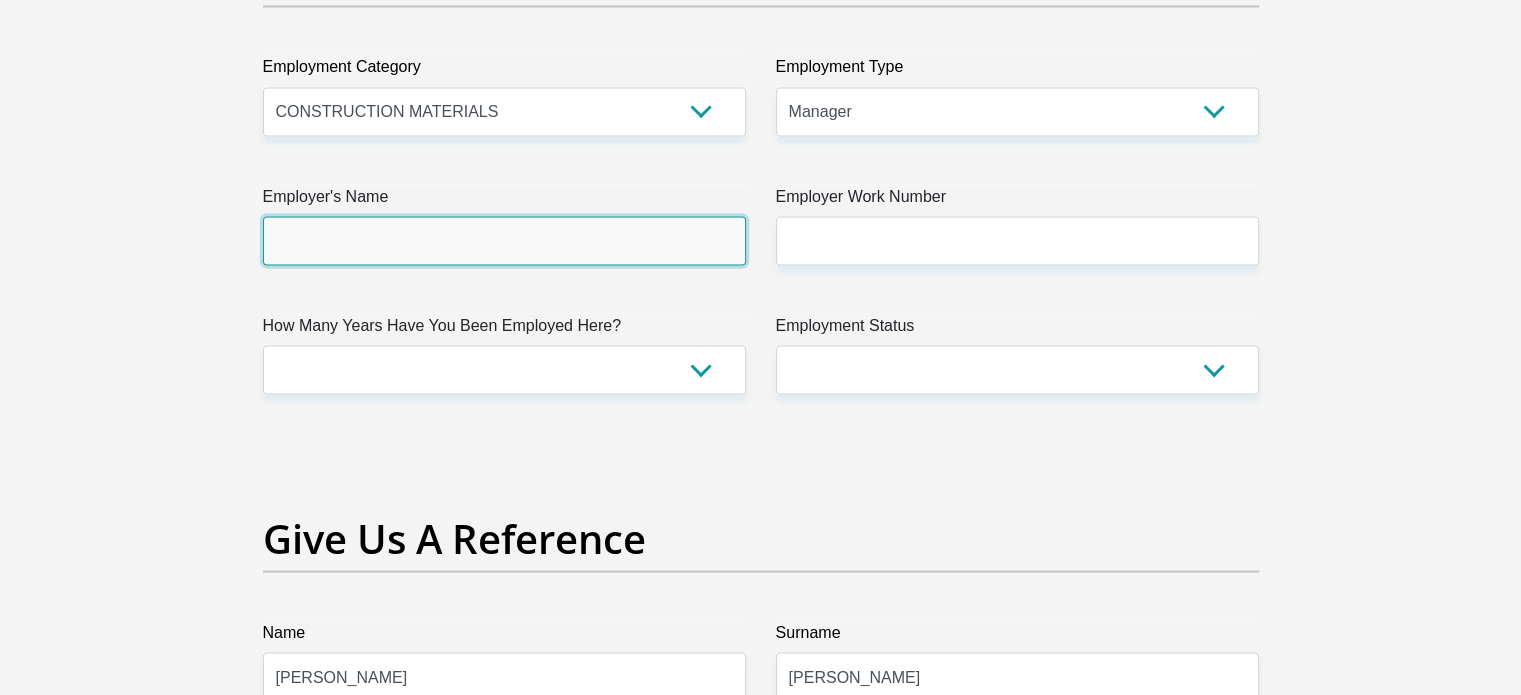 click on "Employer's Name" at bounding box center [504, 240] 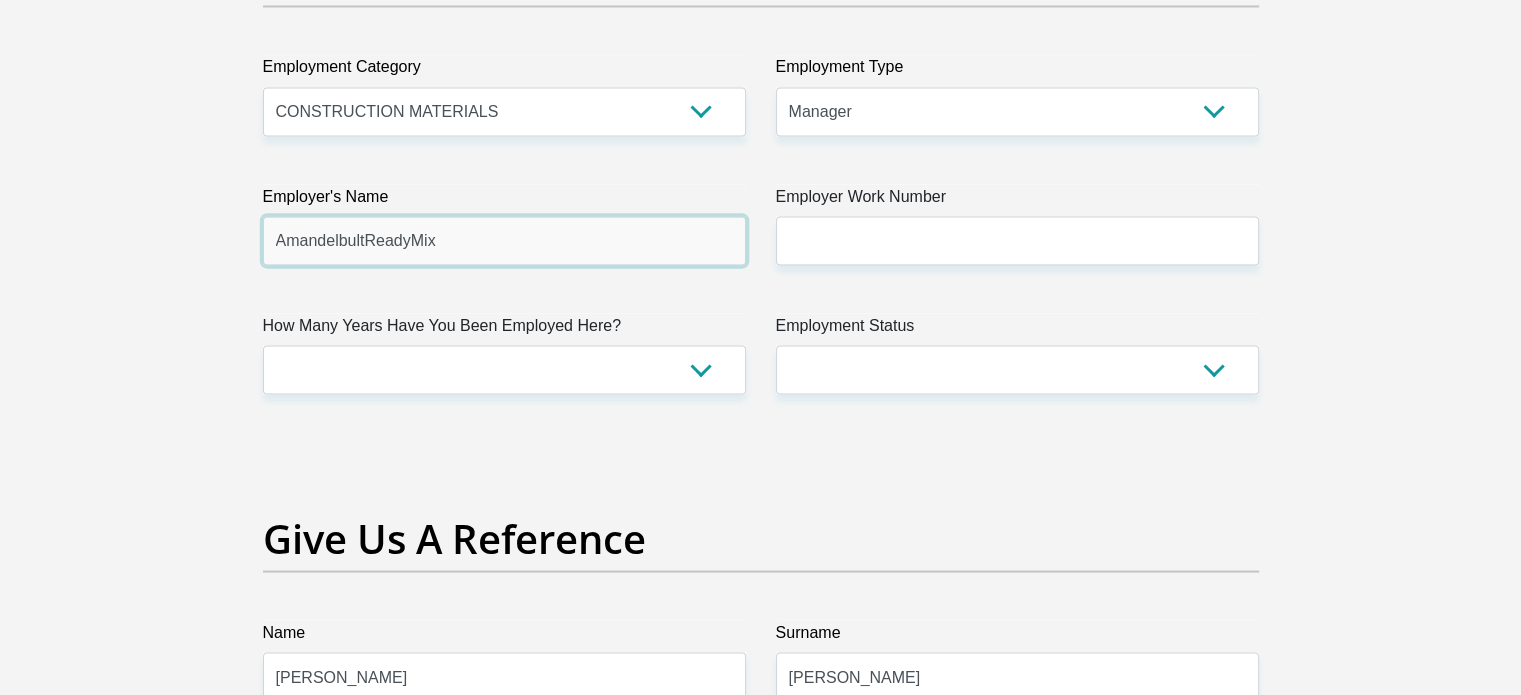 type on "AmandelbultReadyMix" 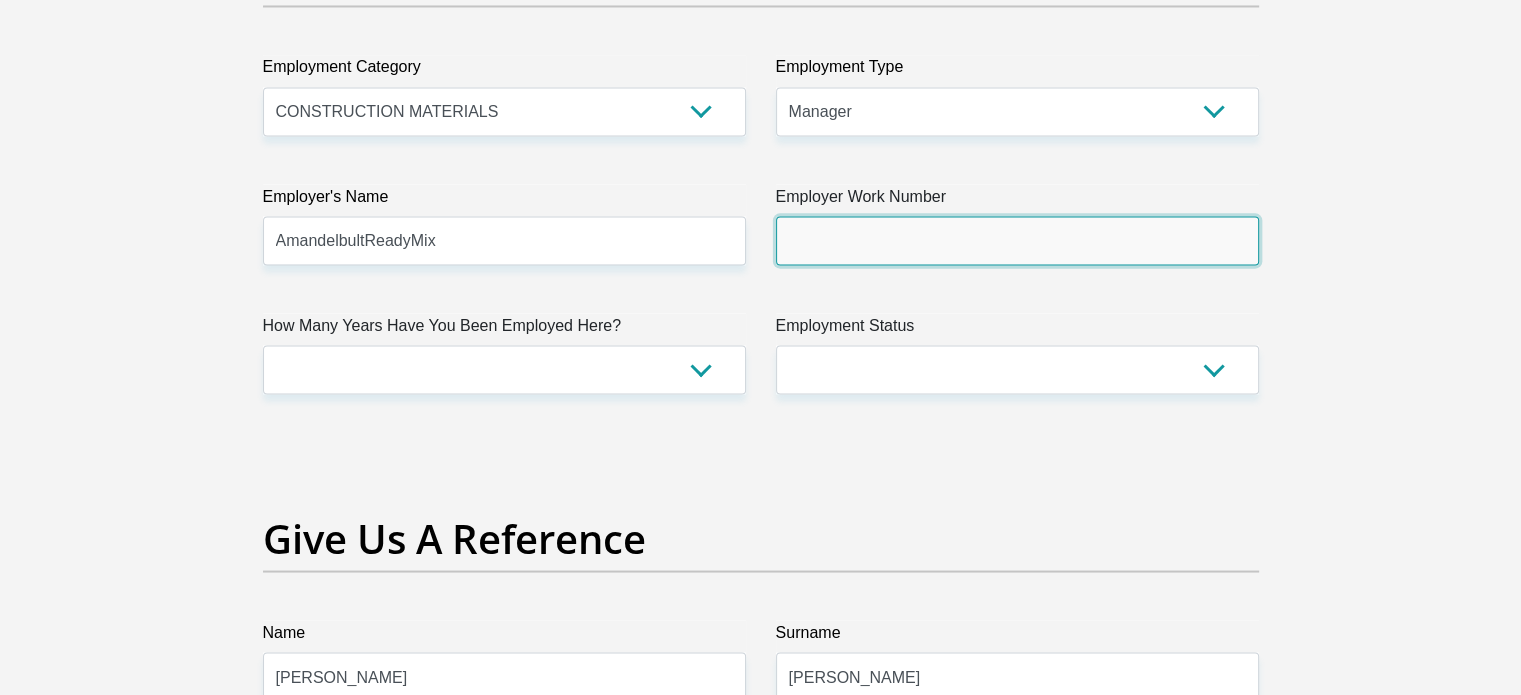 click on "Employer Work Number" at bounding box center [1017, 240] 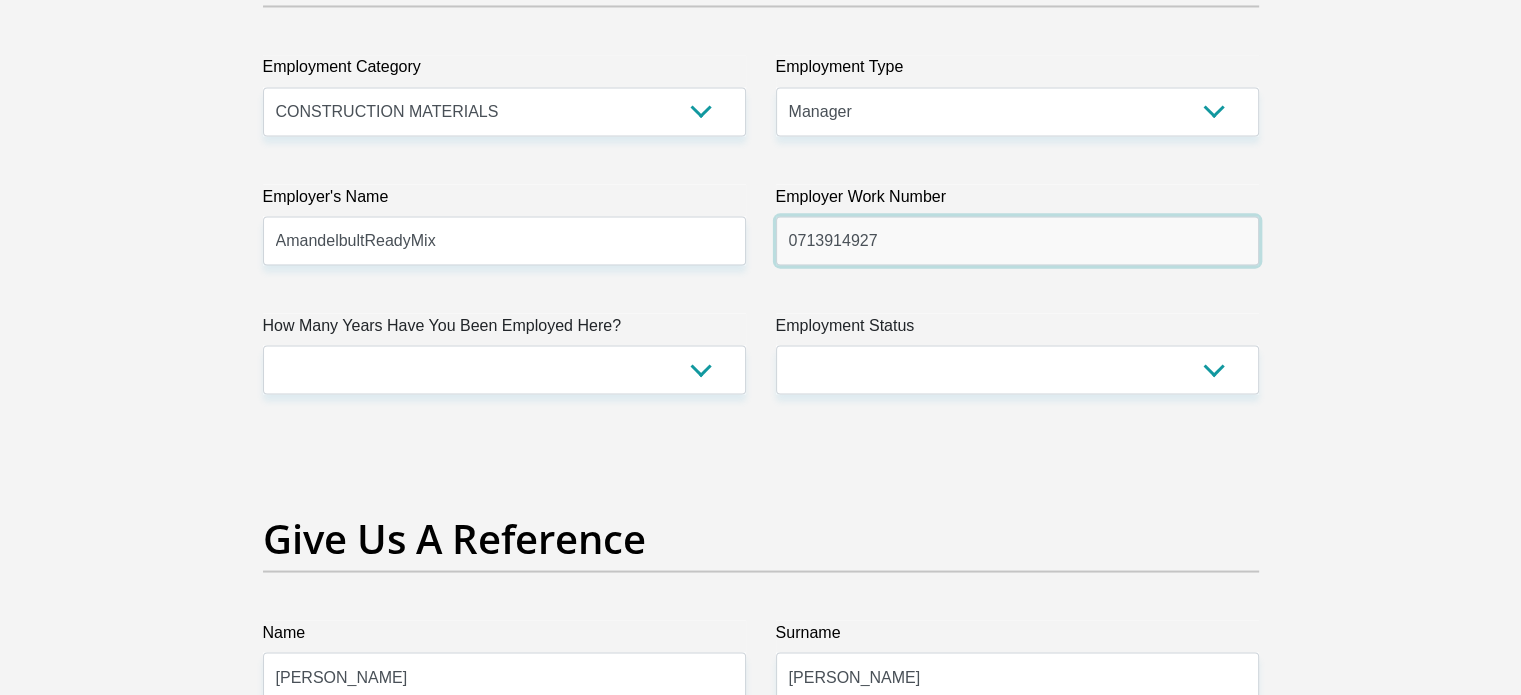 type on "0713914927" 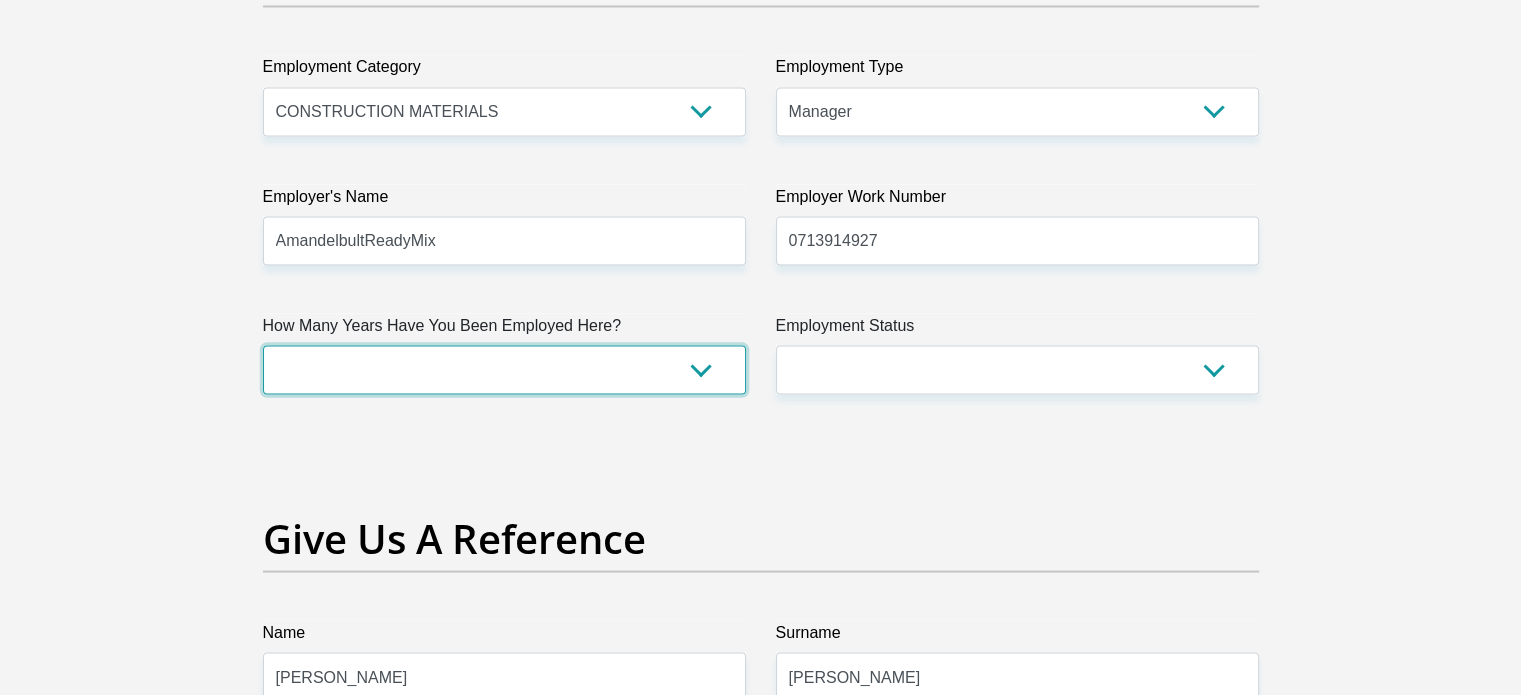 click on "less than 1 year
1-3 years
3-5 years
5+ years" at bounding box center [504, 369] 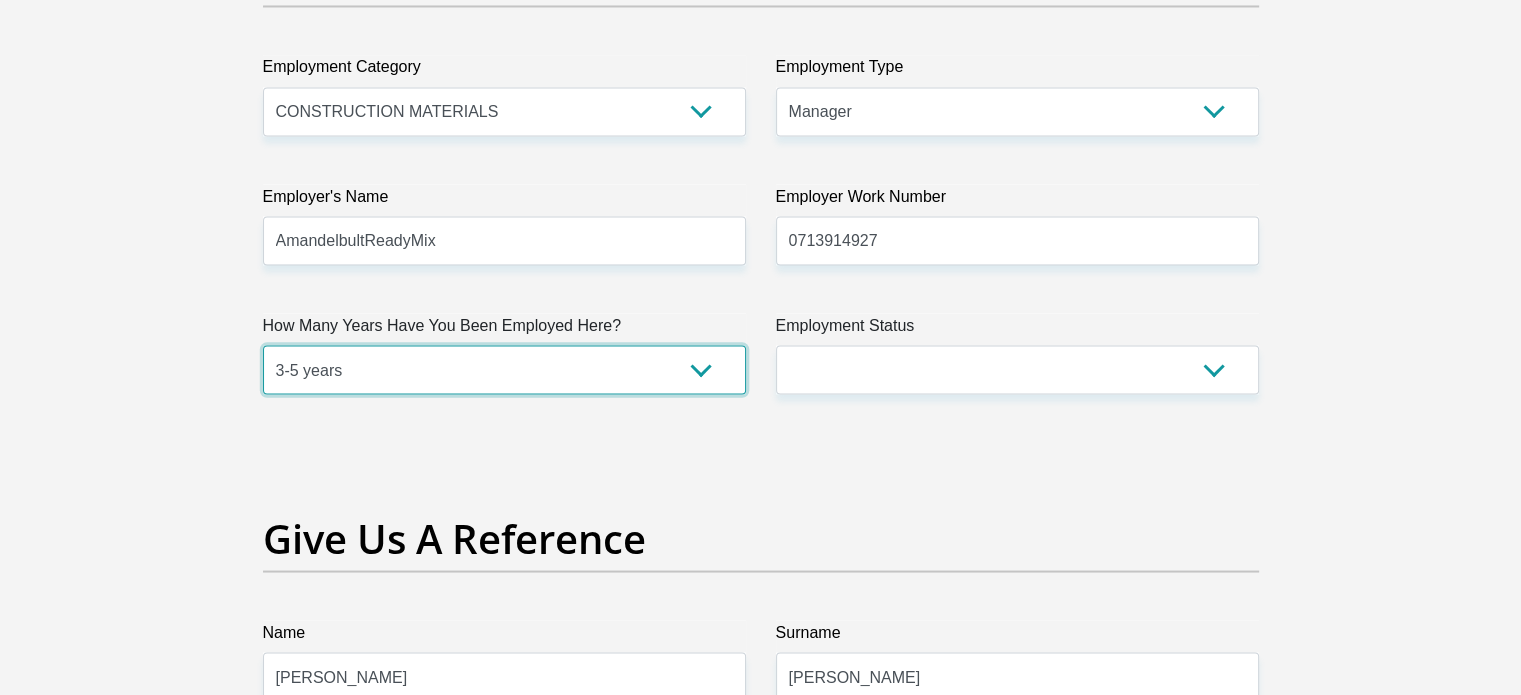 click on "less than 1 year
1-3 years
3-5 years
5+ years" at bounding box center [504, 369] 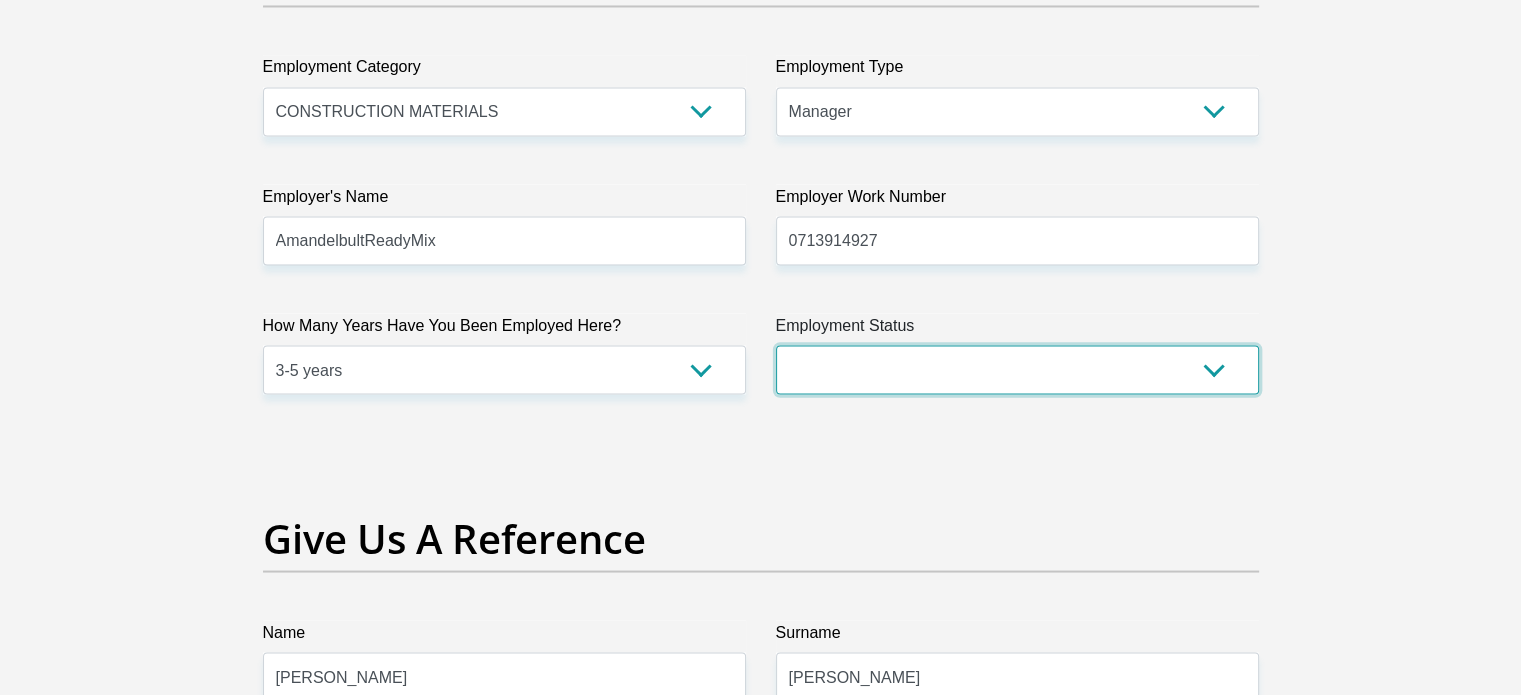 click on "Permanent/Full-time
Part-time/Casual
Contract Worker
Self-Employed
Housewife
Retired
Student
Medically Boarded
Disability
Unemployed" at bounding box center (1017, 369) 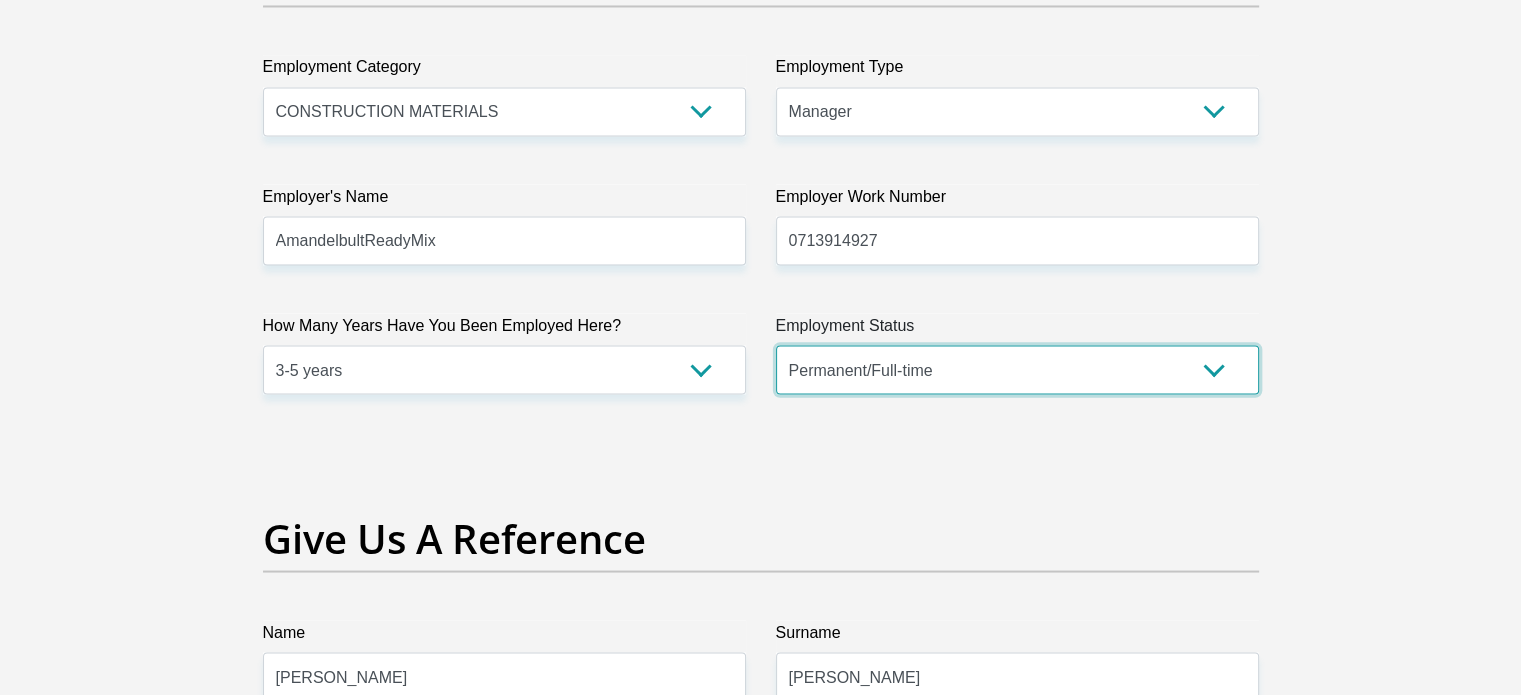 click on "Permanent/Full-time
Part-time/Casual
Contract Worker
Self-Employed
Housewife
Retired
Student
Medically Boarded
Disability
Unemployed" at bounding box center [1017, 369] 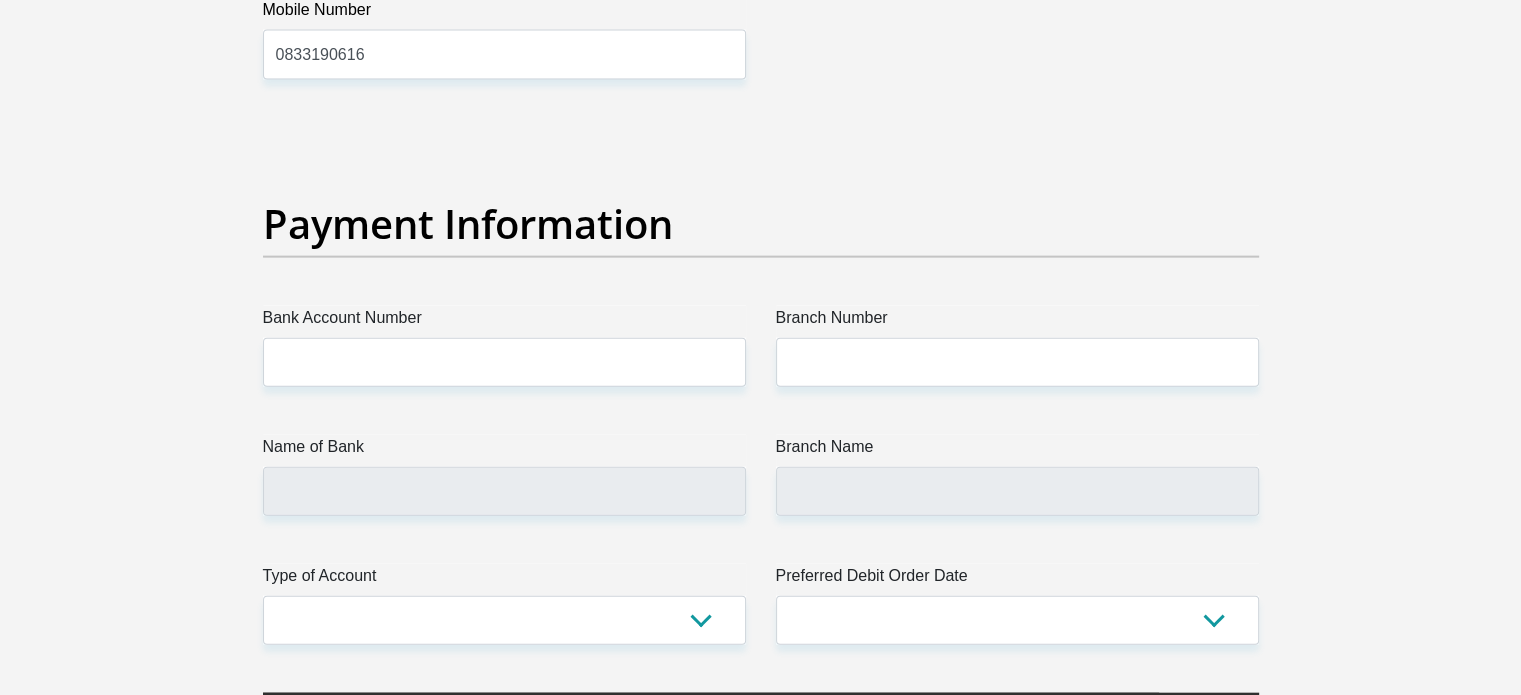 scroll, scrollTop: 4500, scrollLeft: 0, axis: vertical 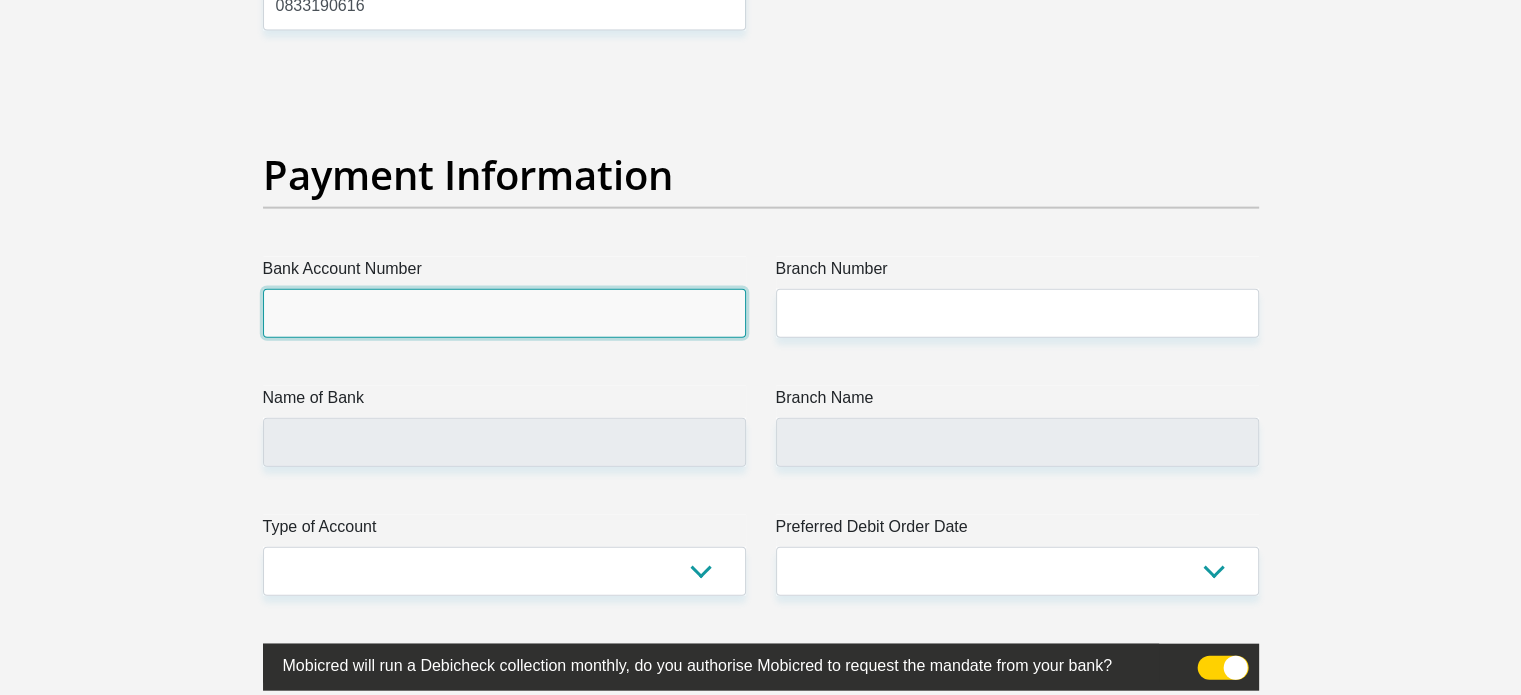 click on "Bank Account Number" at bounding box center [504, 313] 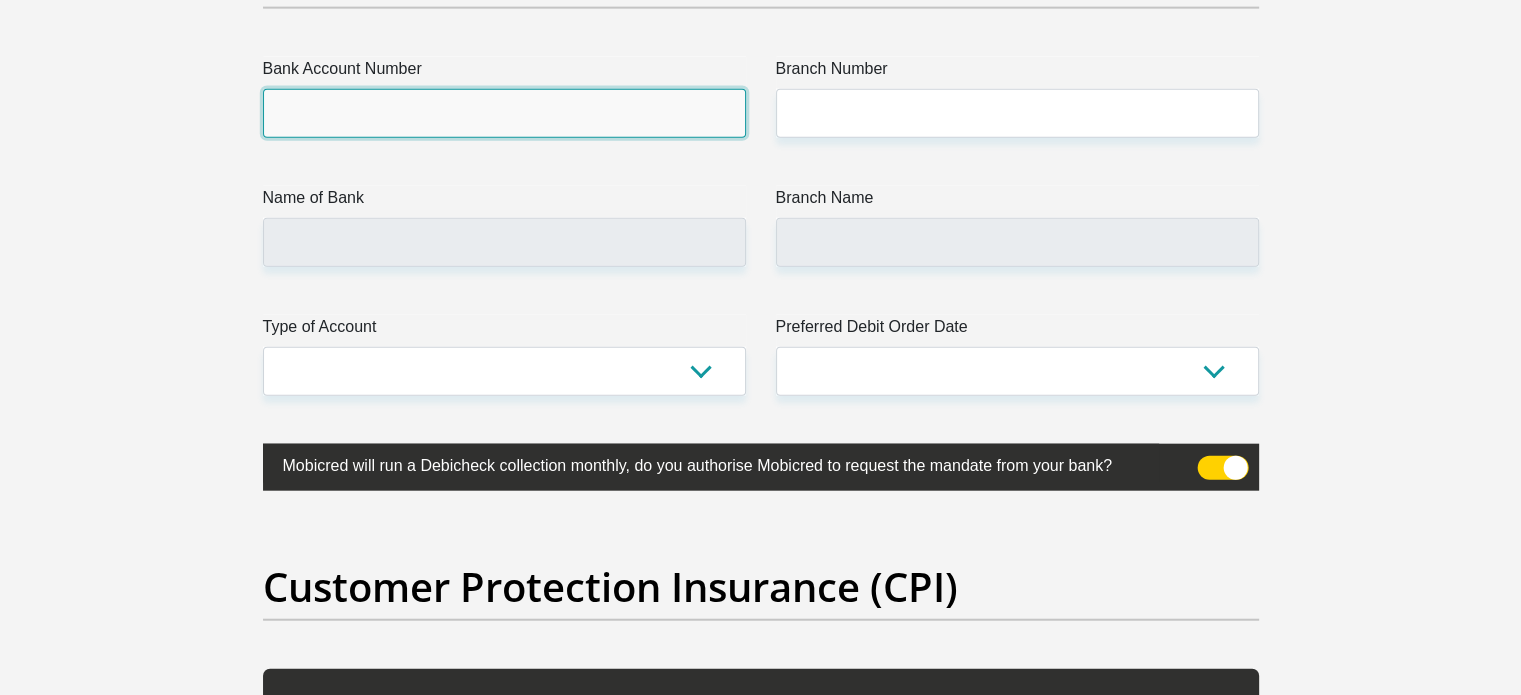 scroll, scrollTop: 4600, scrollLeft: 0, axis: vertical 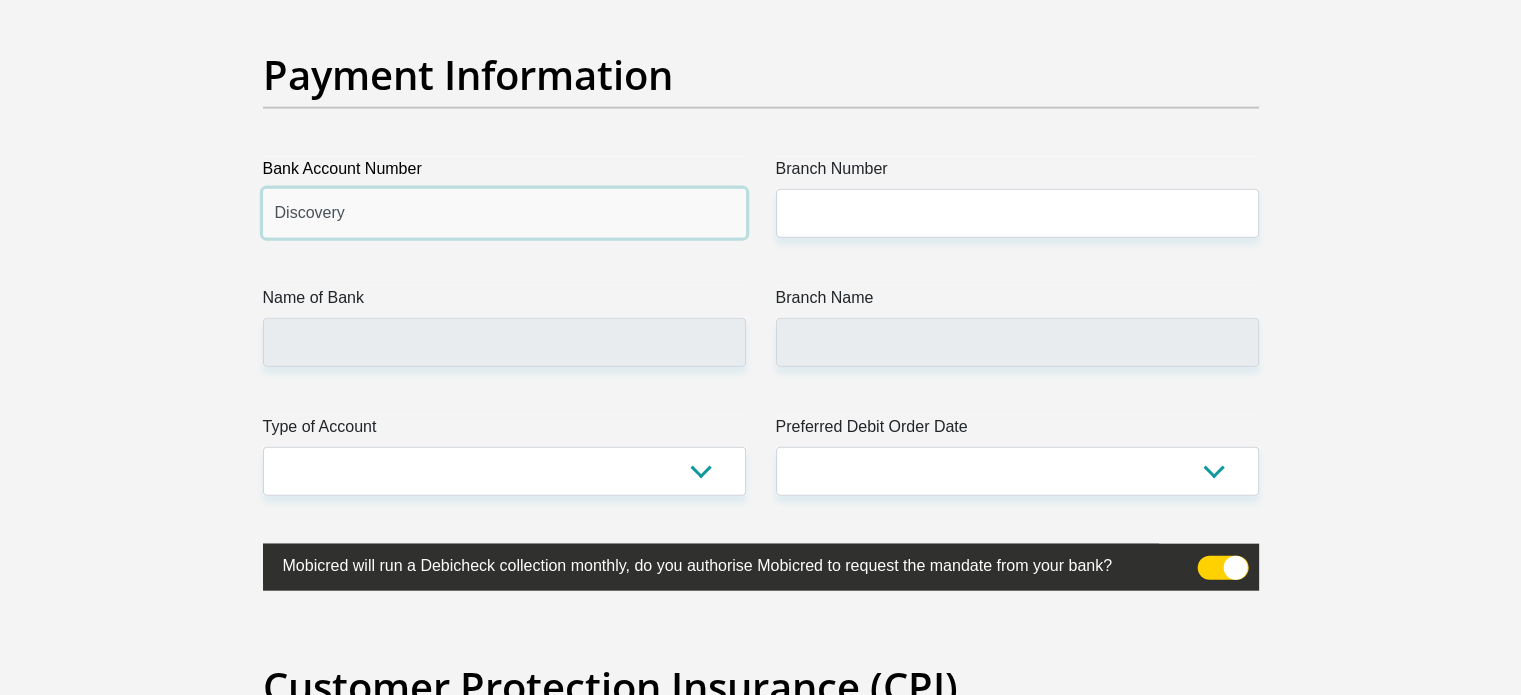 click on "Discovery" at bounding box center (504, 213) 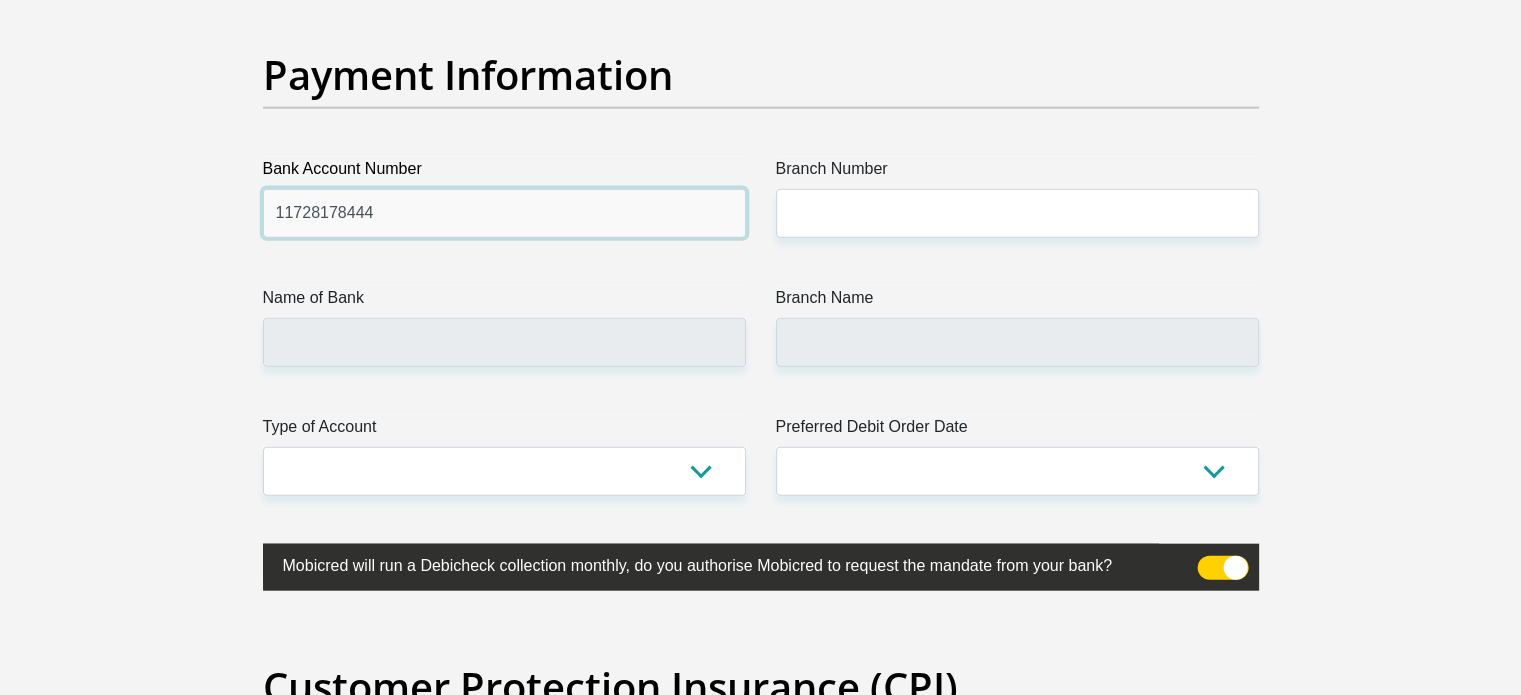 type on "11728178444" 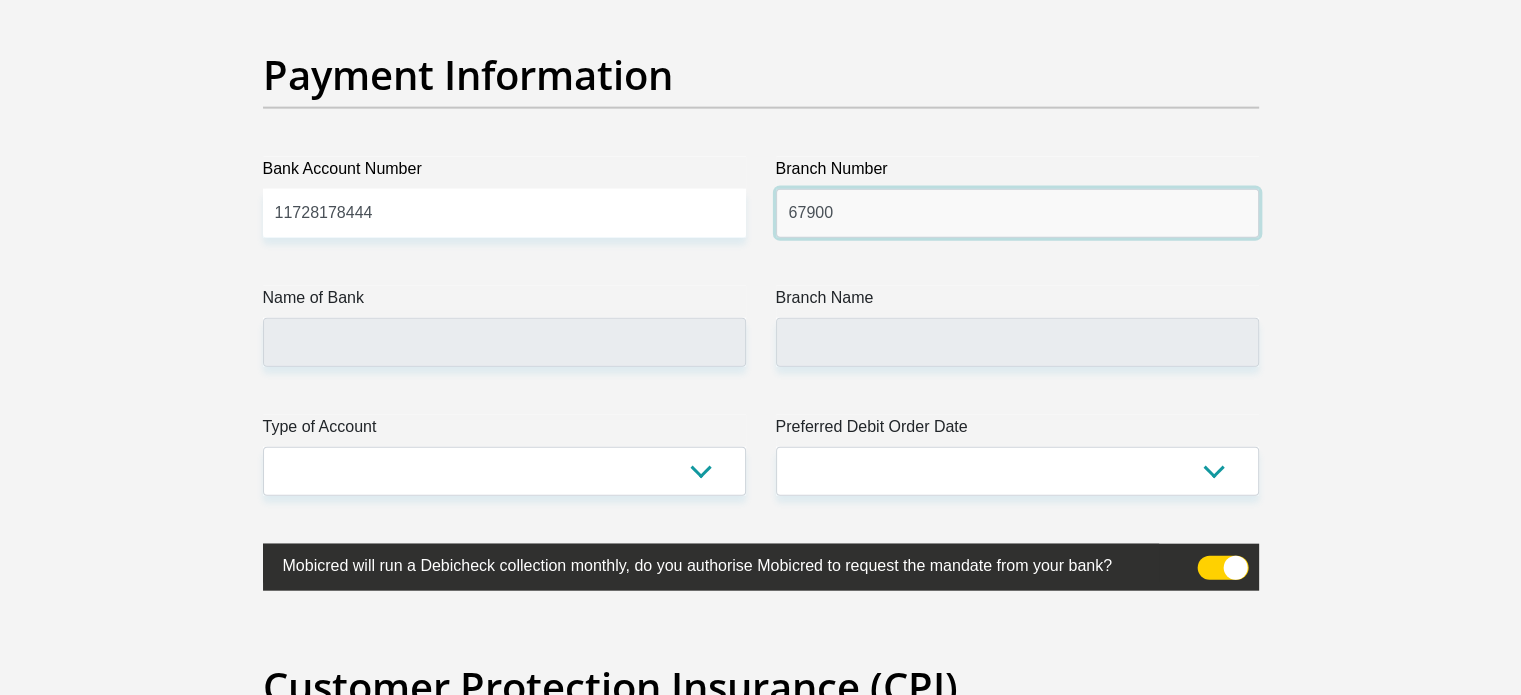 type on "67900" 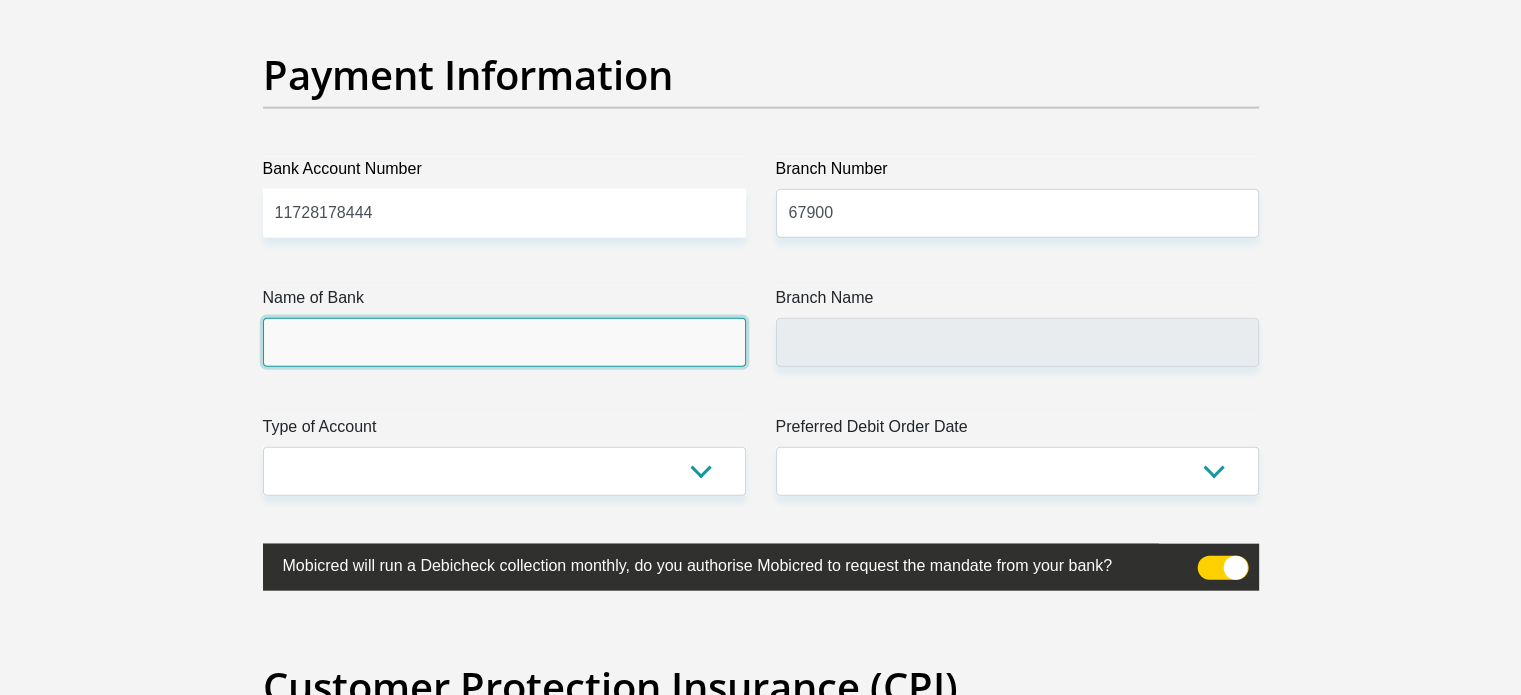 click on "Name of Bank" at bounding box center (504, 342) 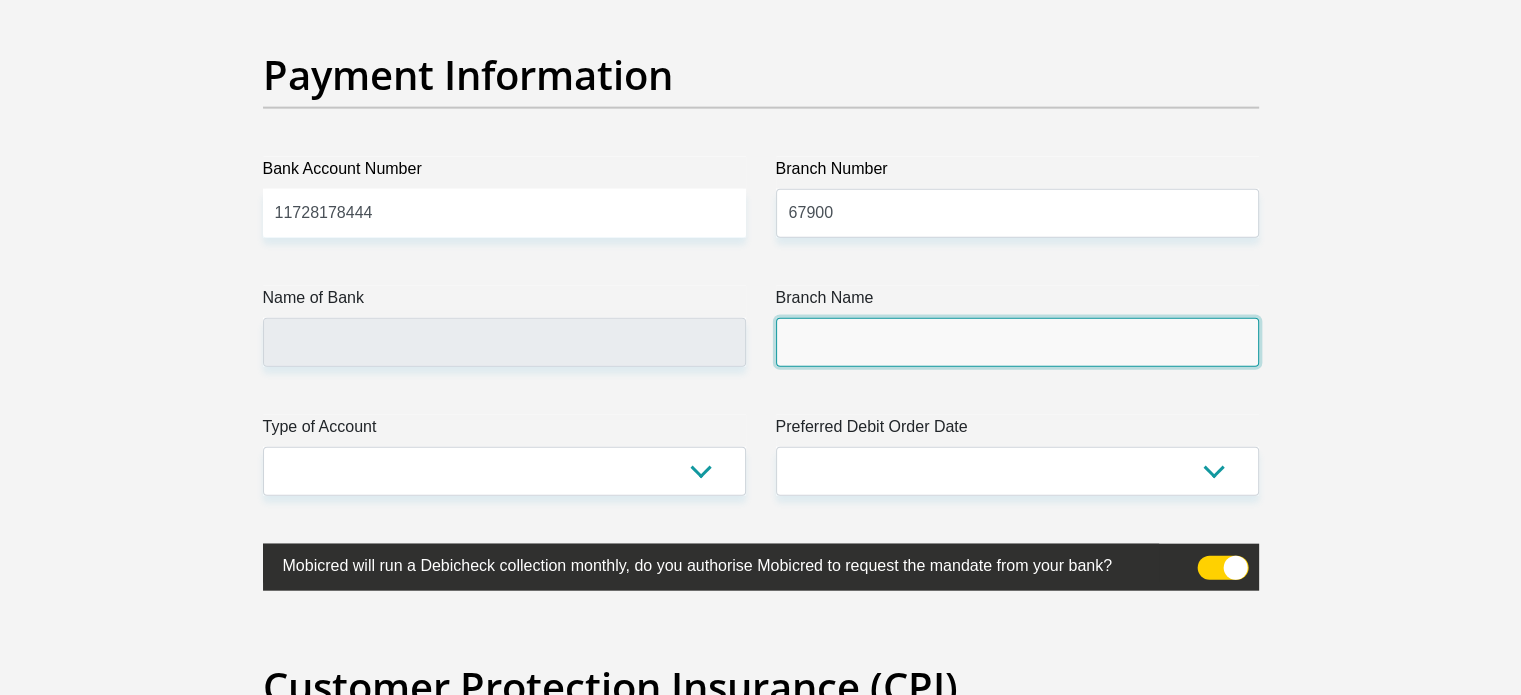 click on "Branch Name" at bounding box center (1017, 342) 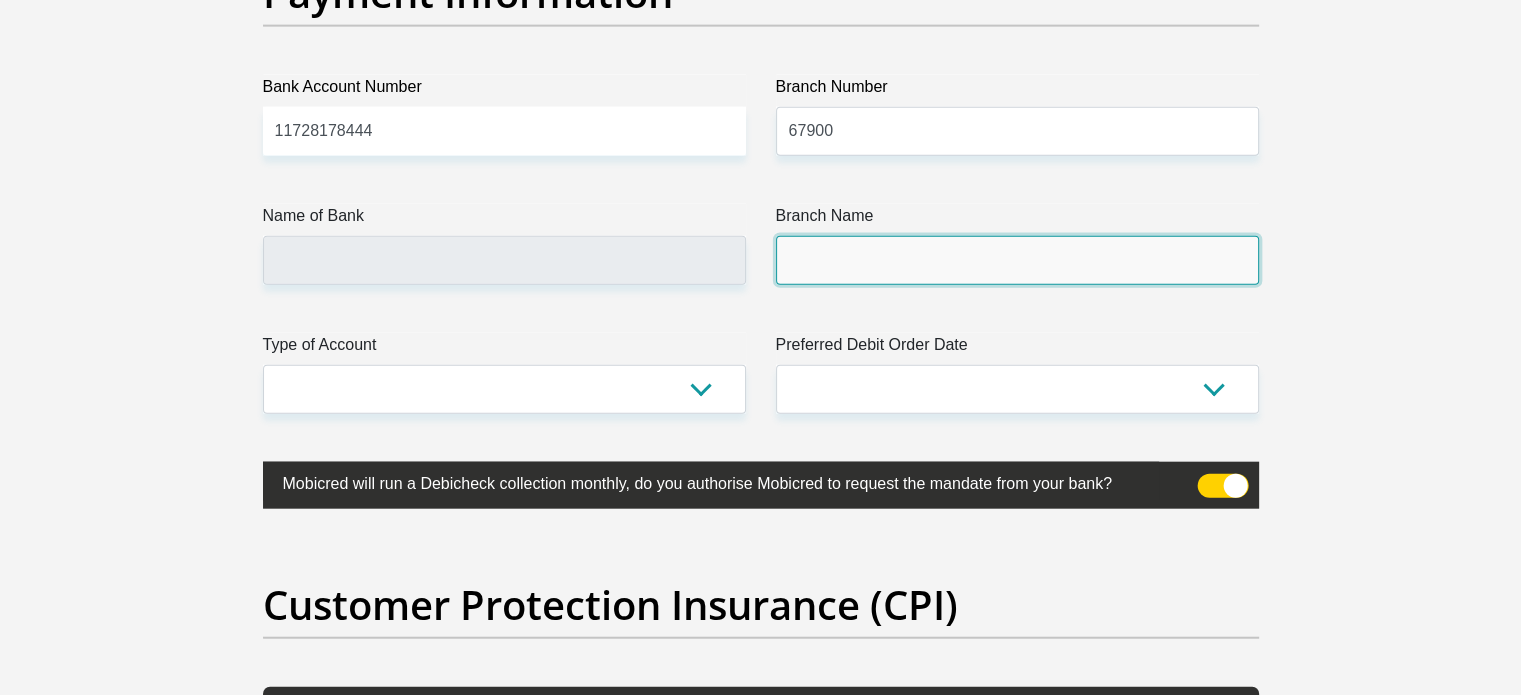 scroll, scrollTop: 4800, scrollLeft: 0, axis: vertical 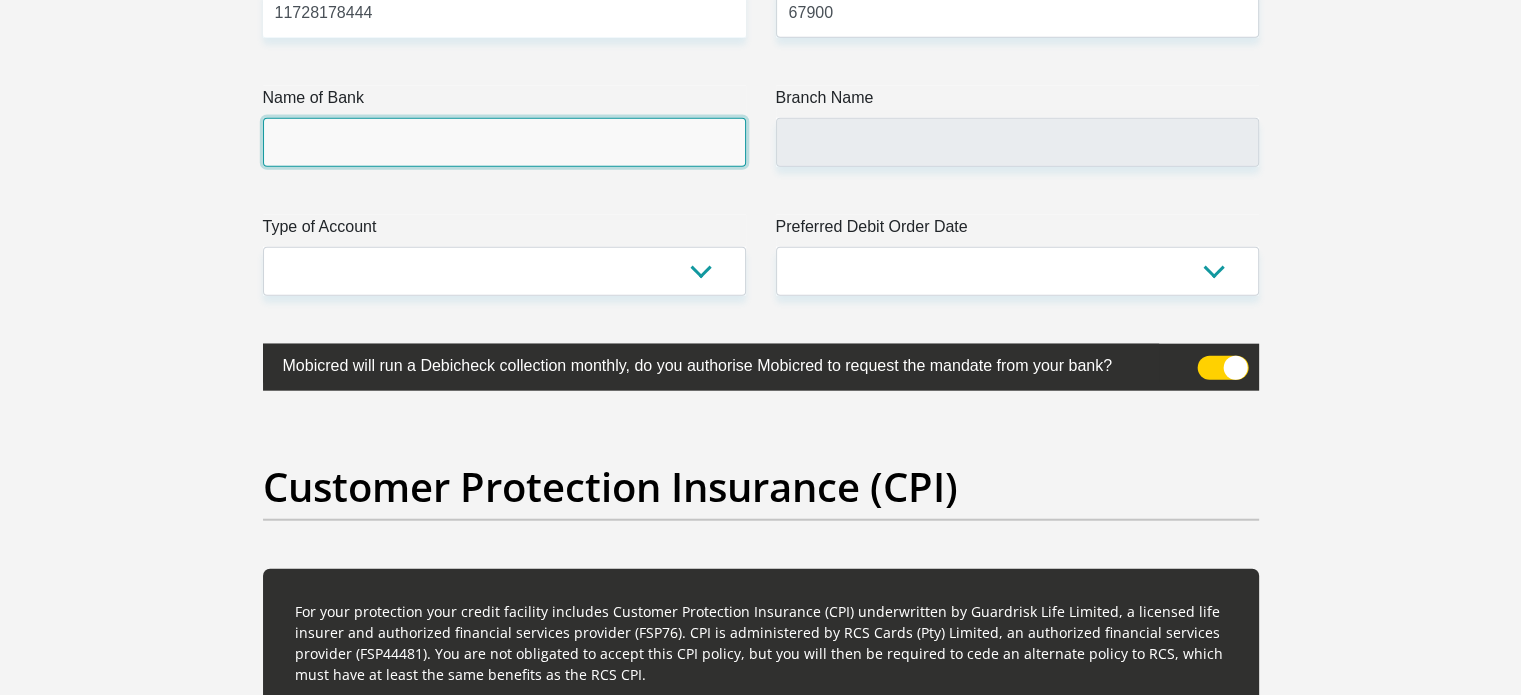 click on "Name of Bank" at bounding box center (504, 142) 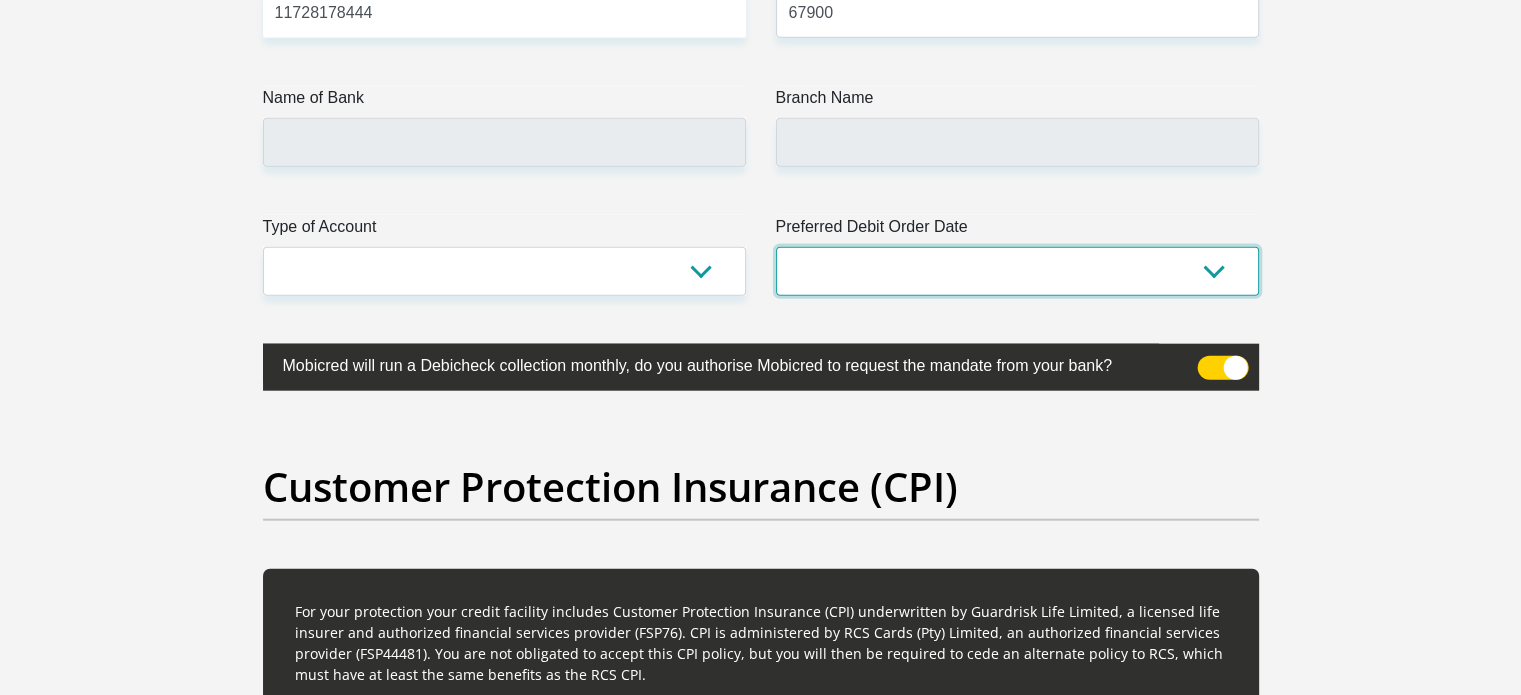 click on "1st
2nd
3rd
4th
5th
7th
18th
19th
20th
21st
22nd
23rd
24th
25th
26th
27th
28th
29th
30th" at bounding box center (1017, 271) 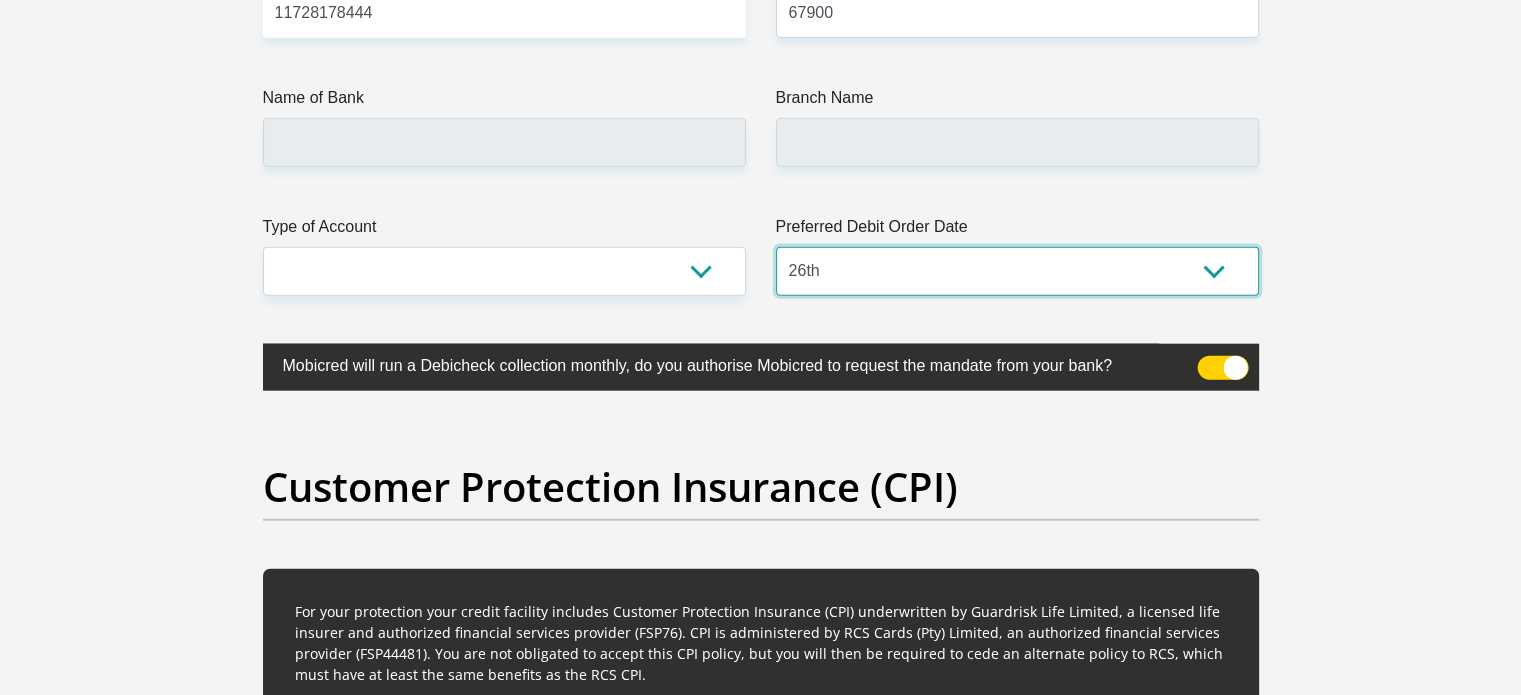 click on "1st
2nd
3rd
4th
5th
7th
18th
19th
20th
21st
22nd
23rd
24th
25th
26th
27th
28th
29th
30th" at bounding box center [1017, 271] 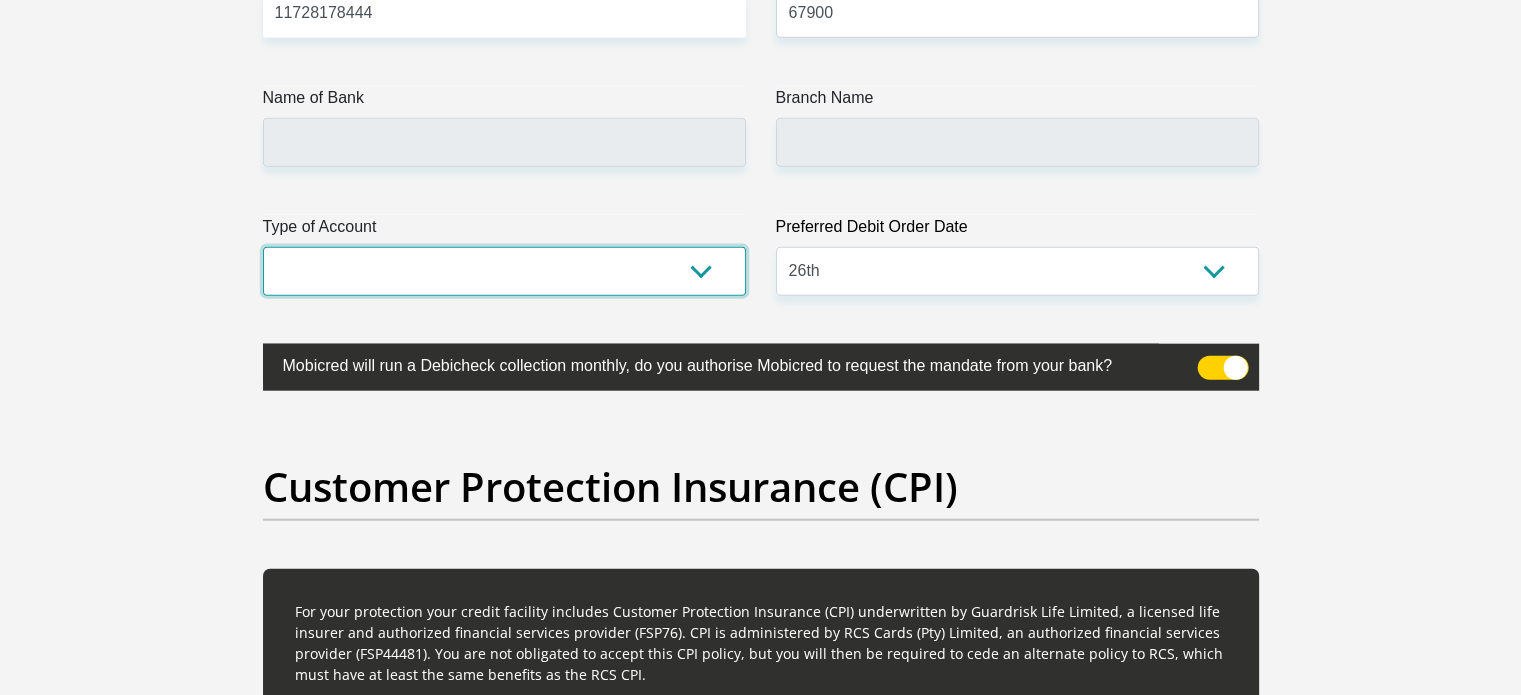 click on "Cheque
Savings" at bounding box center (504, 271) 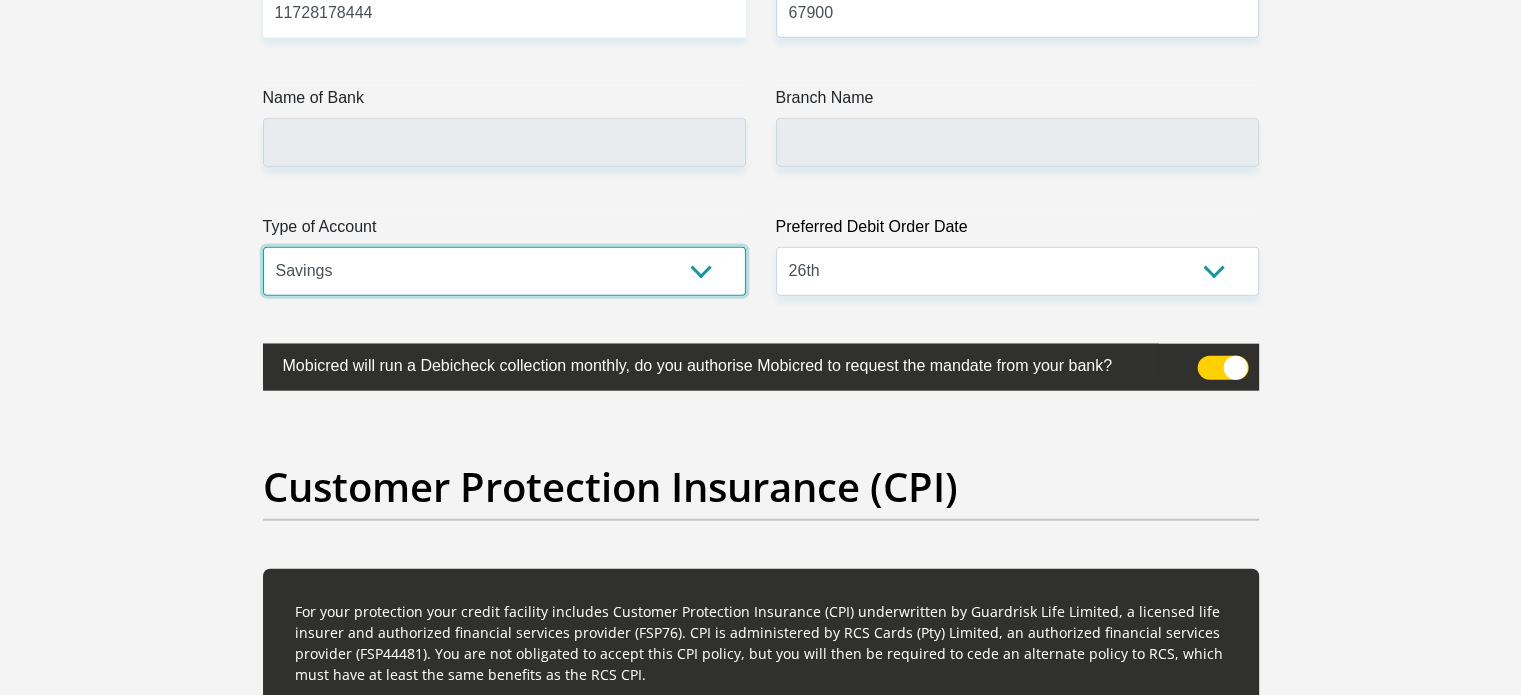 click on "Cheque
Savings" at bounding box center [504, 271] 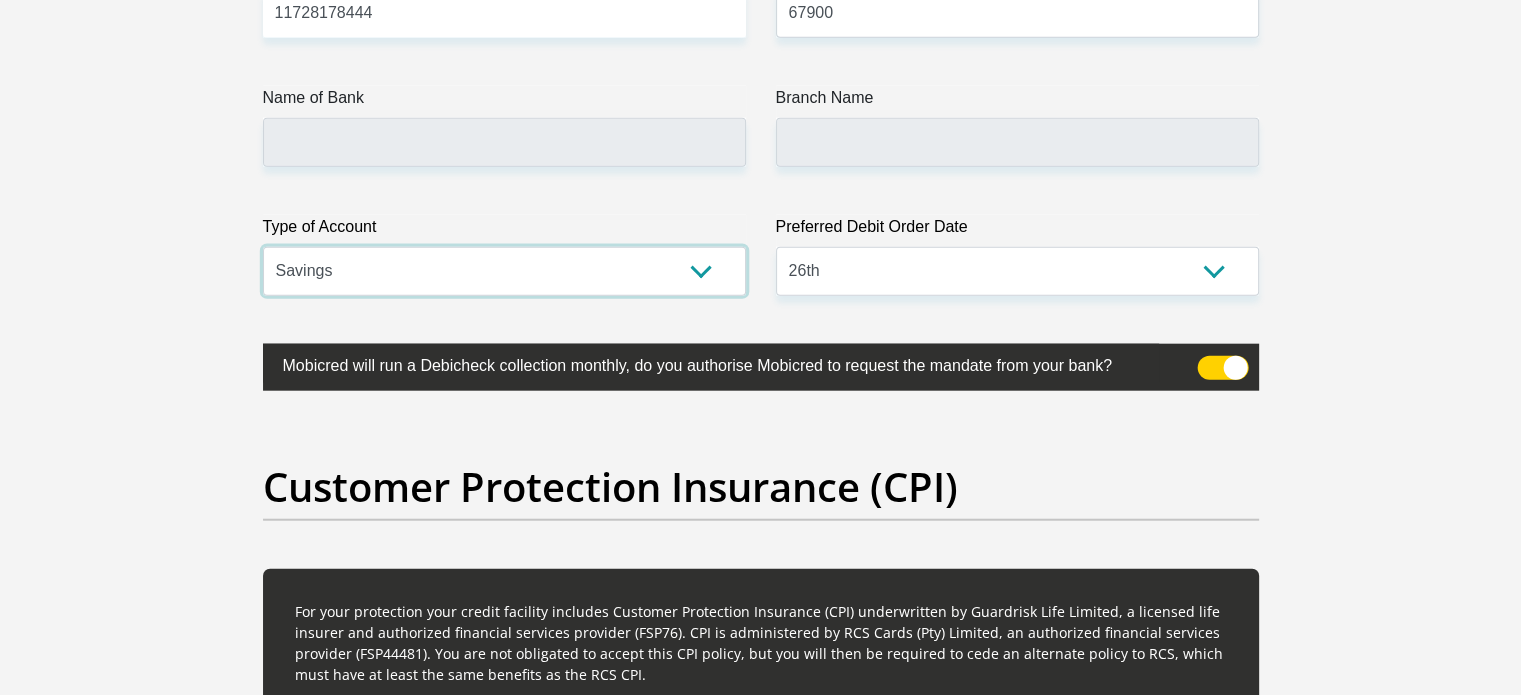 scroll, scrollTop: 4600, scrollLeft: 0, axis: vertical 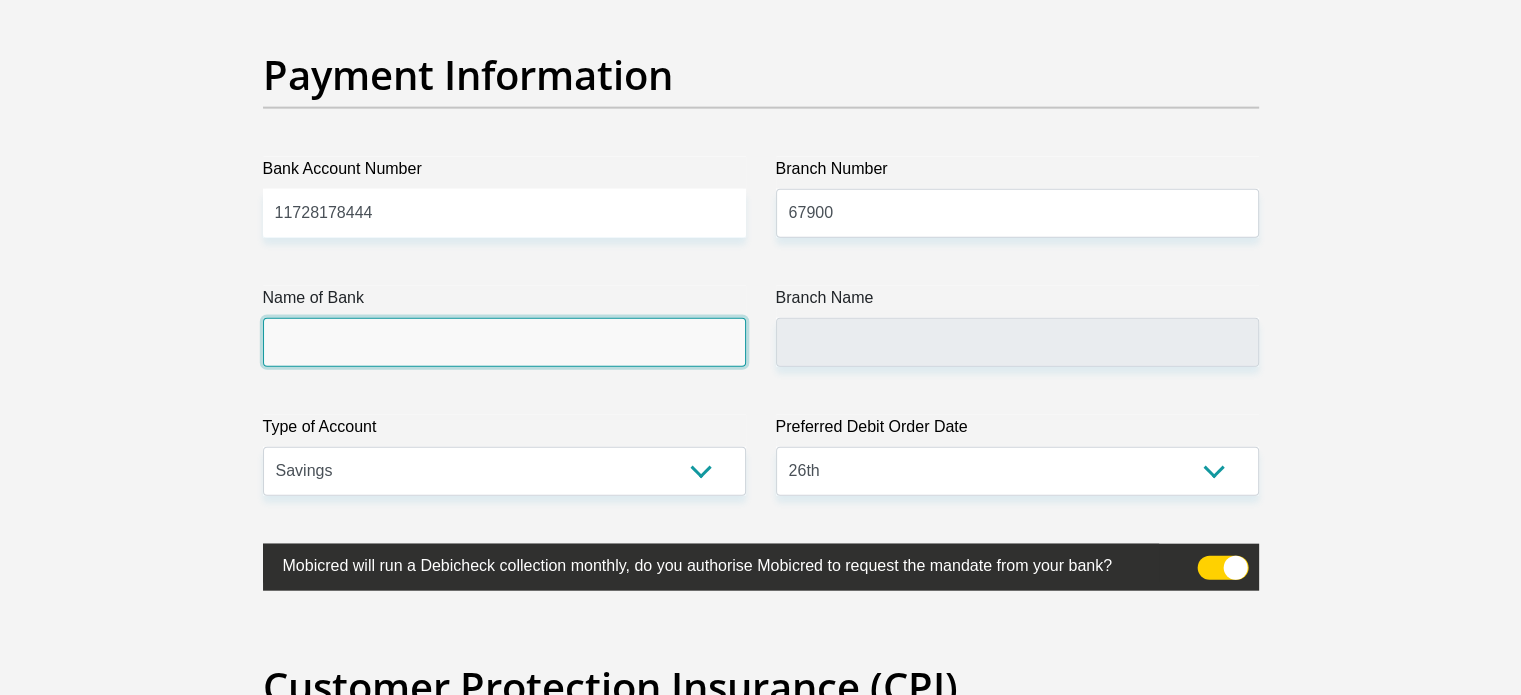 click on "Name of Bank" at bounding box center (504, 342) 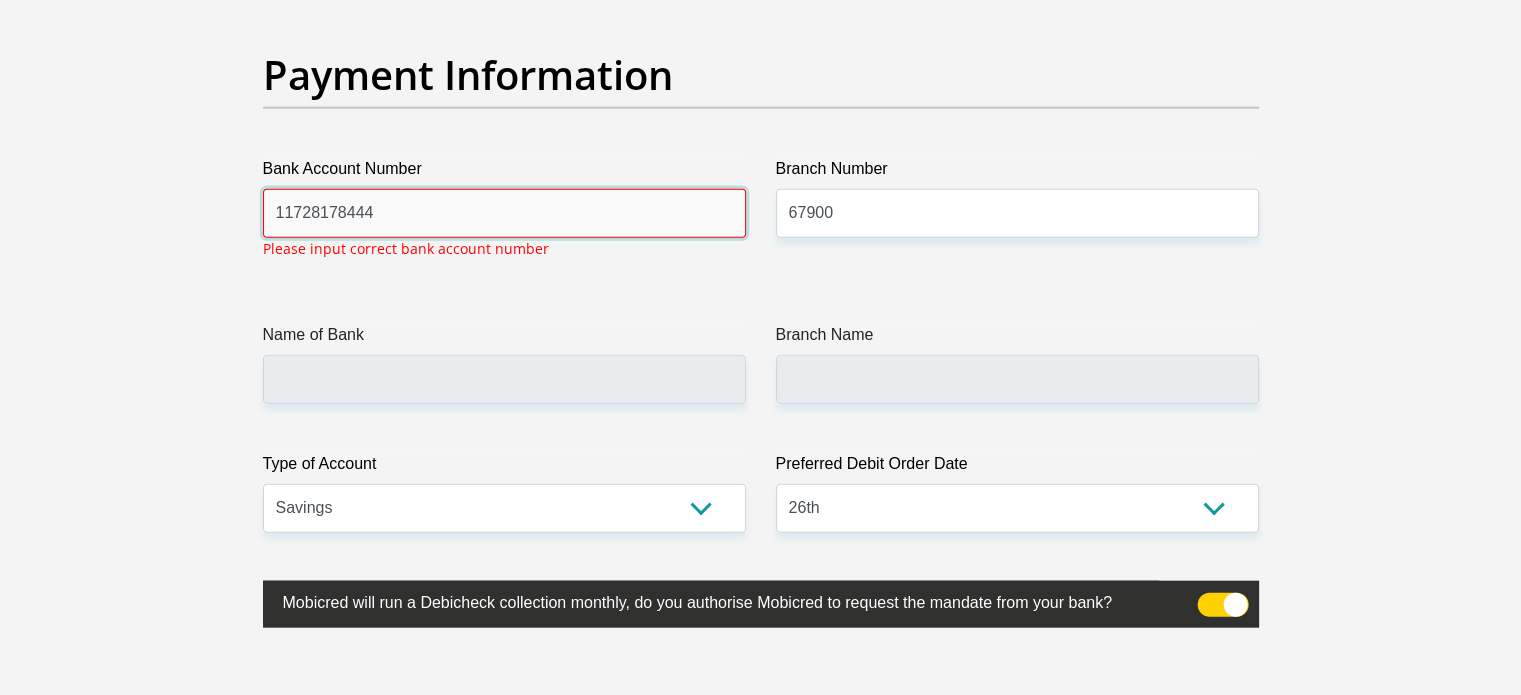 click on "11728178444" at bounding box center (504, 213) 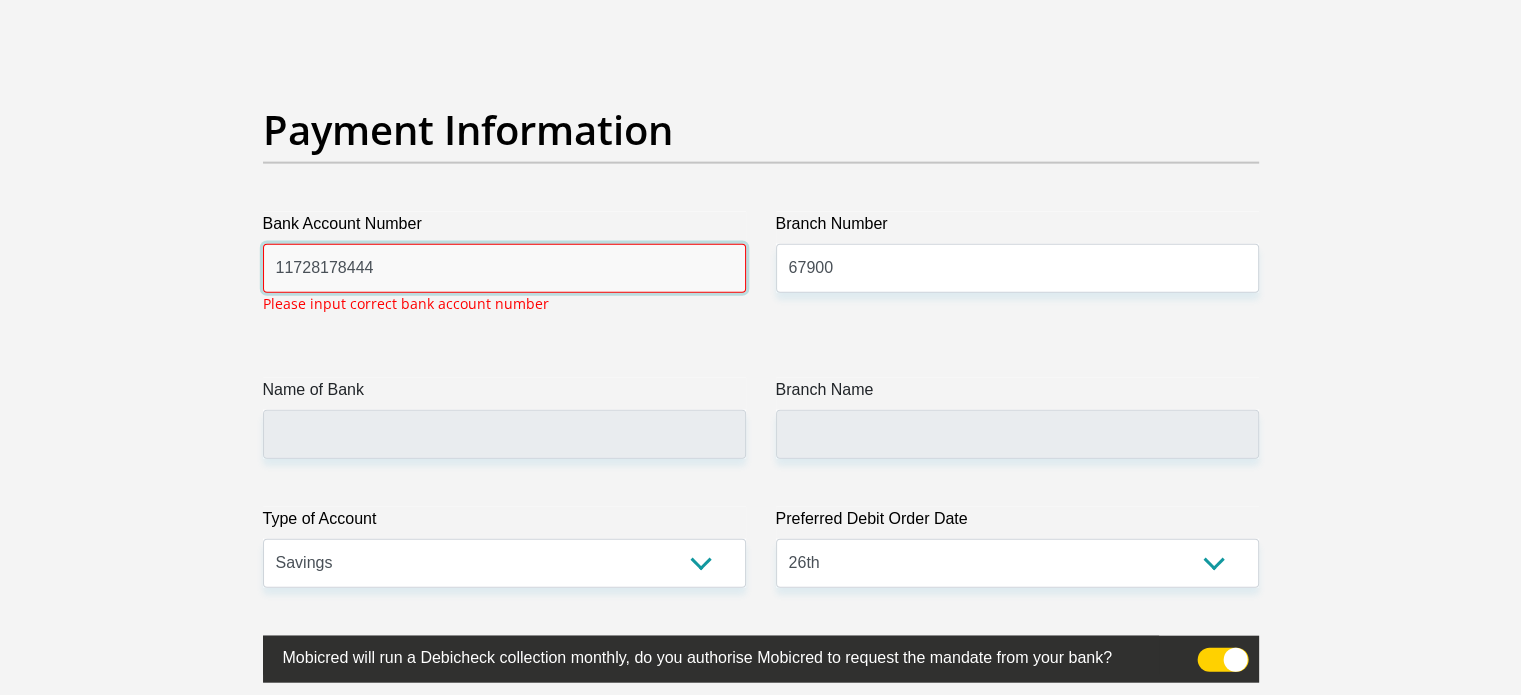 click on "11728178444" at bounding box center [504, 268] 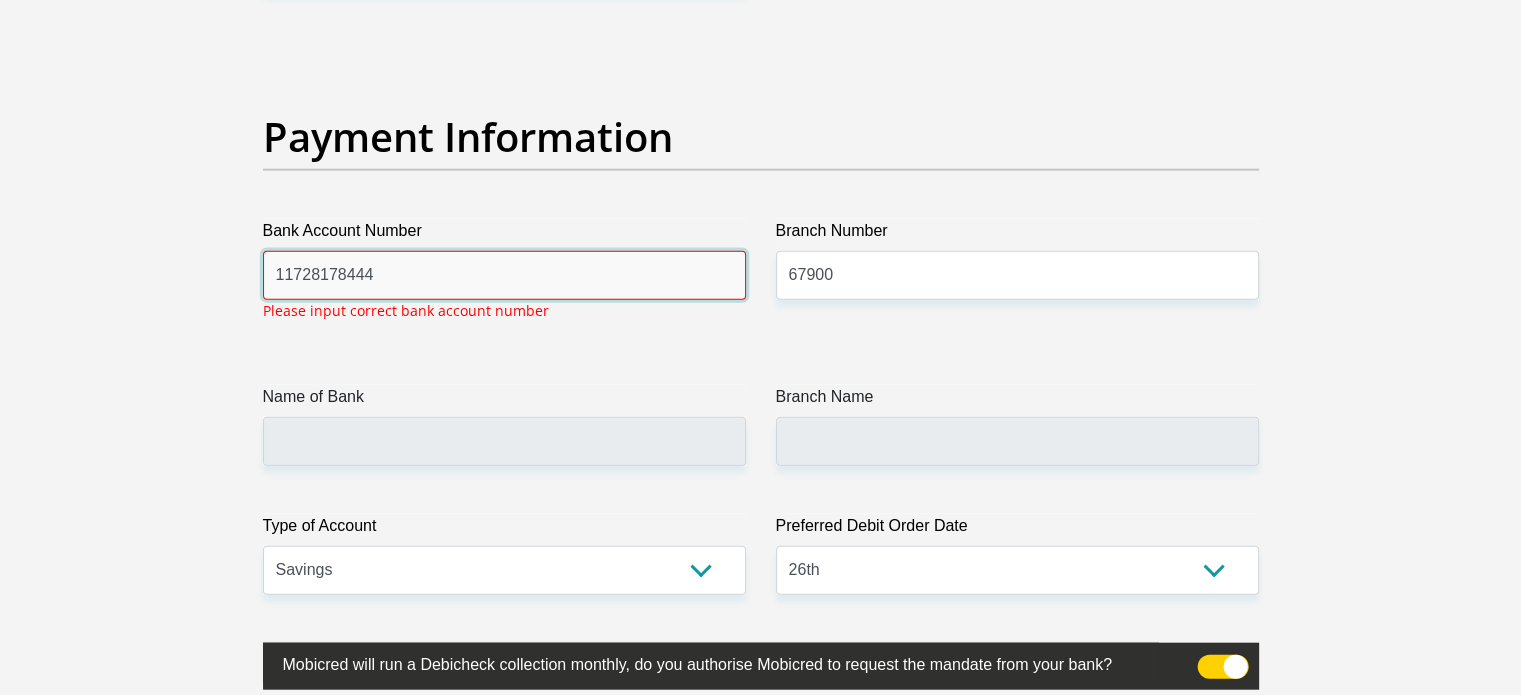click on "11728178444" at bounding box center (504, 275) 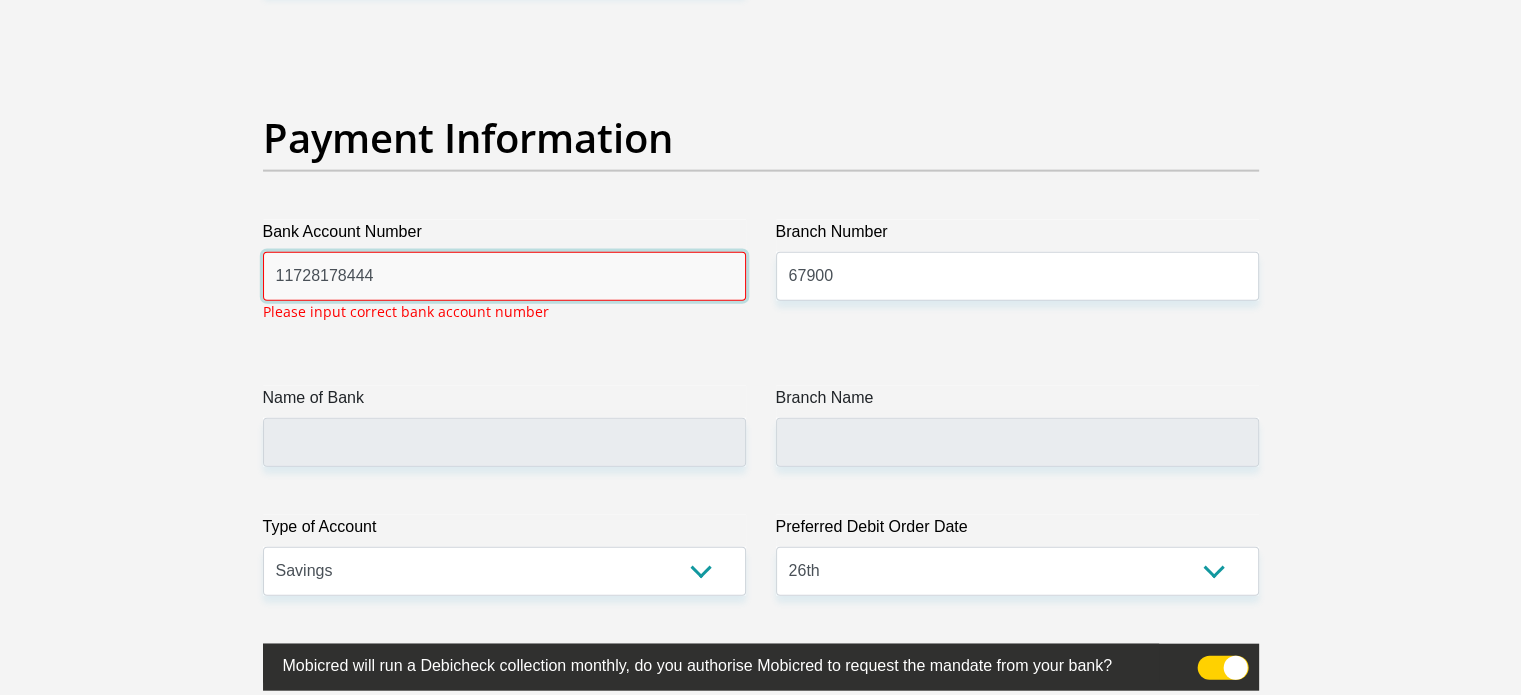 click on "11728178444" at bounding box center (504, 276) 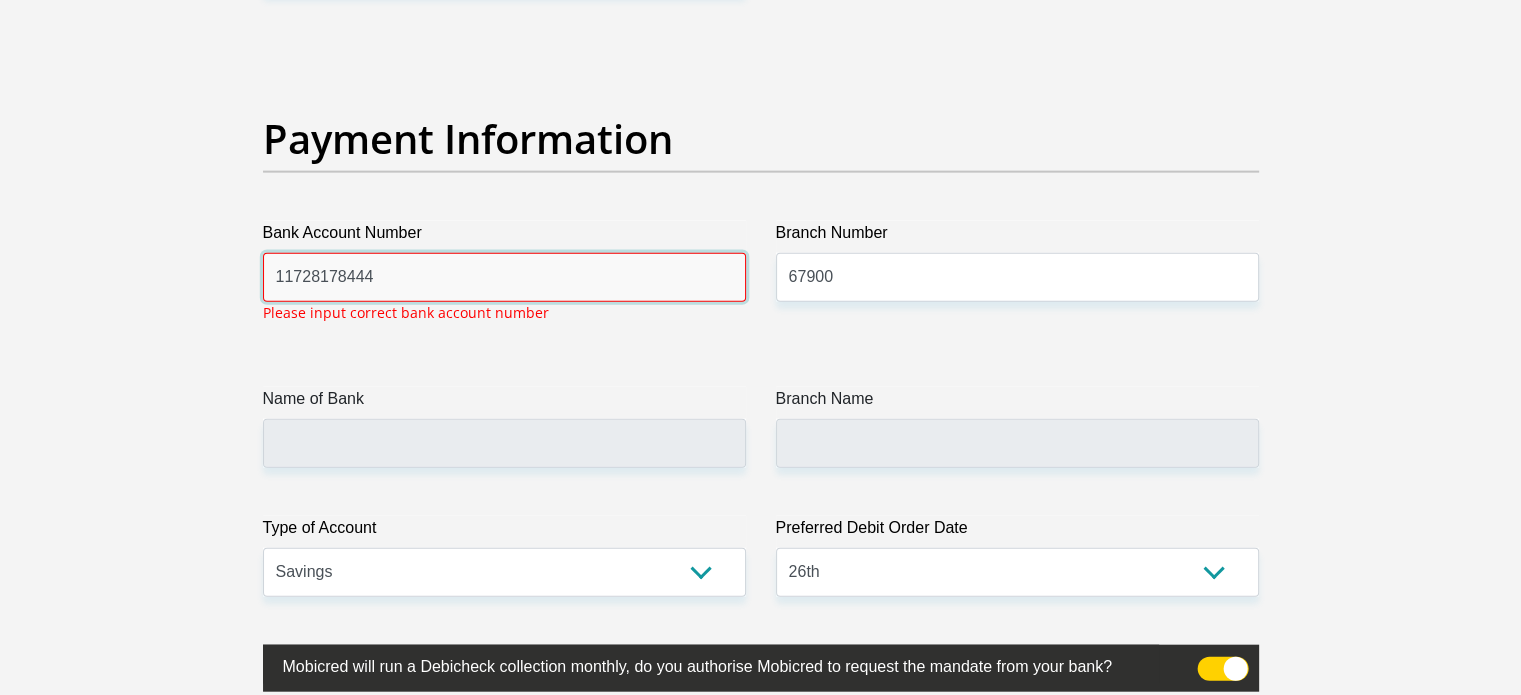 scroll, scrollTop: 4535, scrollLeft: 0, axis: vertical 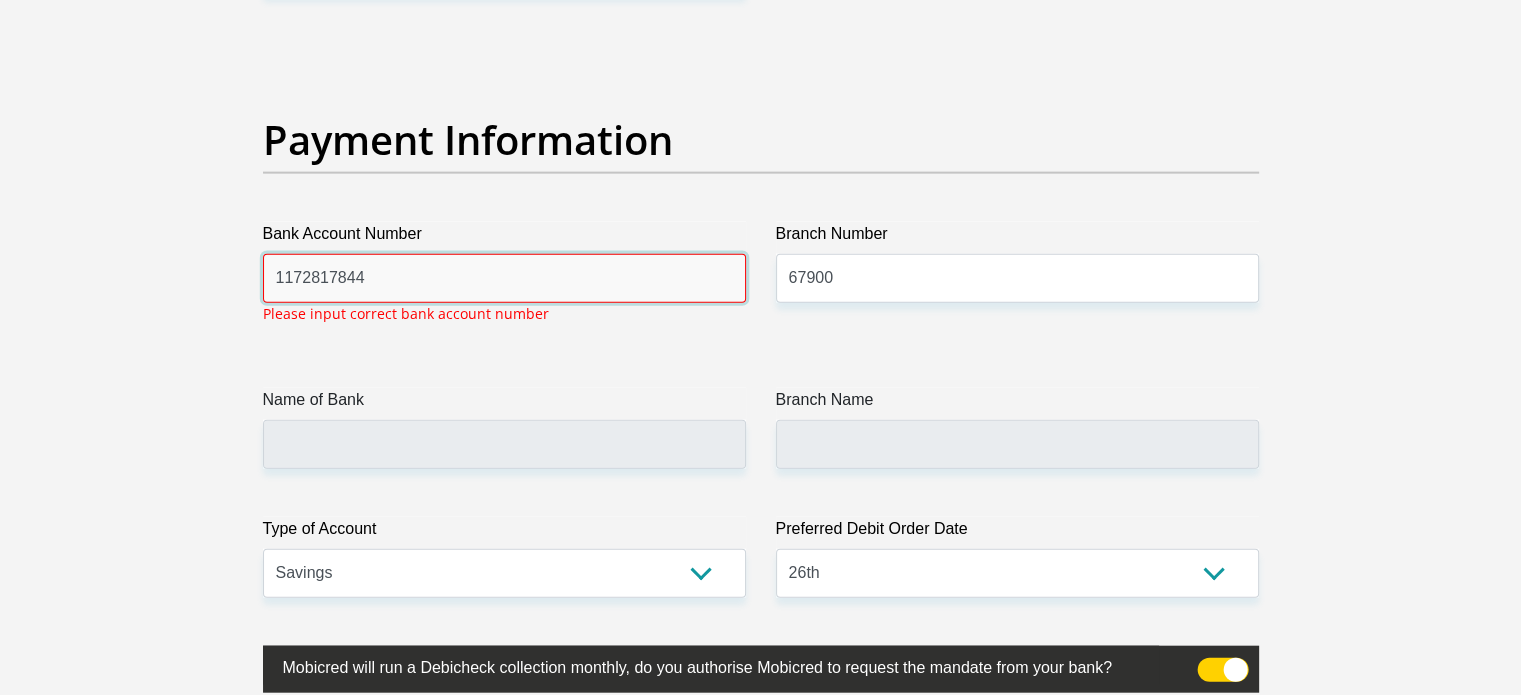 type on "11728178444" 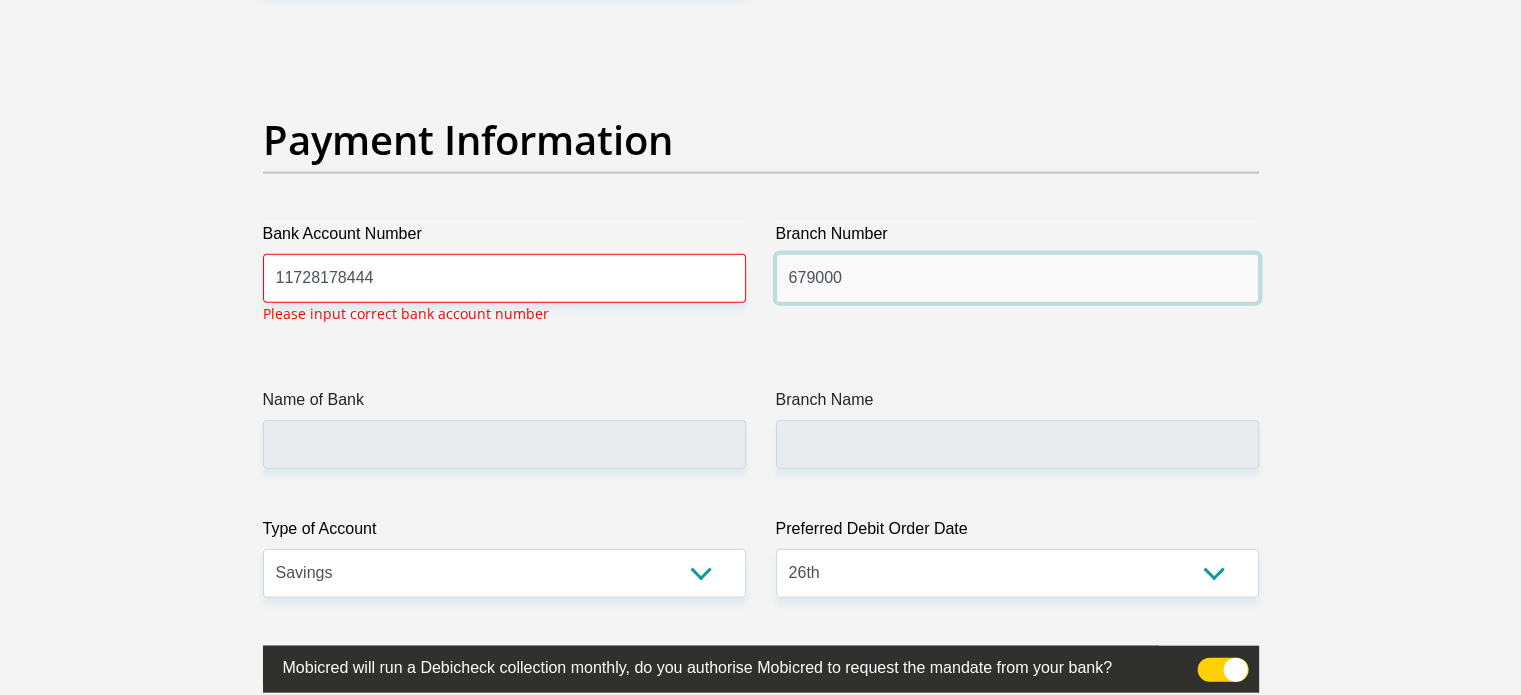 type on "679000" 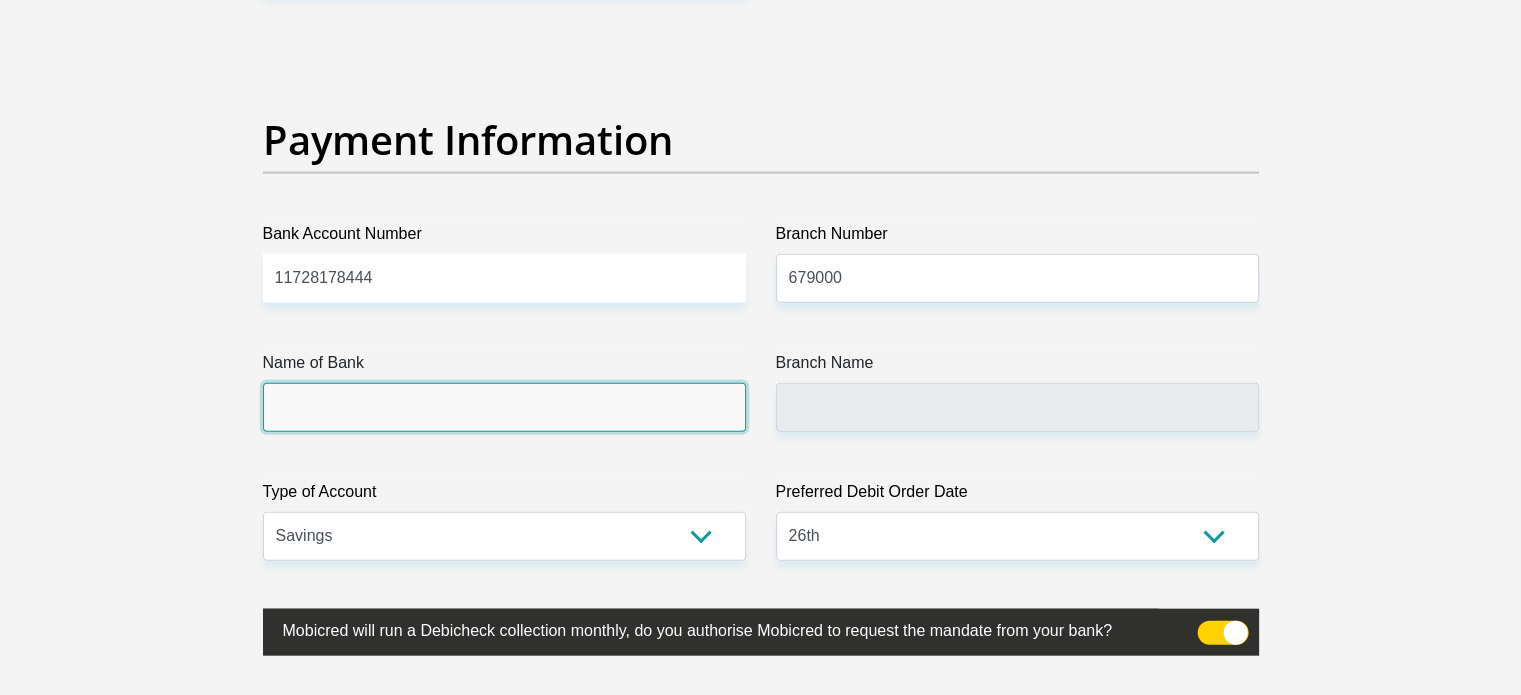 click on "Name of Bank" at bounding box center (504, 407) 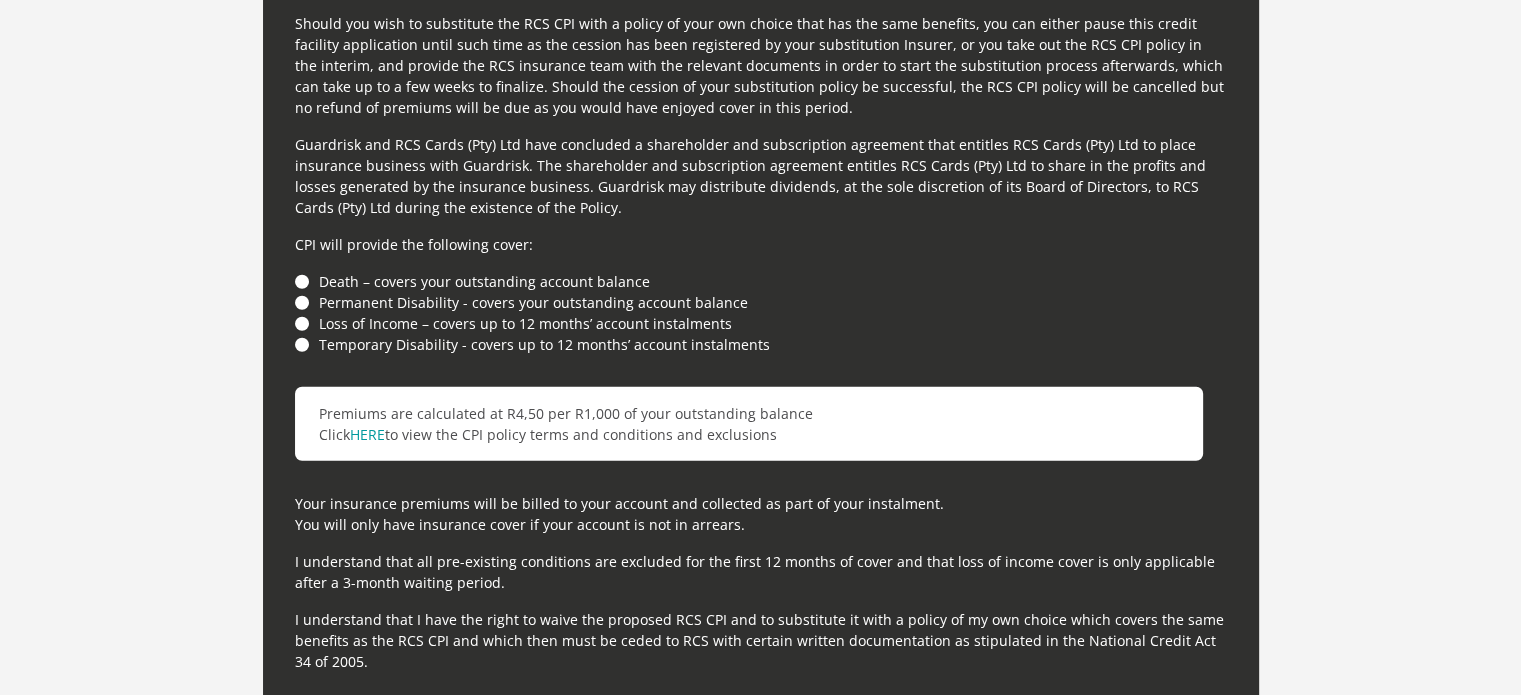 scroll, scrollTop: 5535, scrollLeft: 0, axis: vertical 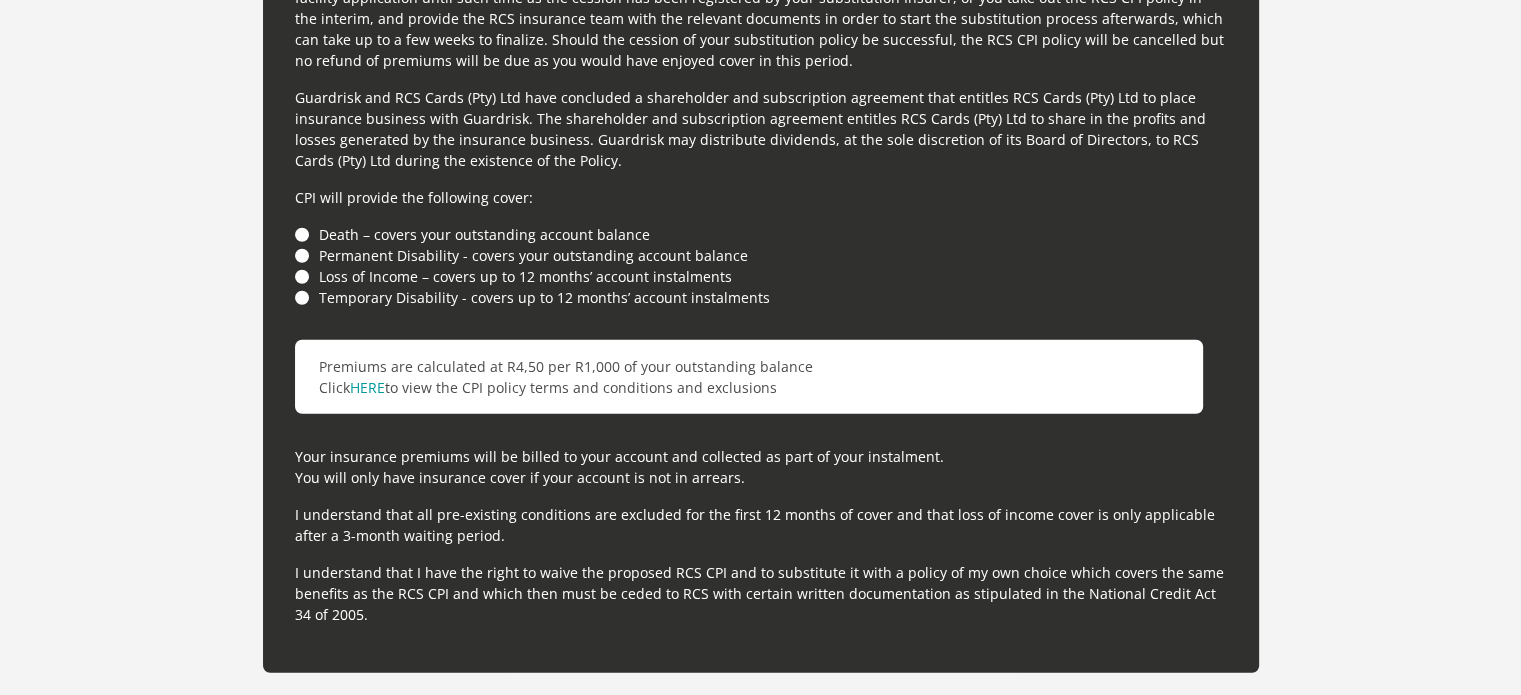 click on "Loss of Income – covers up to 12 months’ account instalments" at bounding box center [761, 276] 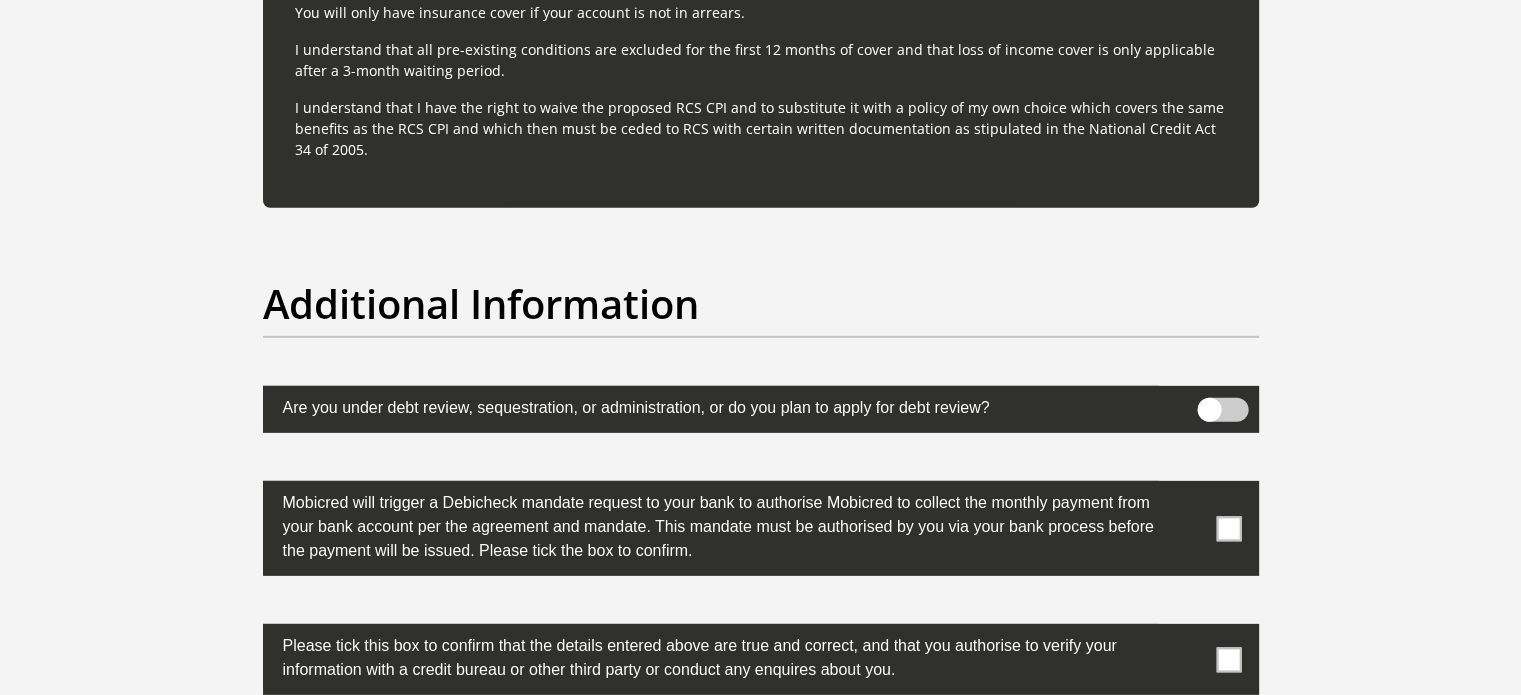 scroll, scrollTop: 6035, scrollLeft: 0, axis: vertical 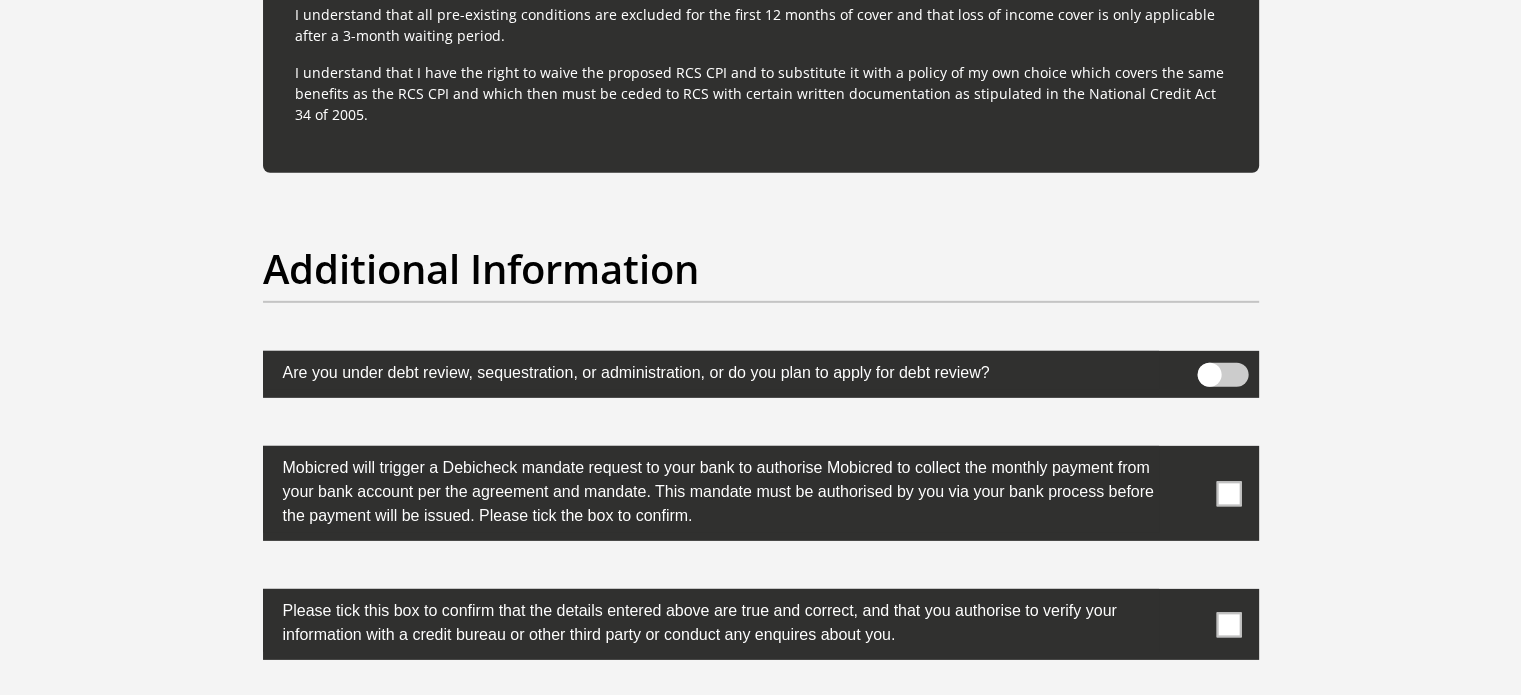 click at bounding box center (1222, 375) 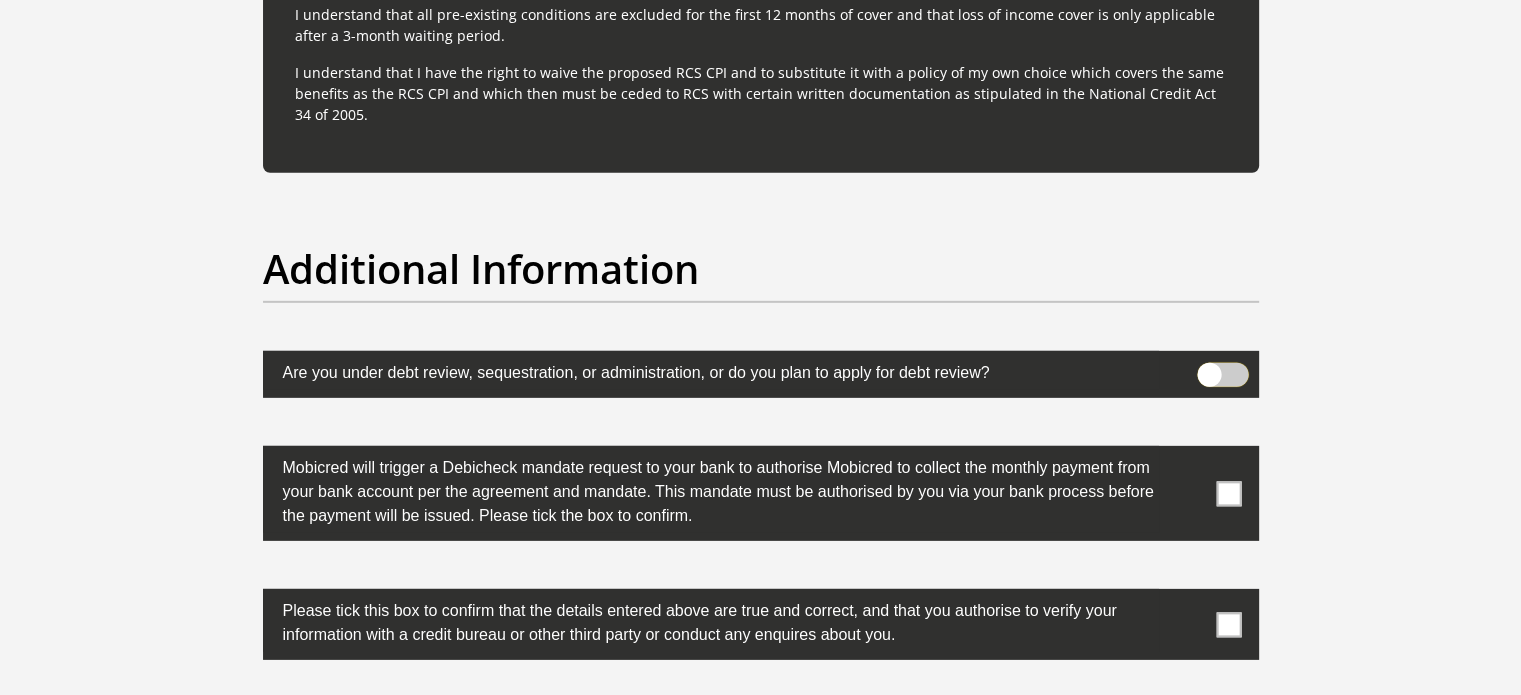 click at bounding box center (1209, 368) 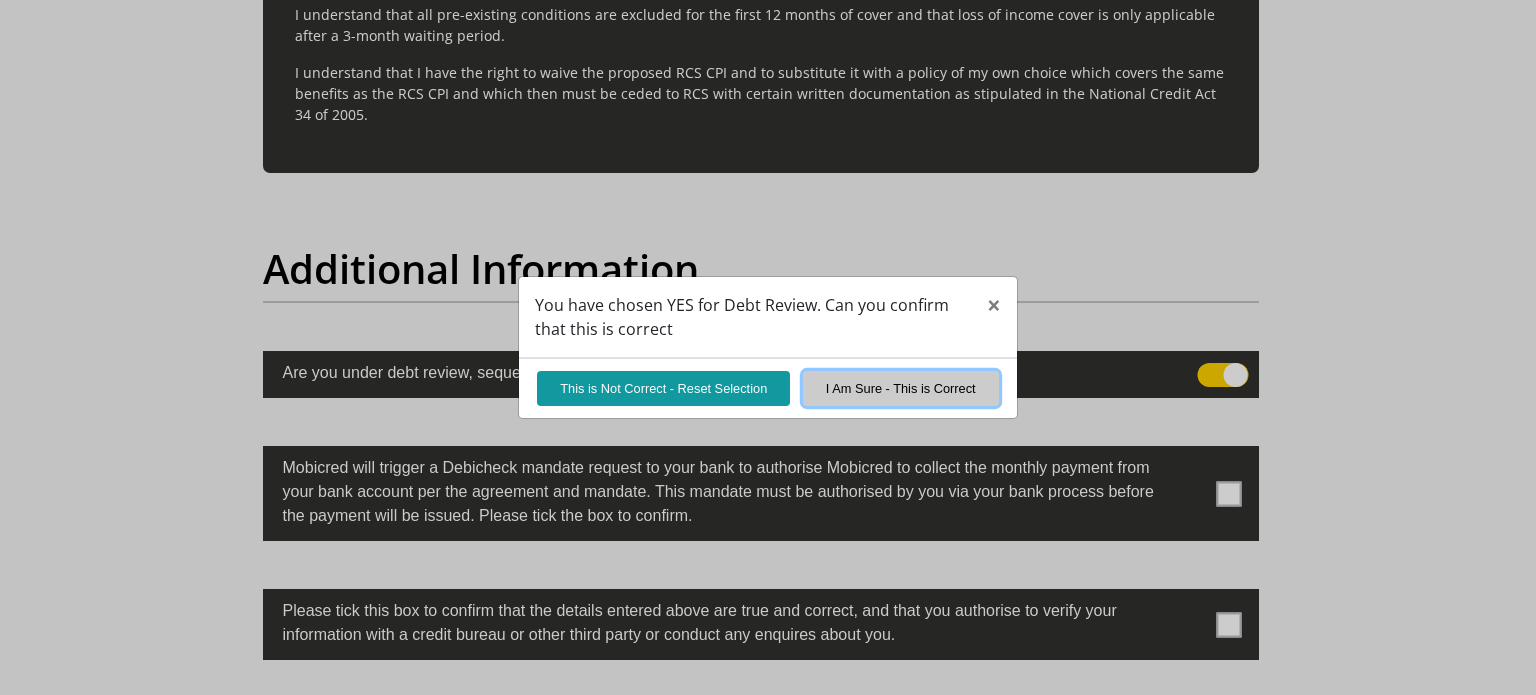 click on "I Am Sure - This is Correct" at bounding box center (901, 388) 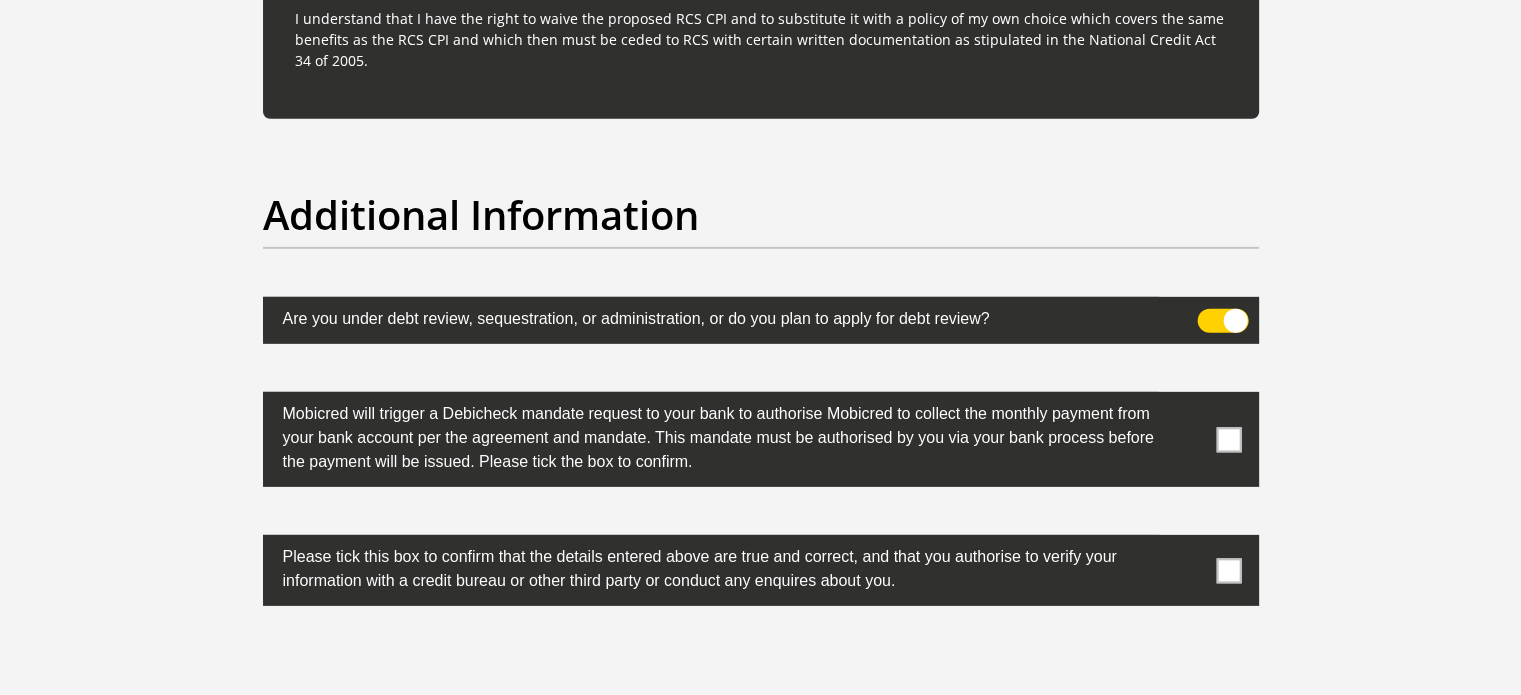 scroll, scrollTop: 6235, scrollLeft: 0, axis: vertical 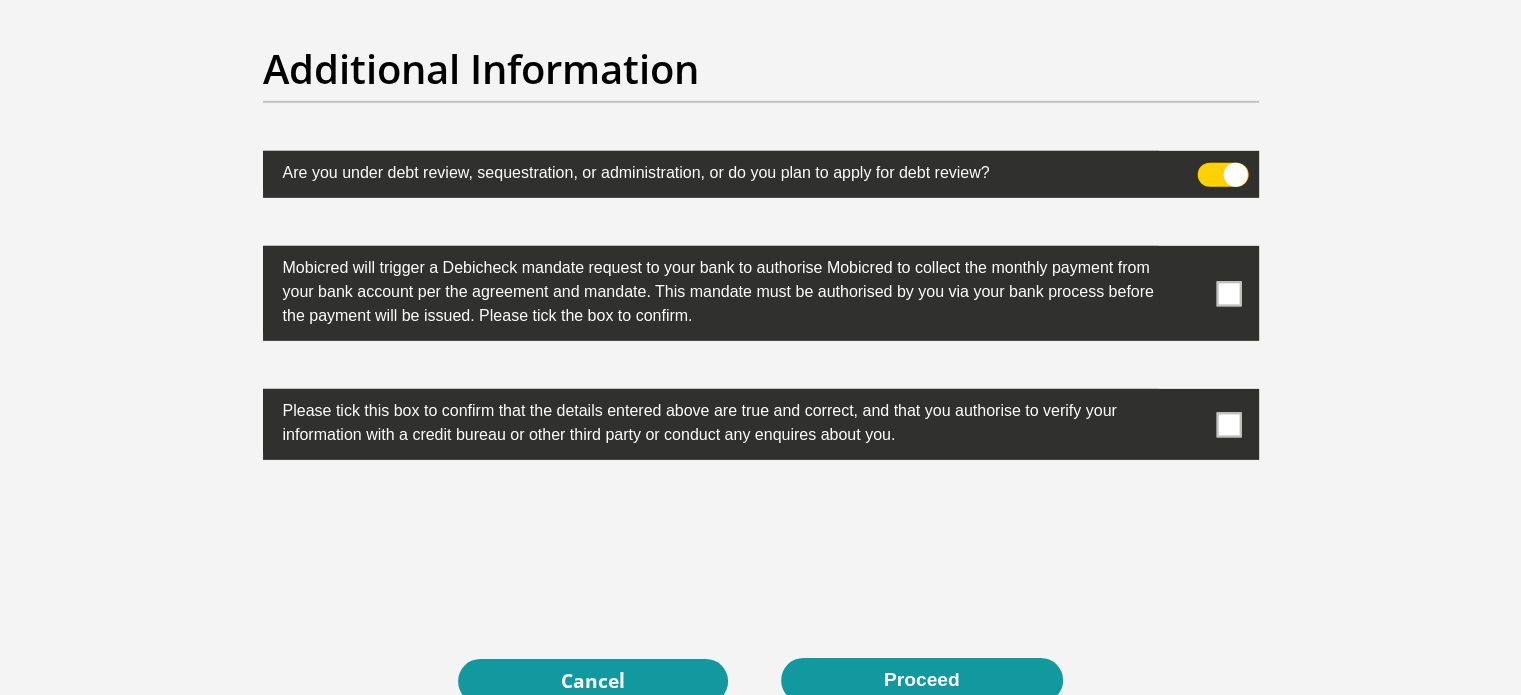 click at bounding box center (1228, 293) 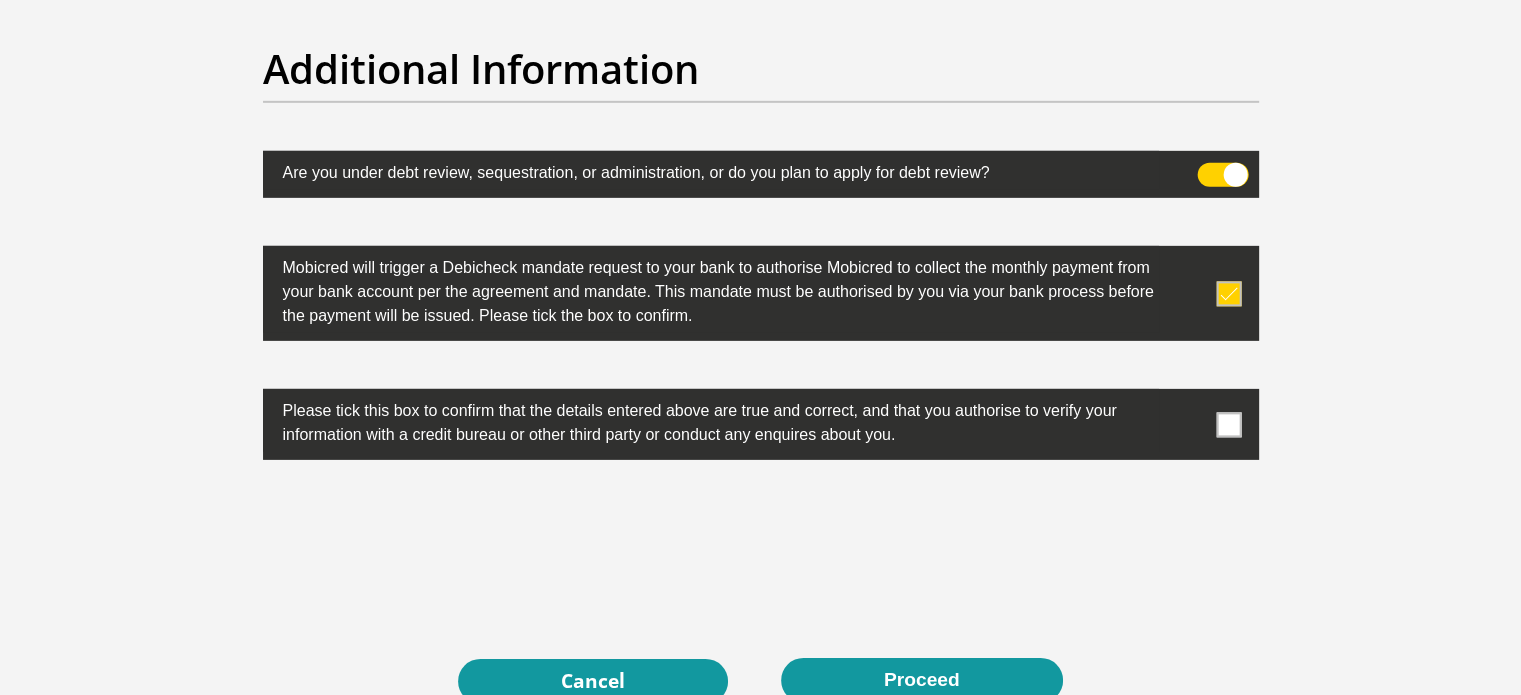 click at bounding box center [761, 424] 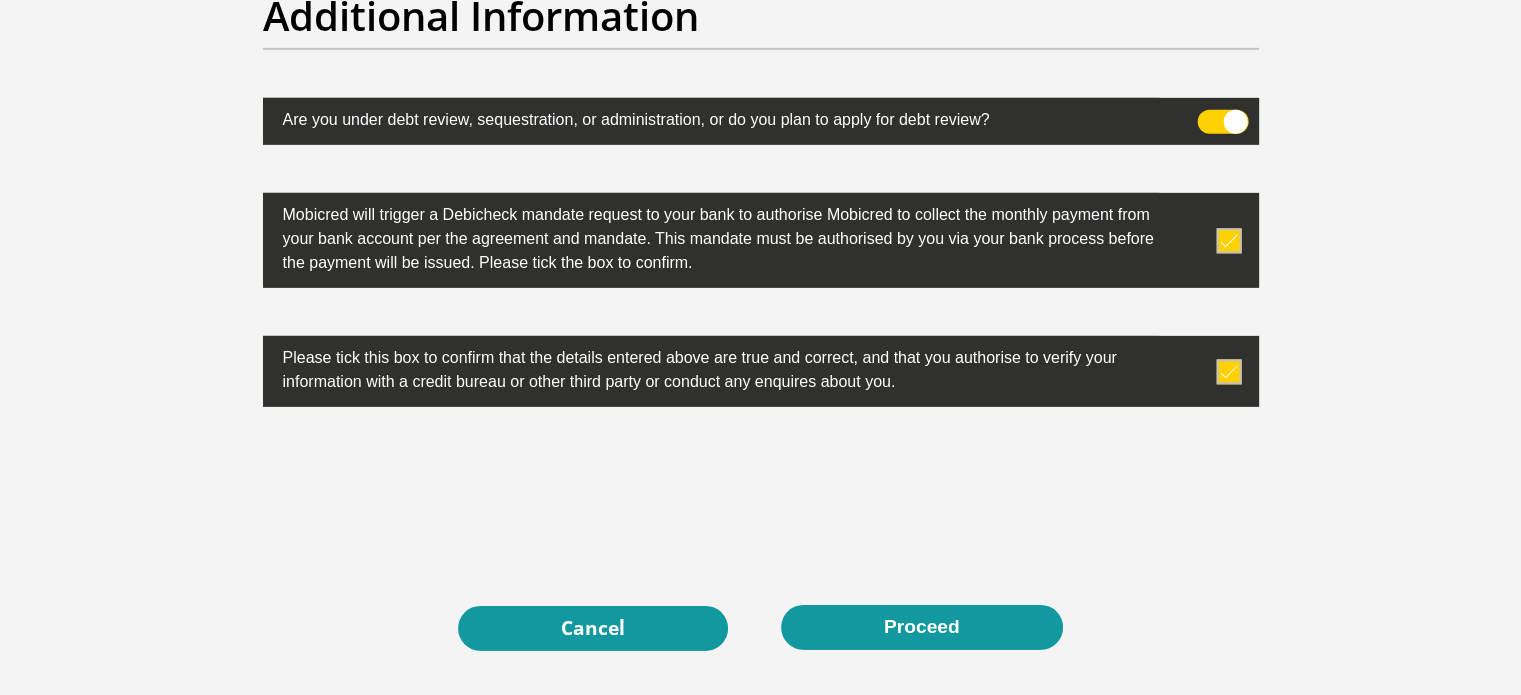 scroll, scrollTop: 6335, scrollLeft: 0, axis: vertical 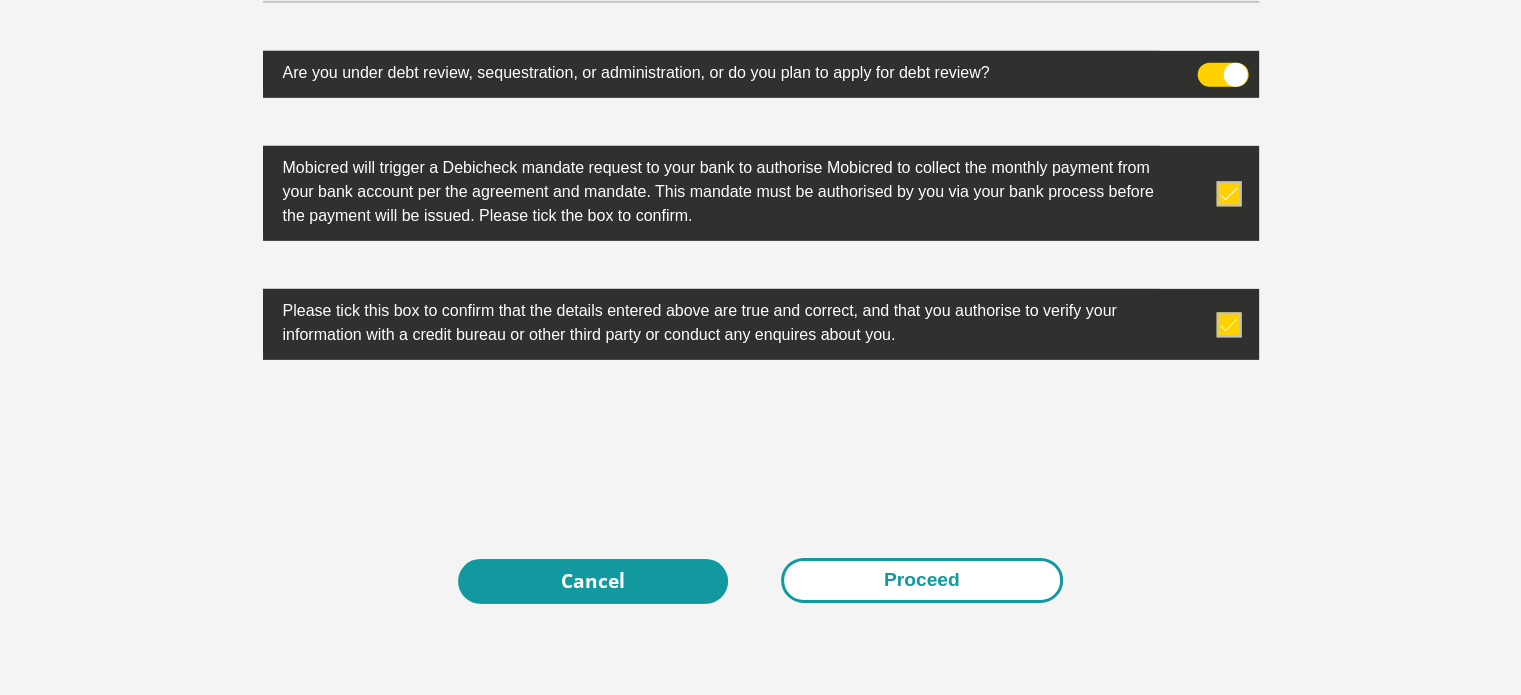 click on "Proceed" at bounding box center [922, 580] 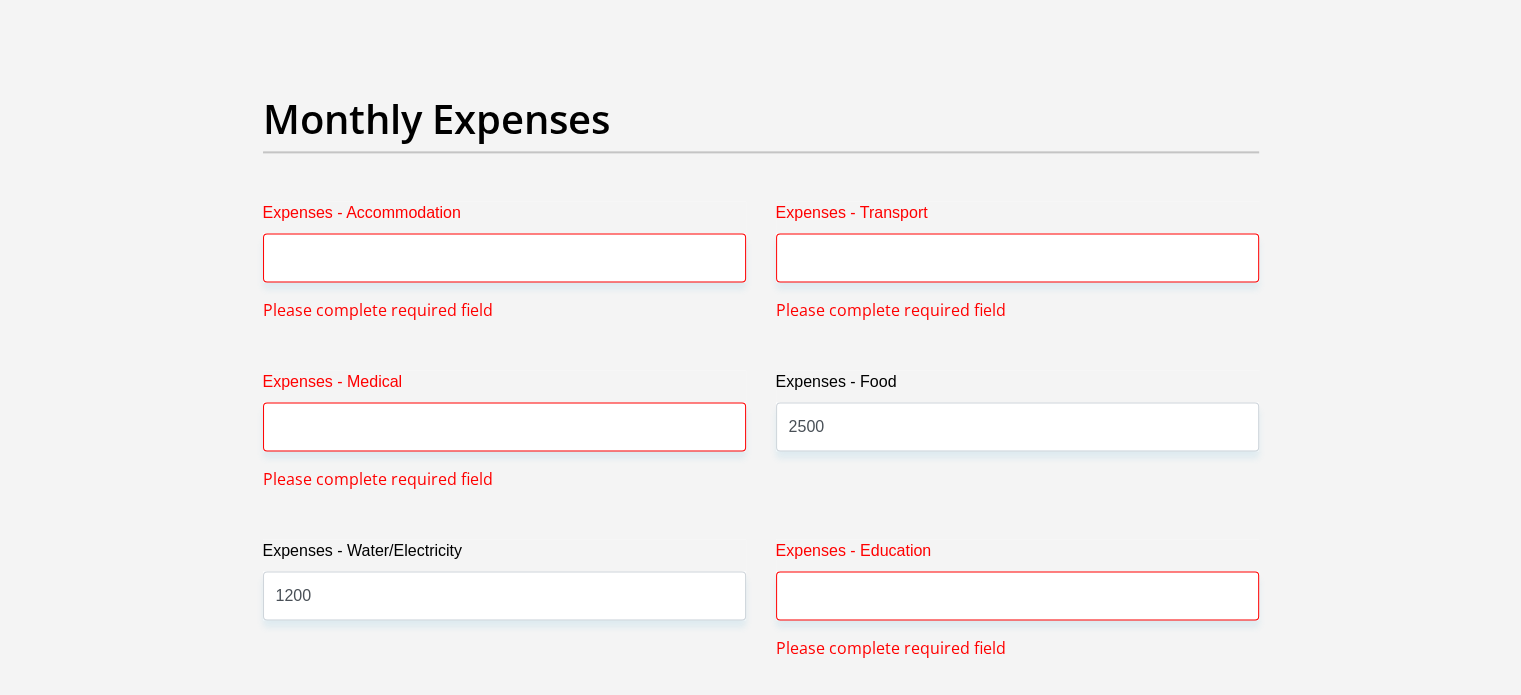 scroll, scrollTop: 2807, scrollLeft: 0, axis: vertical 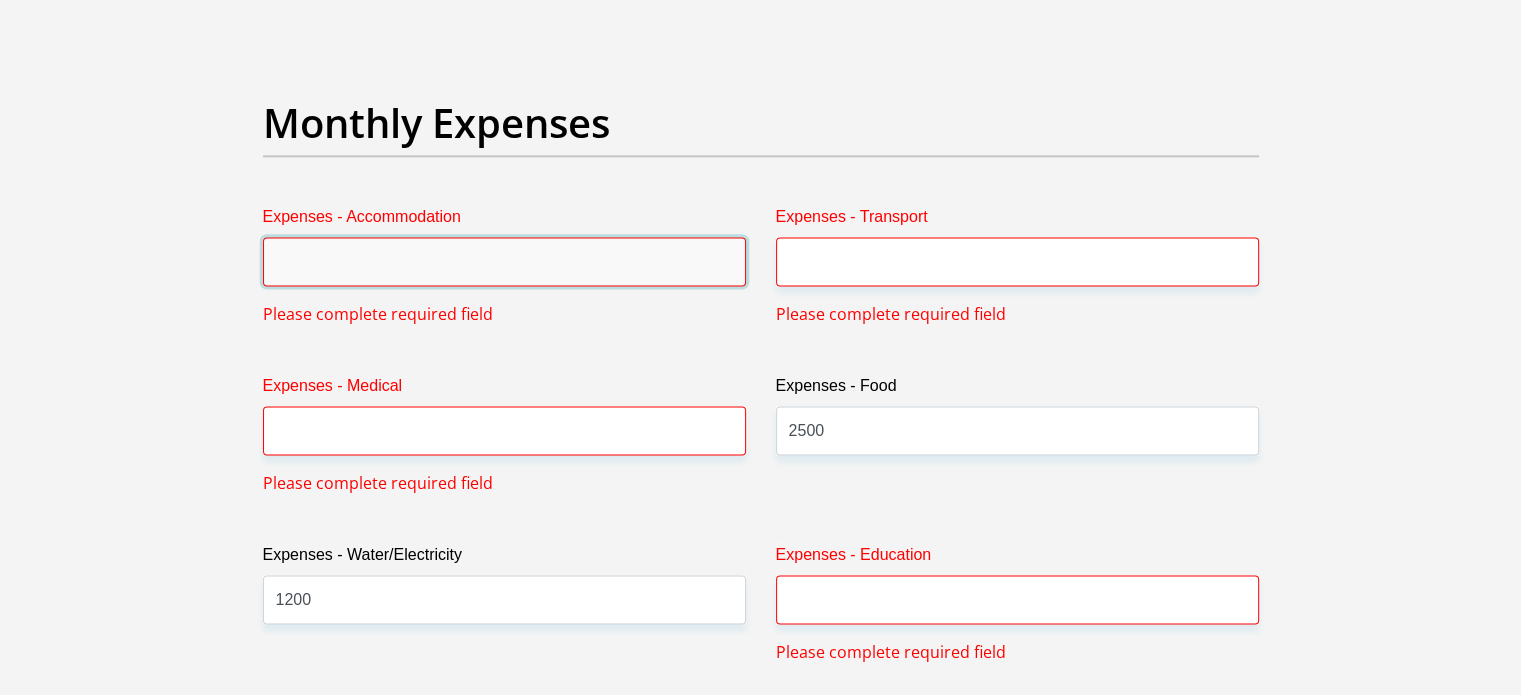 click on "Expenses - Accommodation" at bounding box center [504, 261] 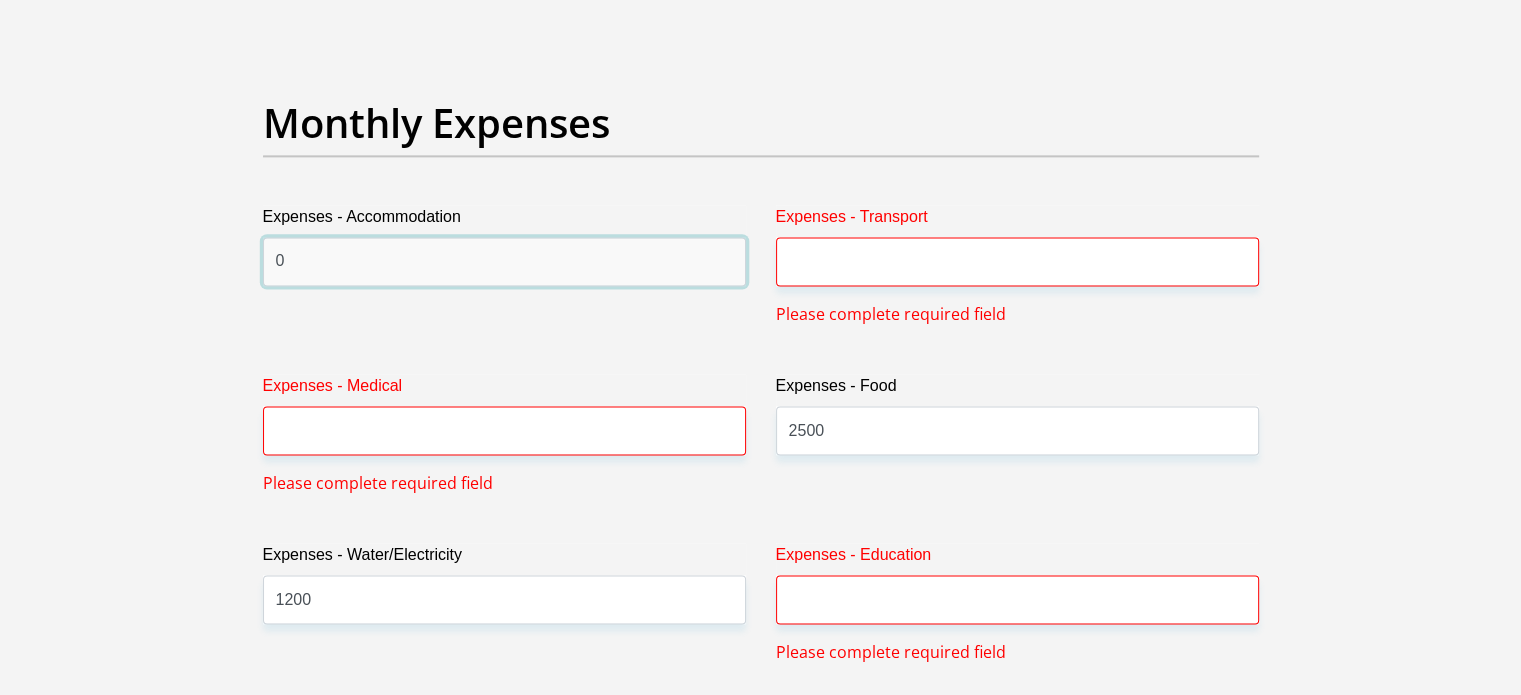 type on "0" 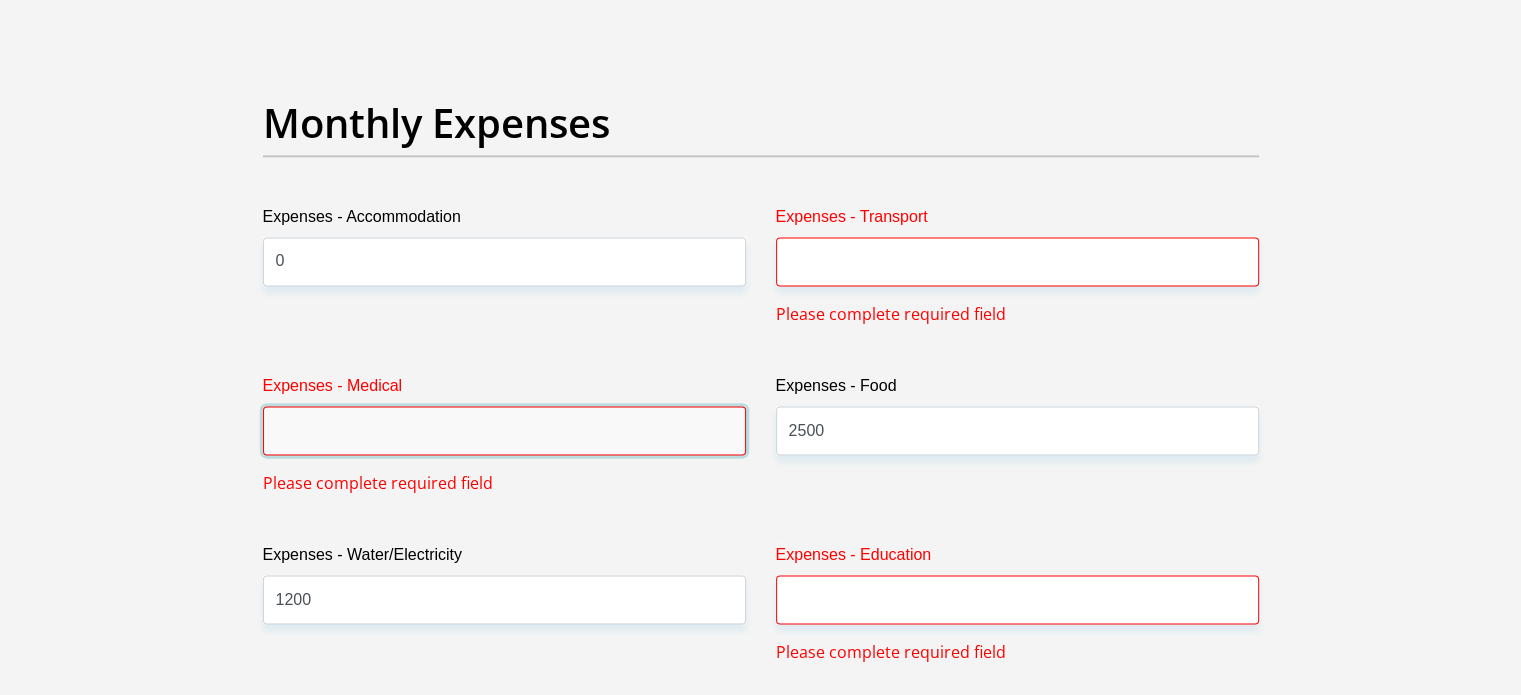 click on "Expenses - Medical" at bounding box center [504, 430] 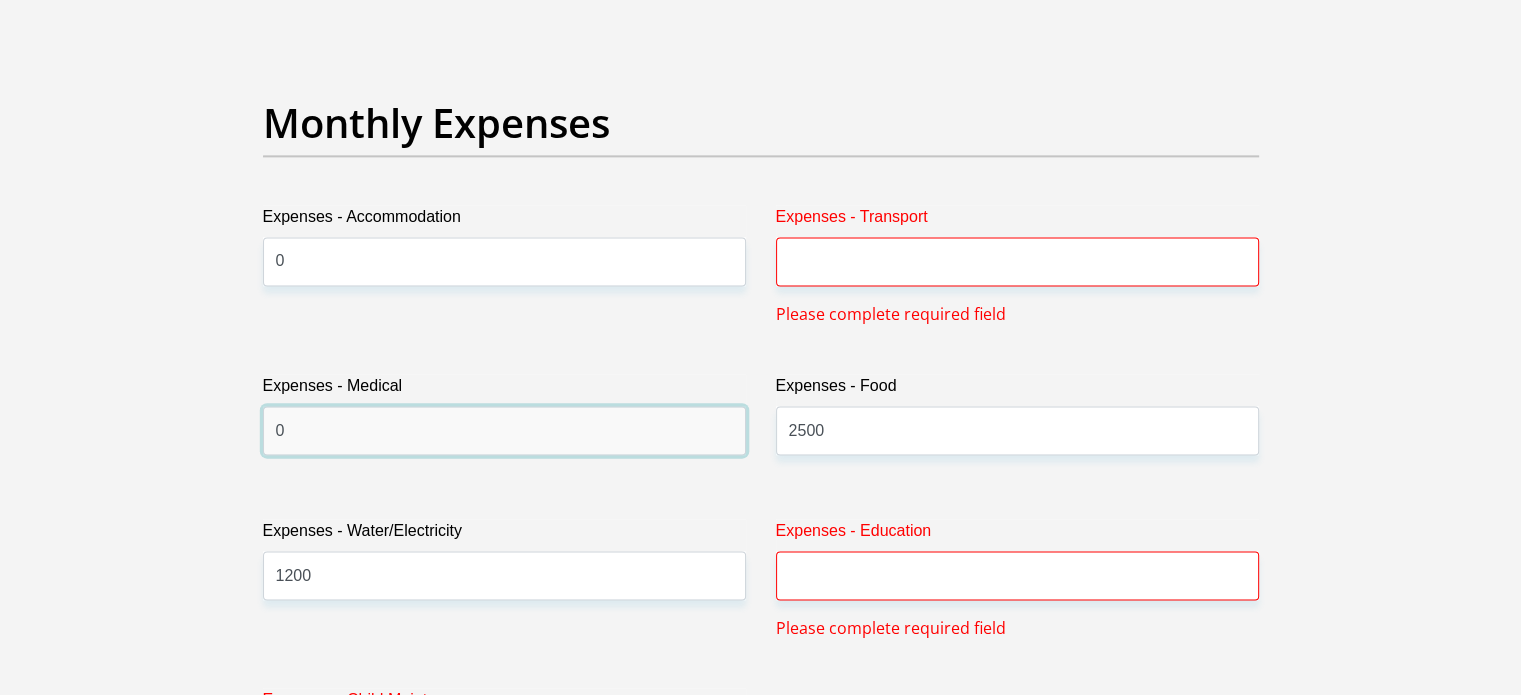 type on "0" 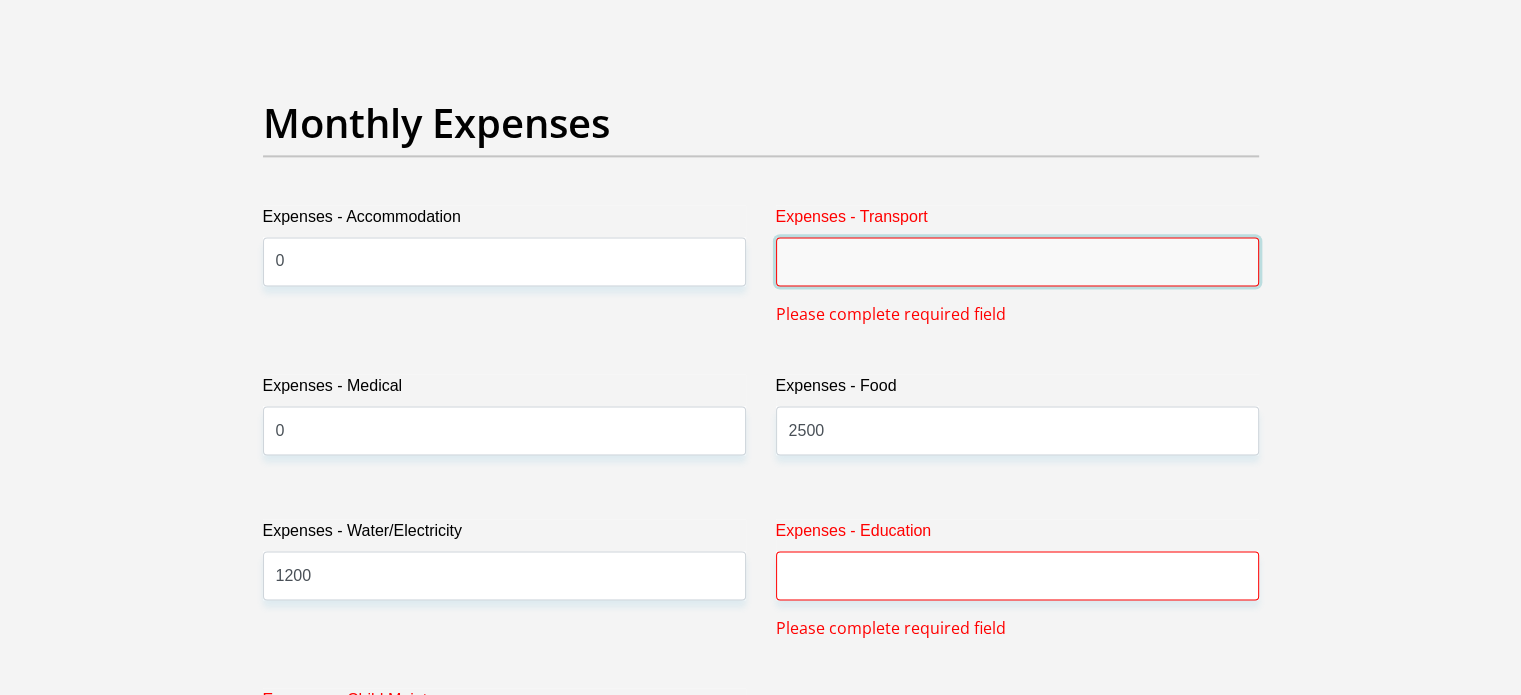 click on "Expenses - Transport" at bounding box center [1017, 261] 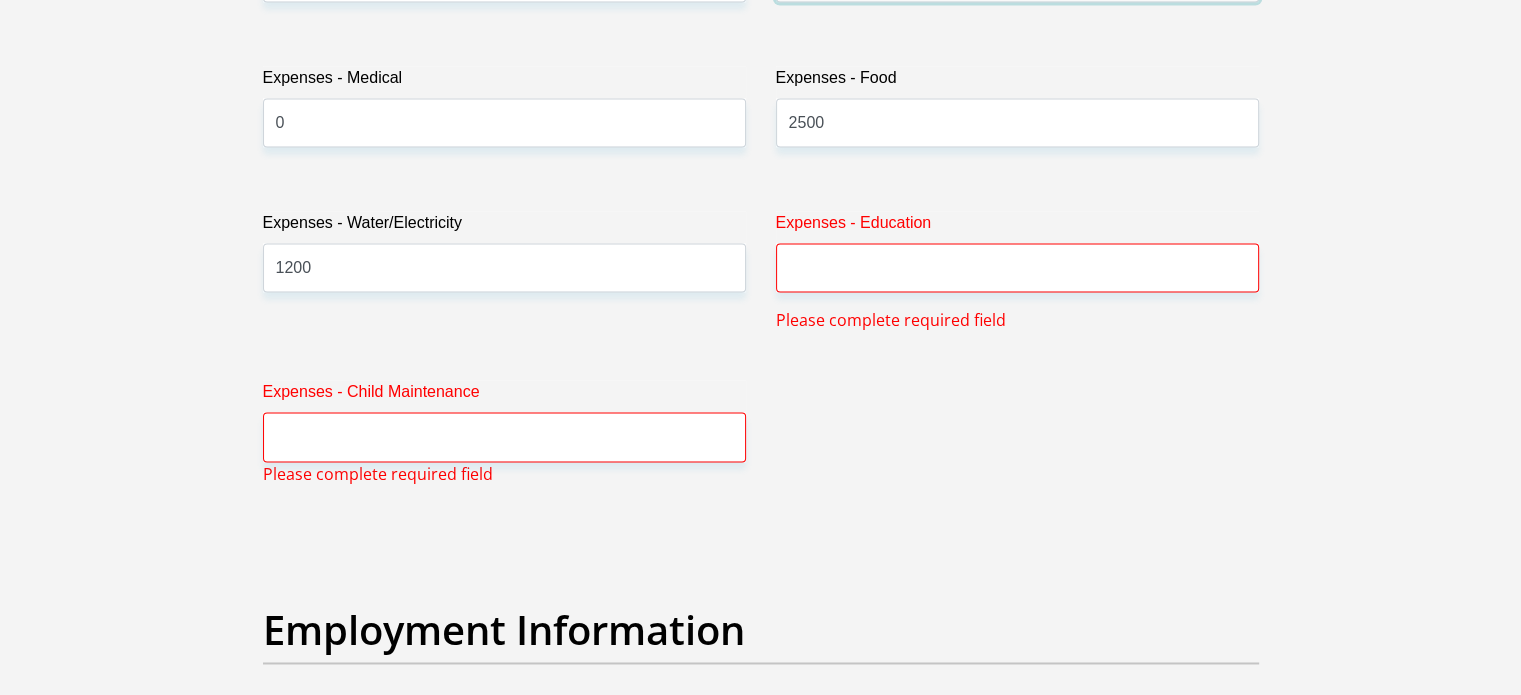 scroll, scrollTop: 3107, scrollLeft: 0, axis: vertical 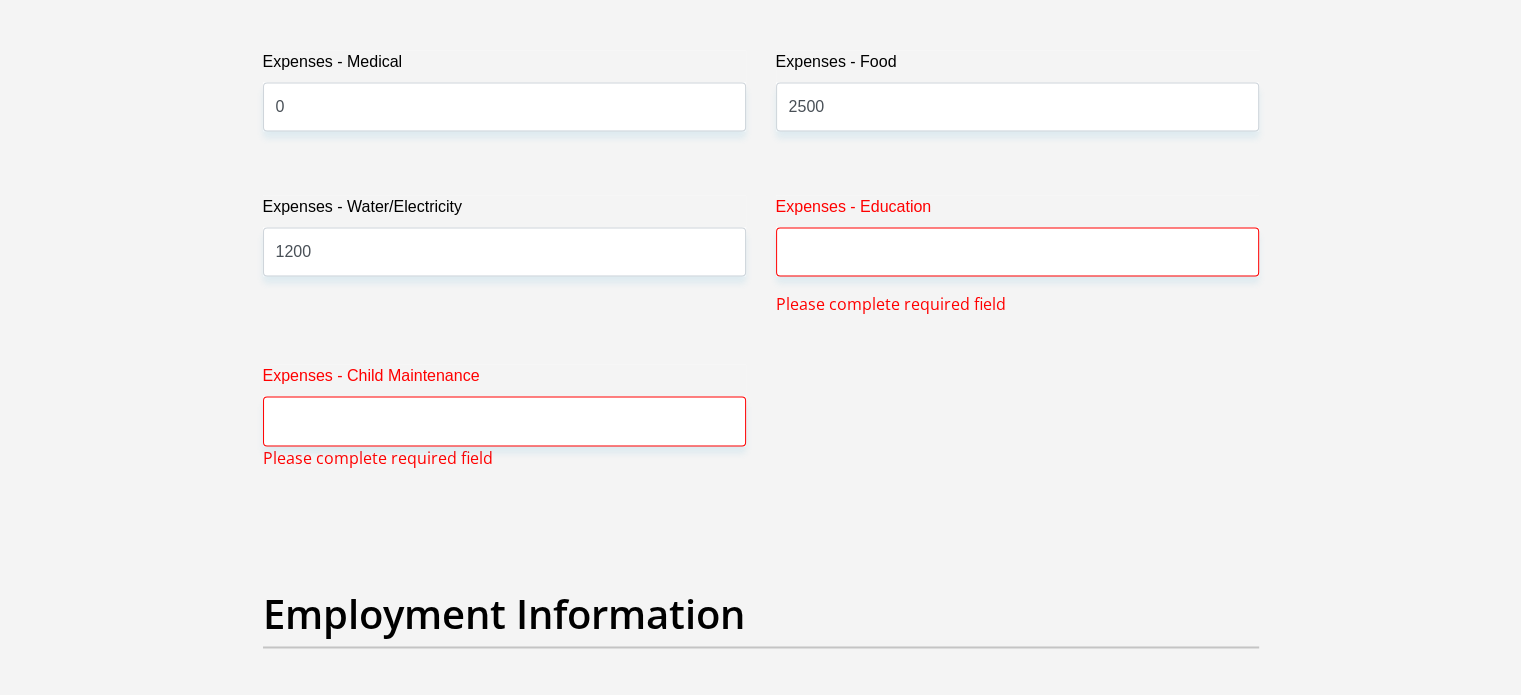 type on "0" 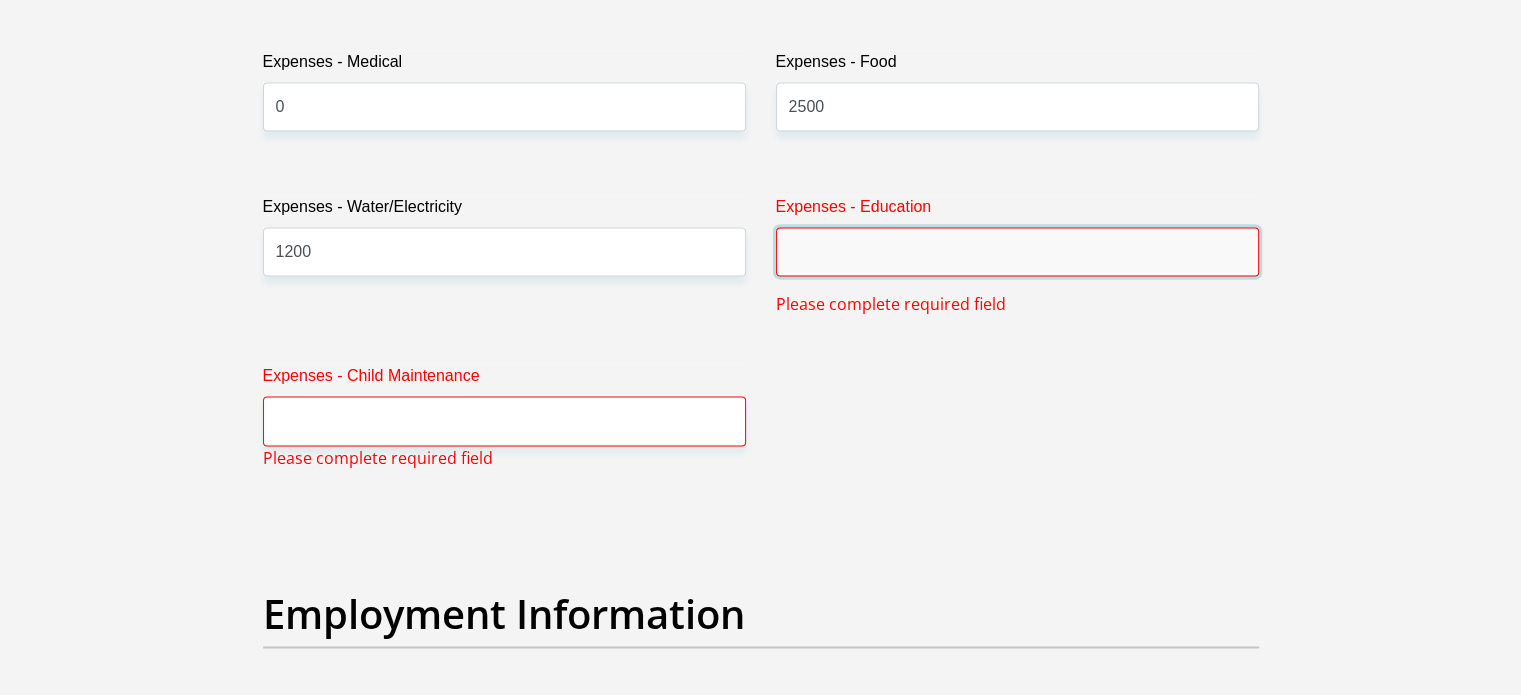 click on "Expenses - Education" at bounding box center (1017, 251) 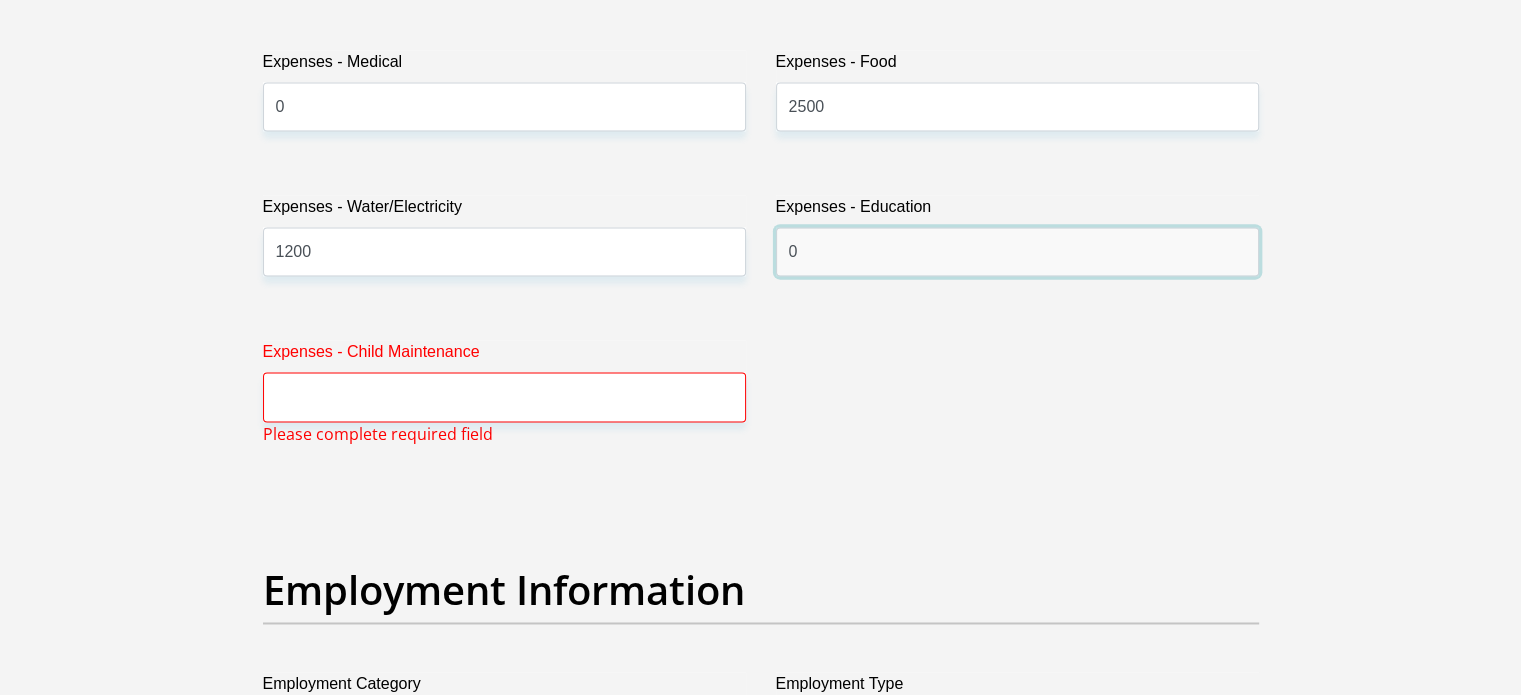type on "0" 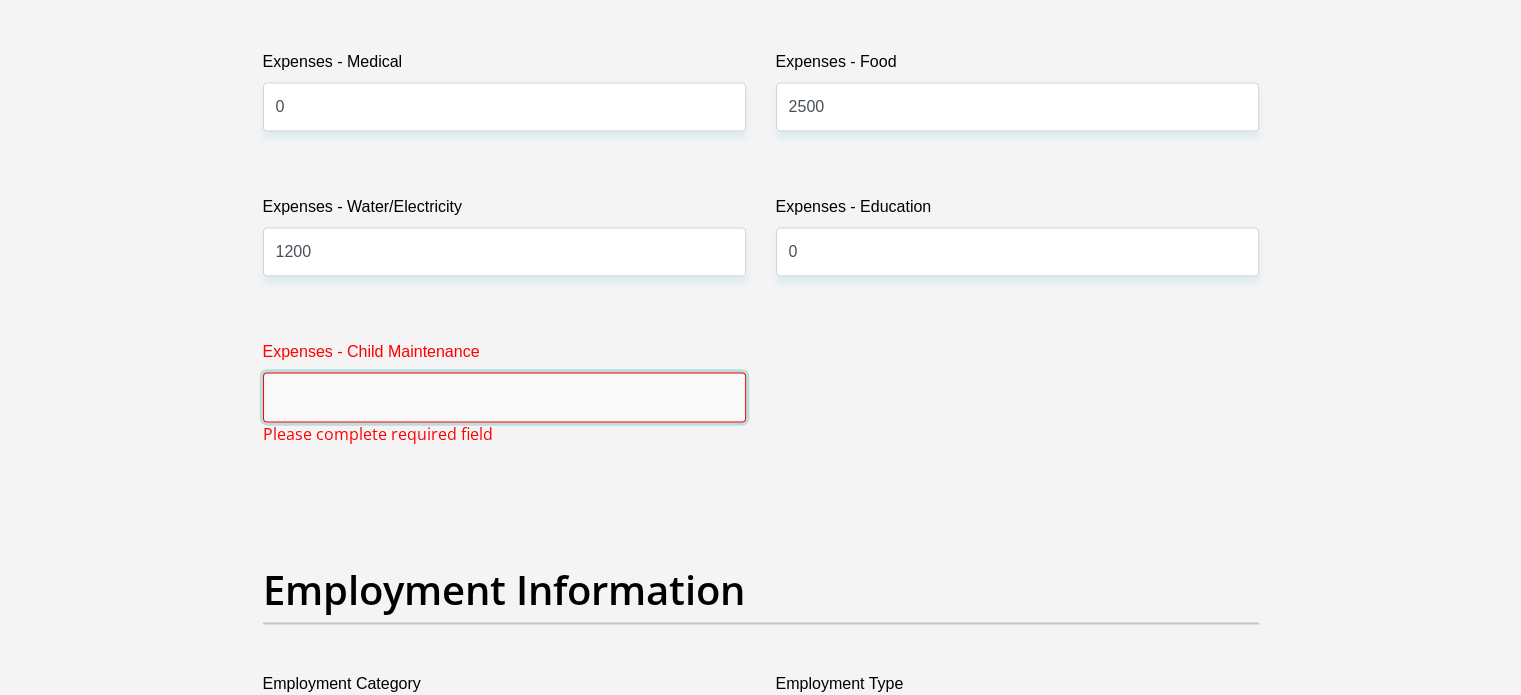 click on "Expenses - Child Maintenance" at bounding box center [504, 396] 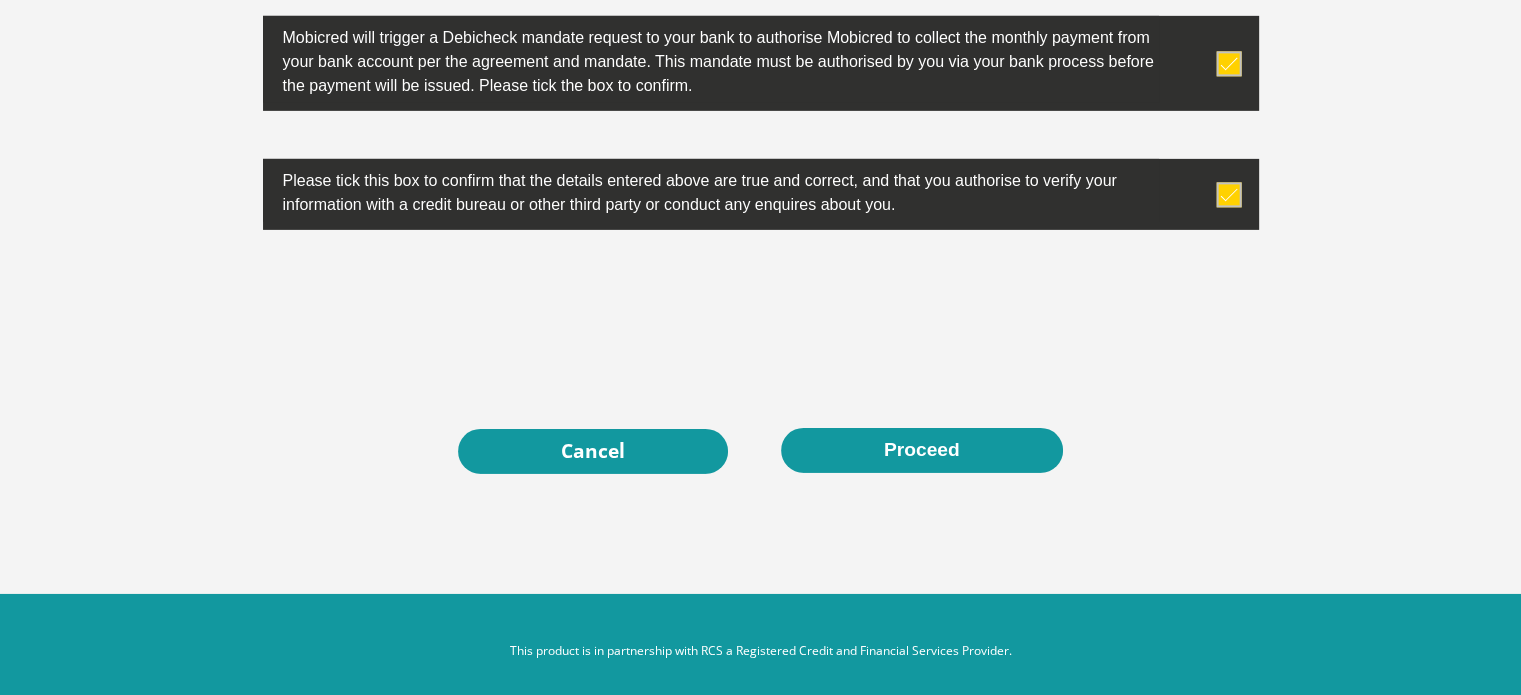 scroll, scrollTop: 6476, scrollLeft: 0, axis: vertical 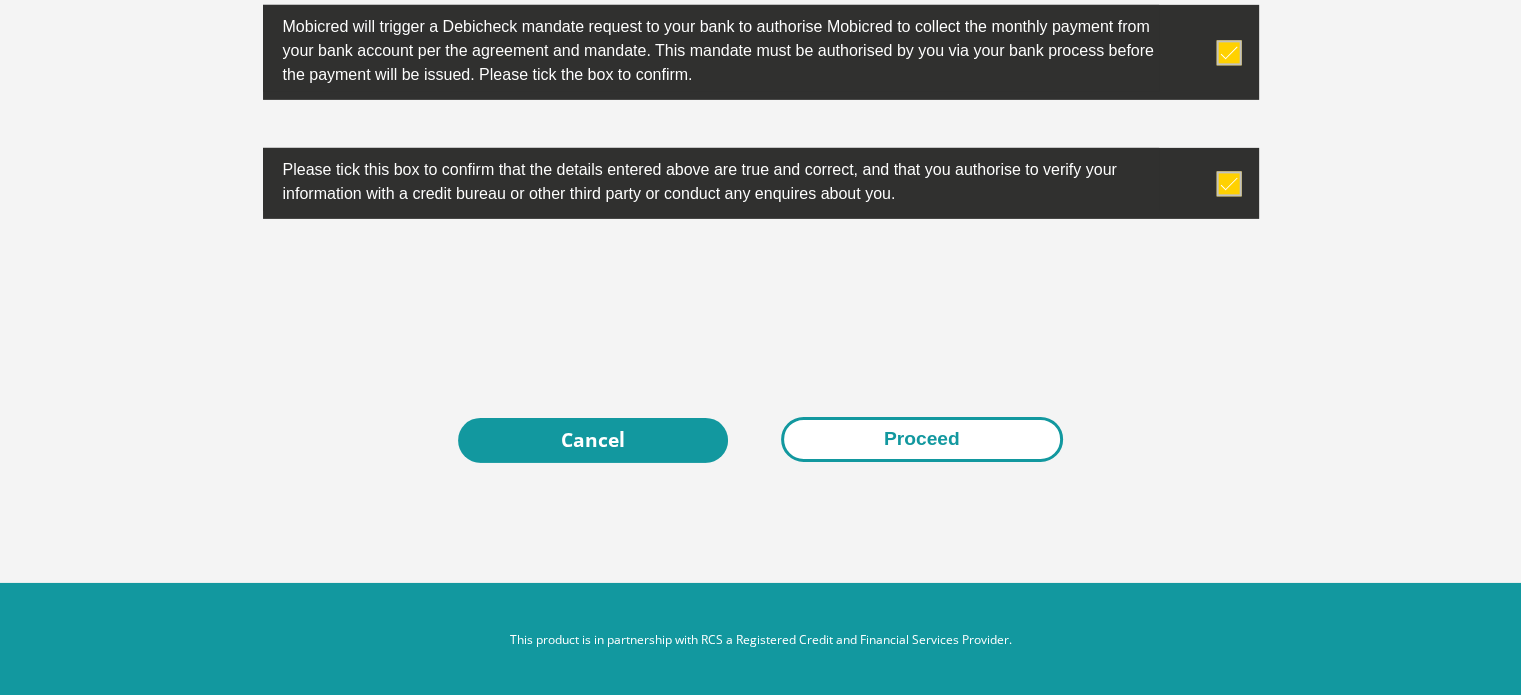 type on "0" 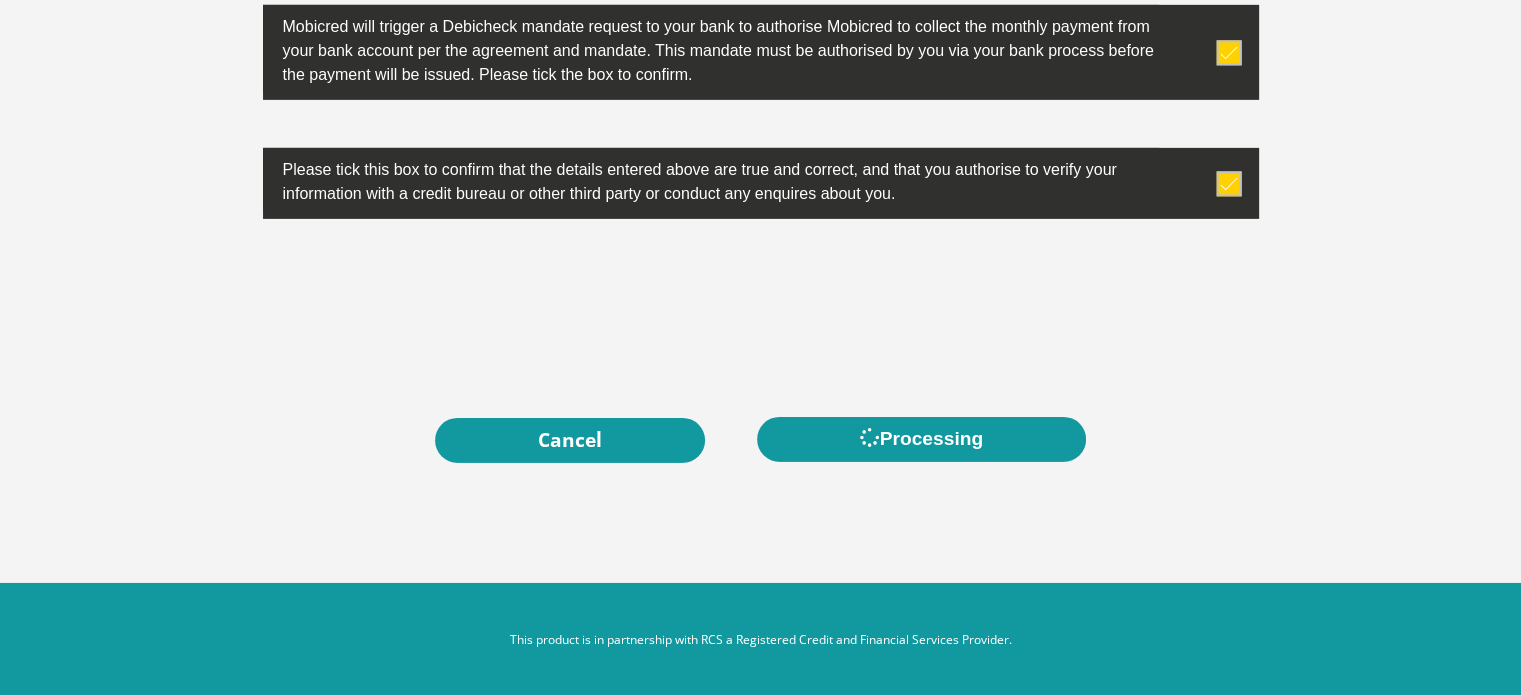 scroll, scrollTop: 0, scrollLeft: 0, axis: both 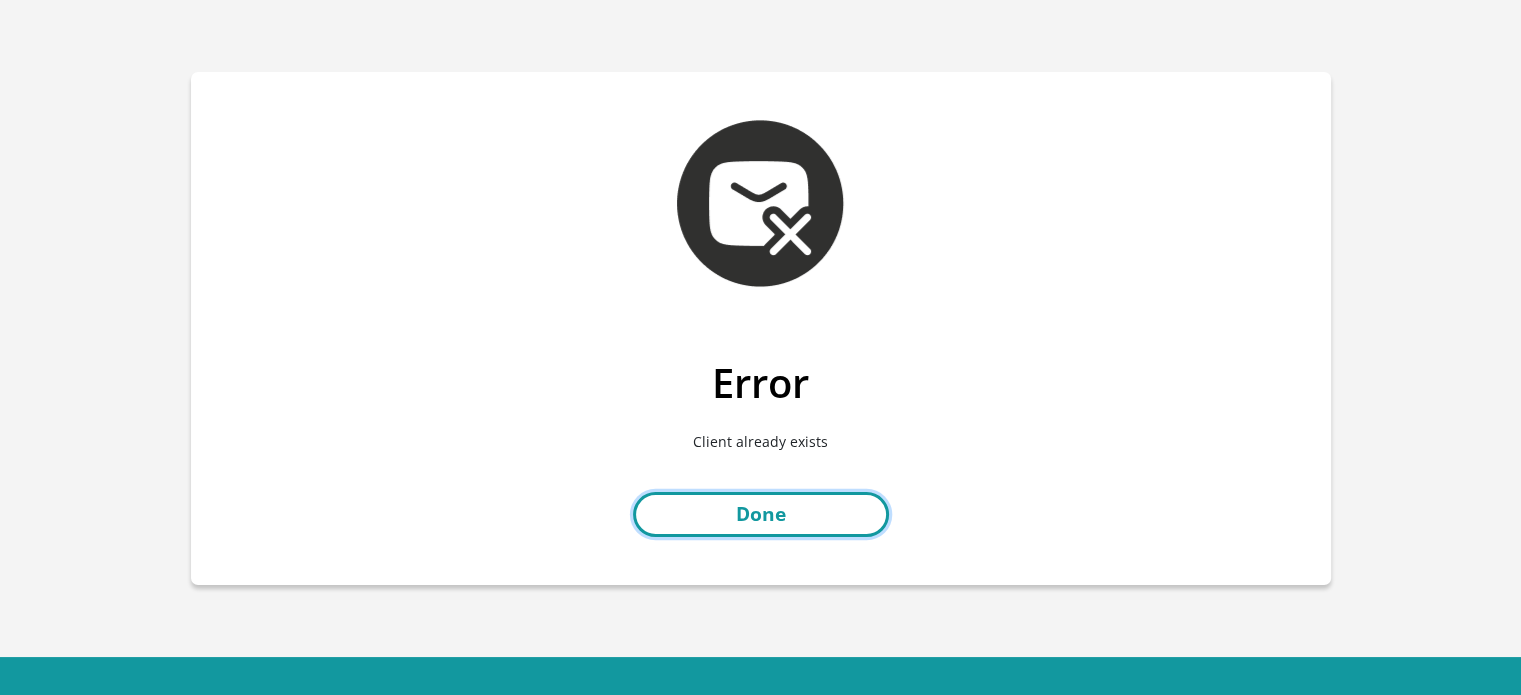click on "Done" at bounding box center [761, 514] 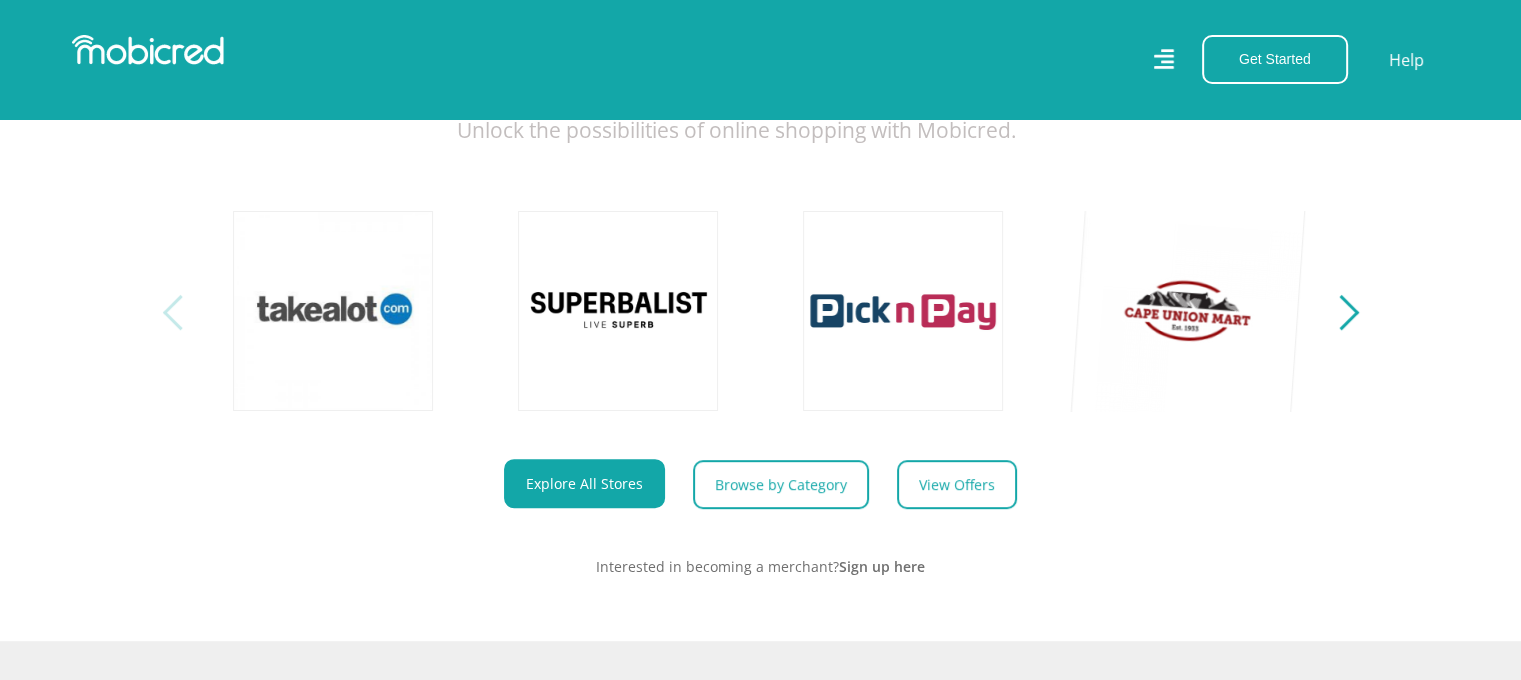 scroll, scrollTop: 700, scrollLeft: 0, axis: vertical 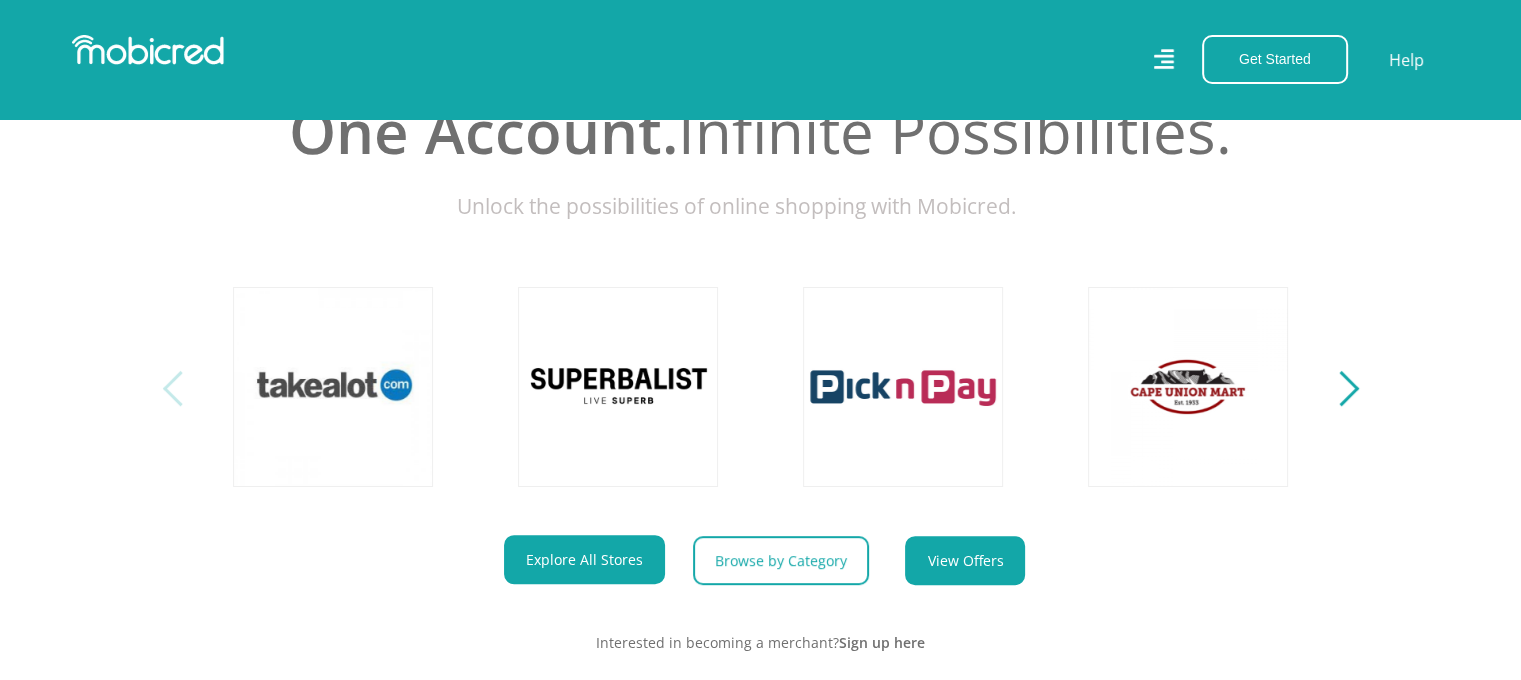 click on "View Offers" at bounding box center [965, 560] 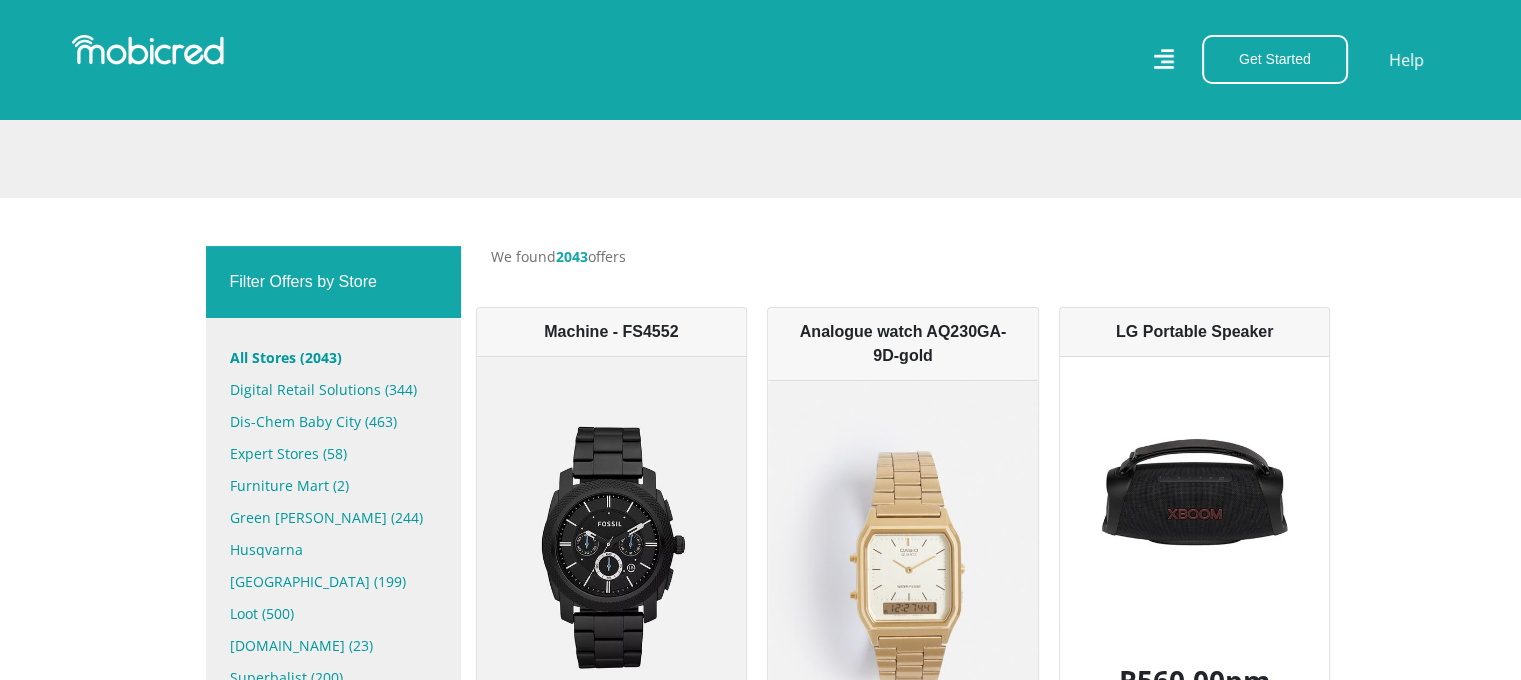 scroll, scrollTop: 500, scrollLeft: 0, axis: vertical 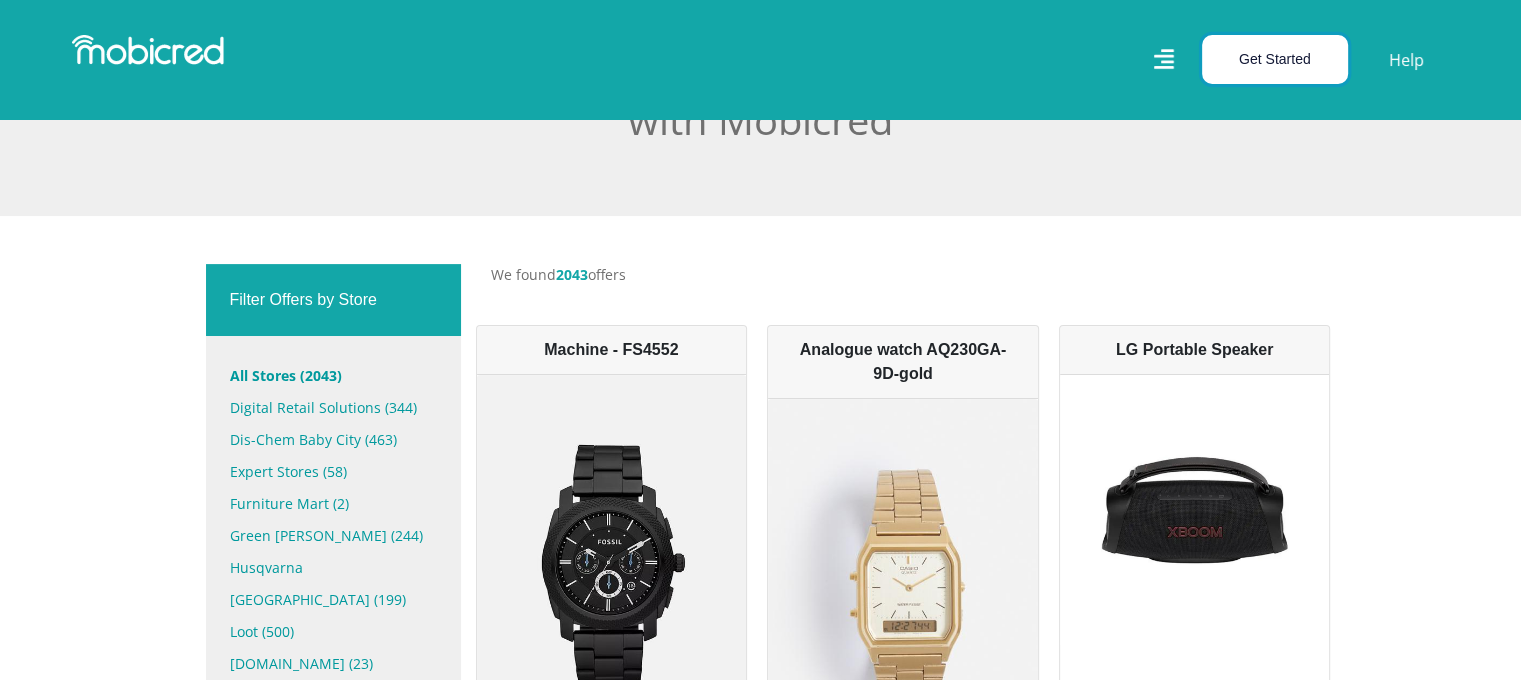 click on "Get Started" at bounding box center (1275, 59) 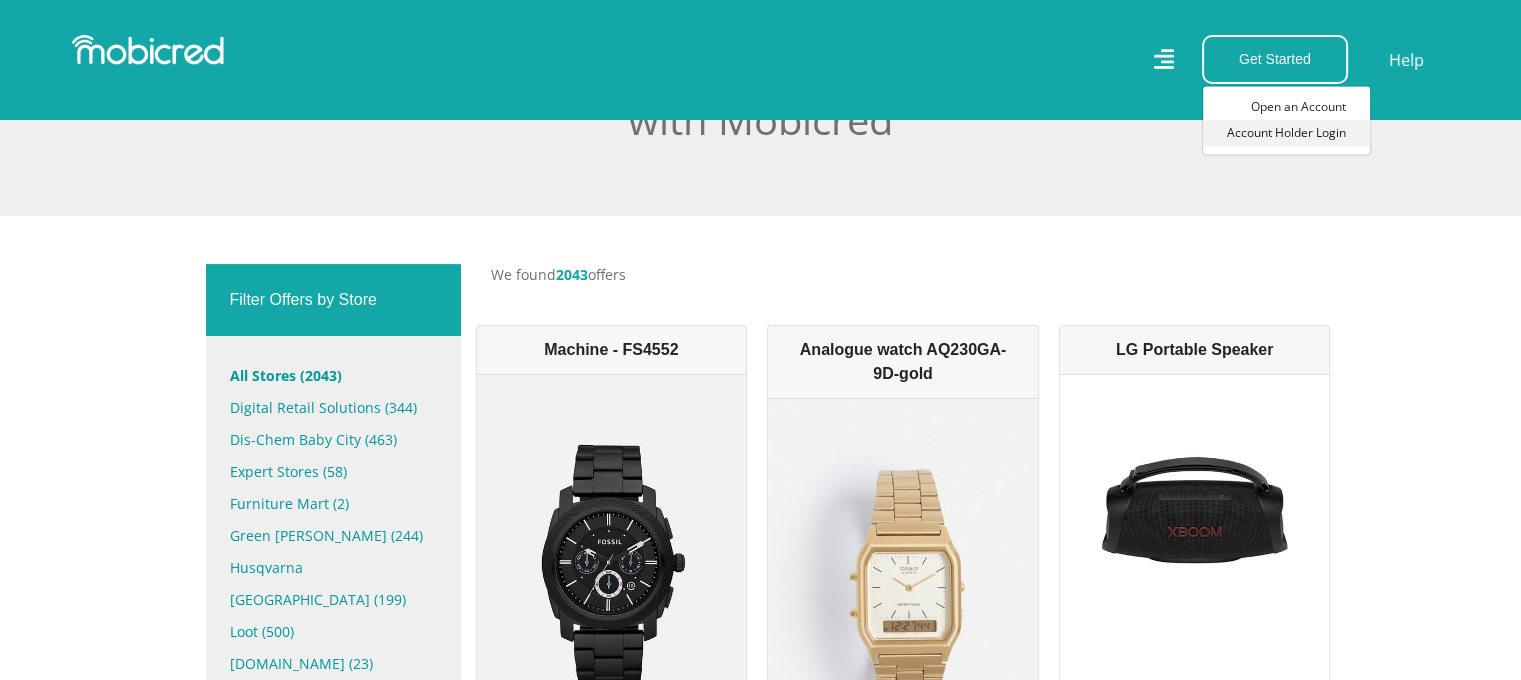 click on "Account Holder Login" at bounding box center (1286, 133) 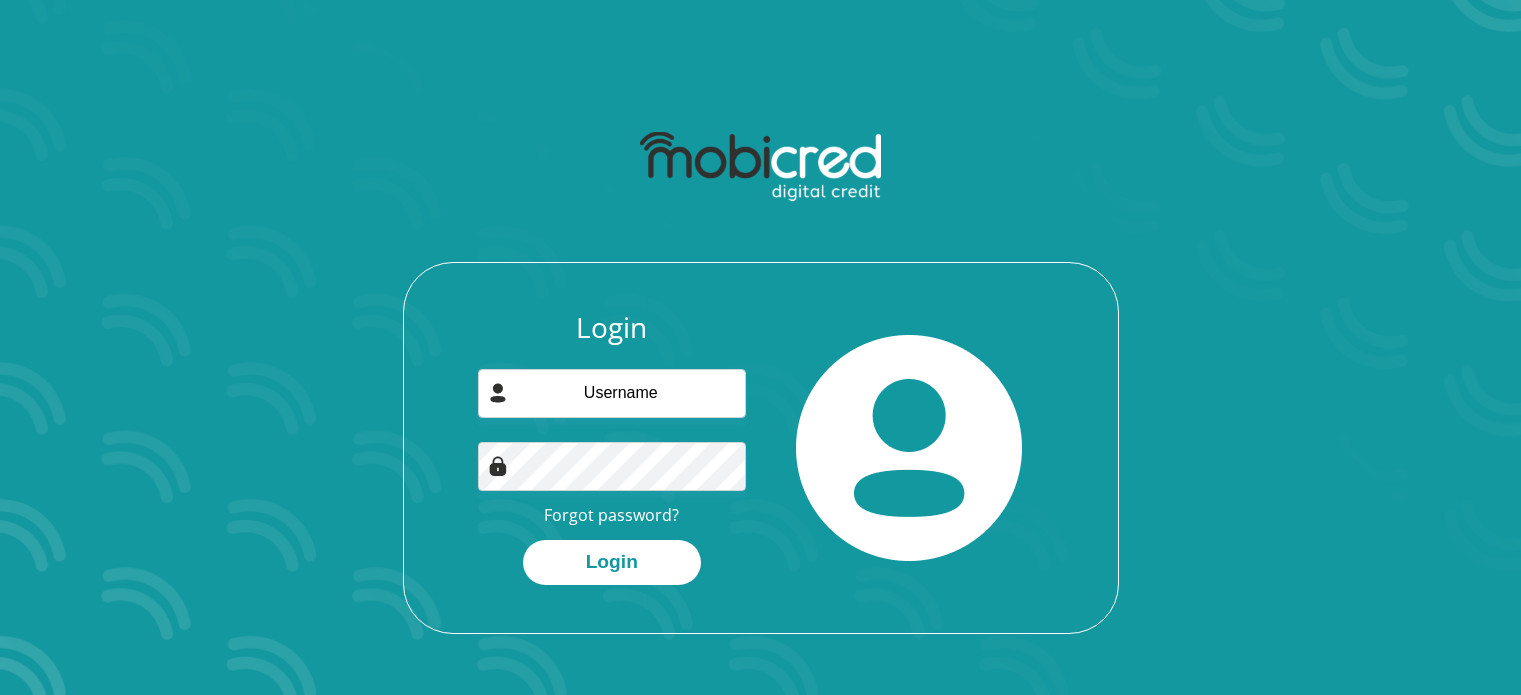 scroll, scrollTop: 0, scrollLeft: 0, axis: both 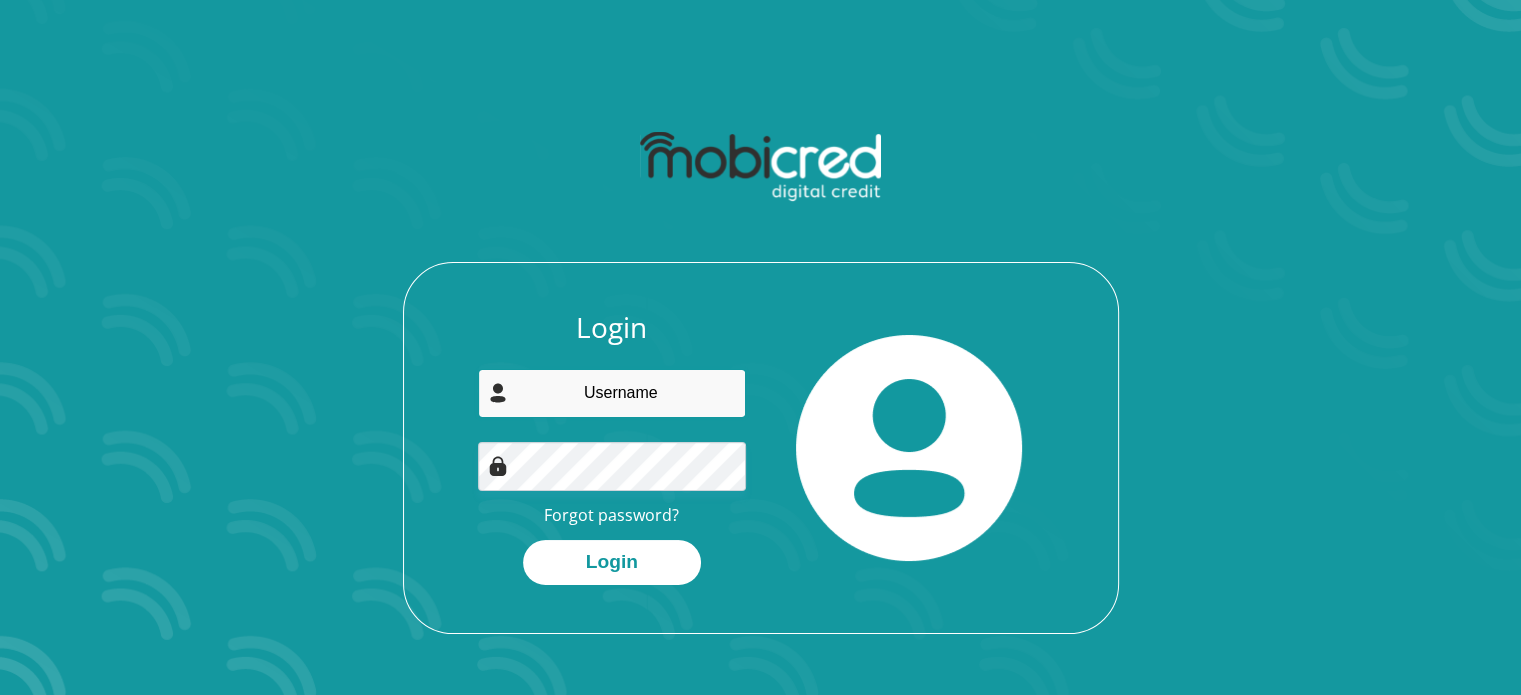 click at bounding box center [612, 393] 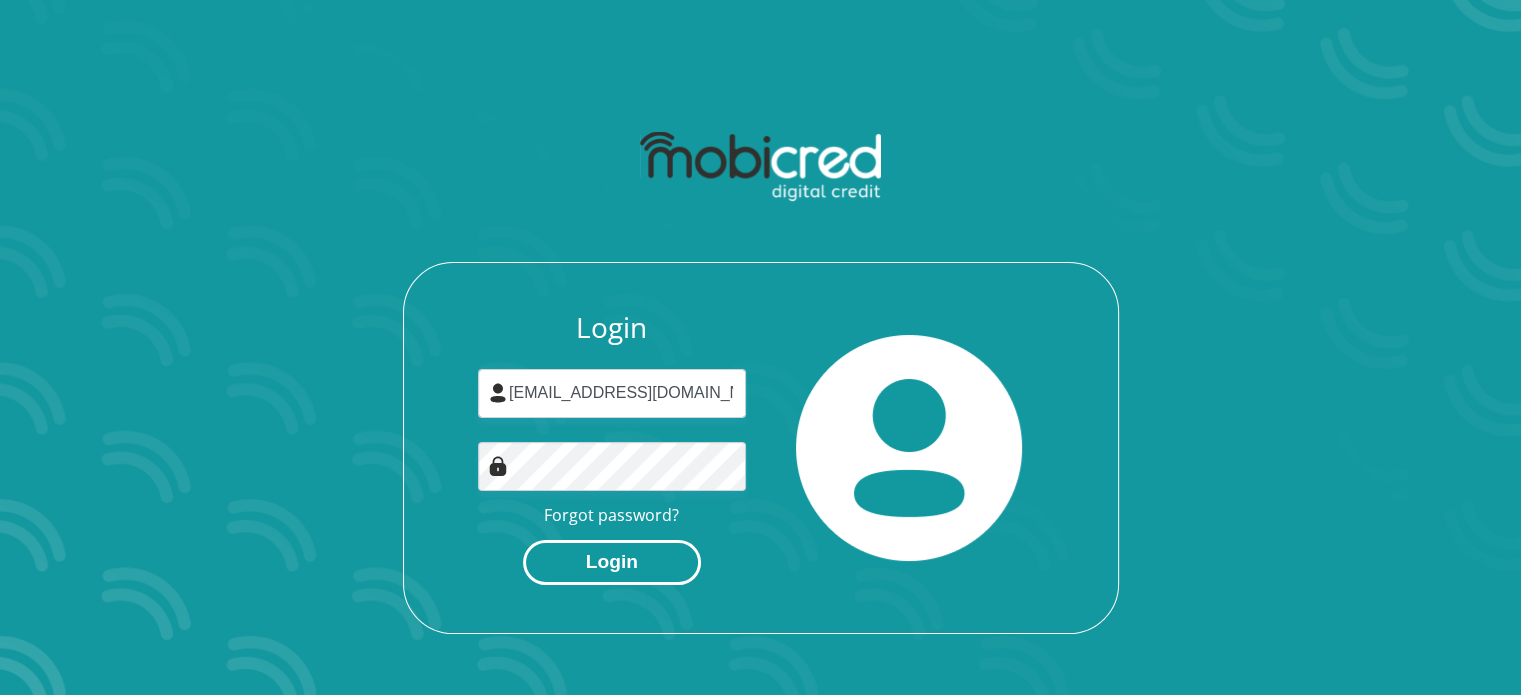click on "Login" at bounding box center [612, 562] 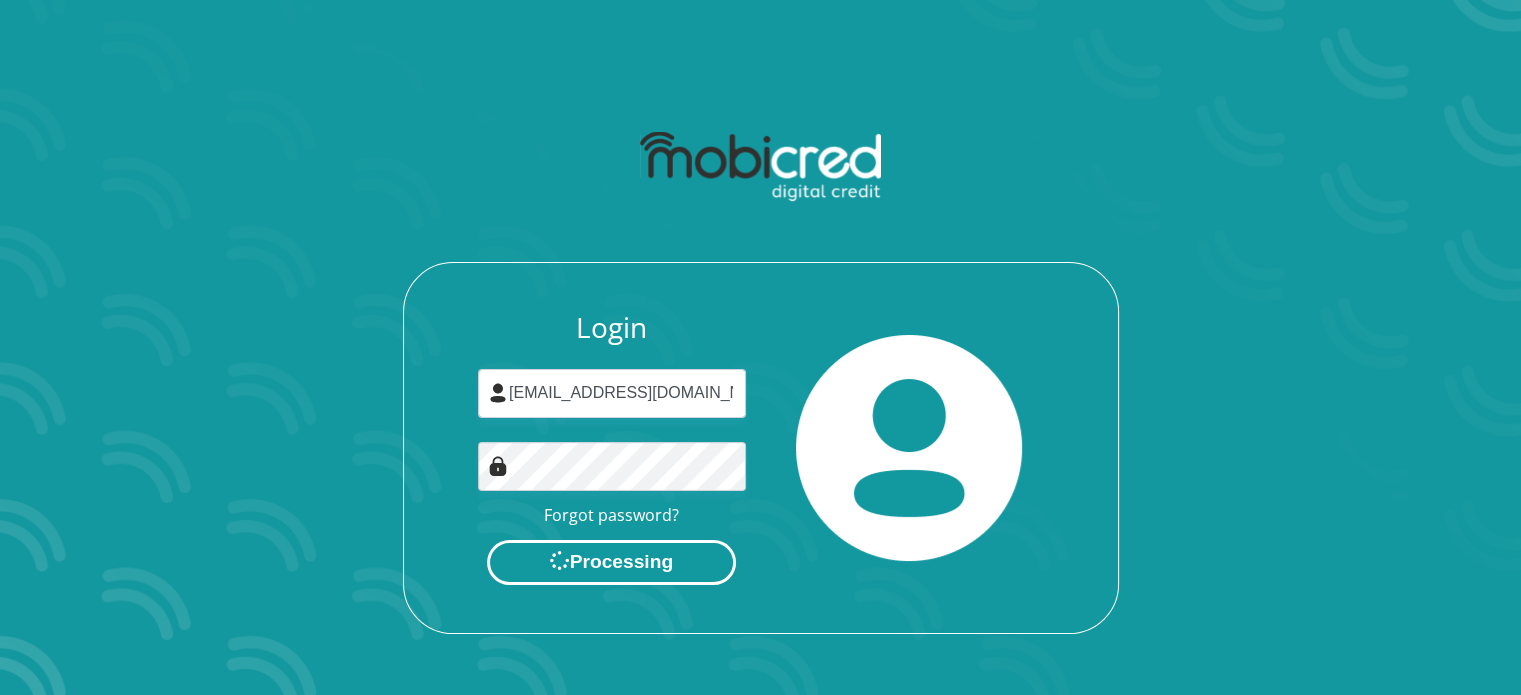 scroll, scrollTop: 0, scrollLeft: 0, axis: both 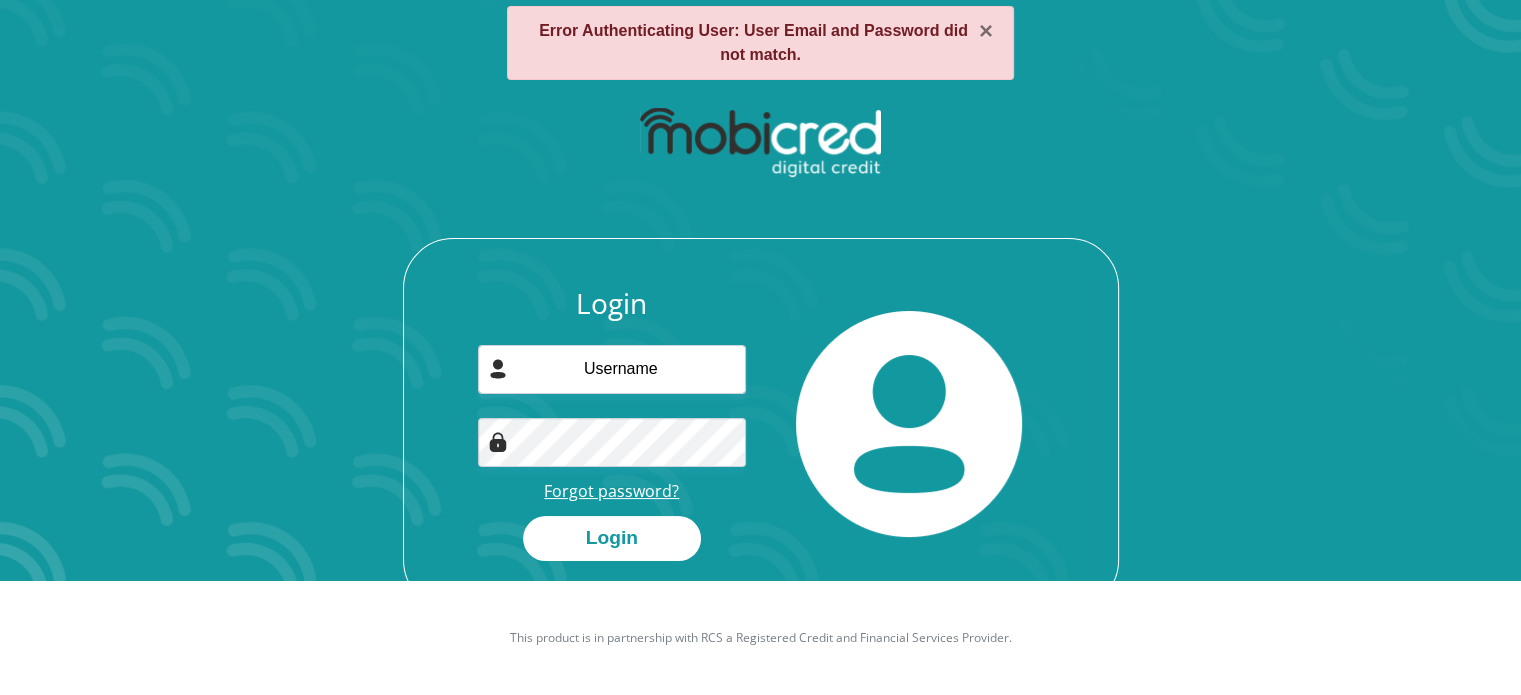 click on "Forgot password?" at bounding box center [611, 491] 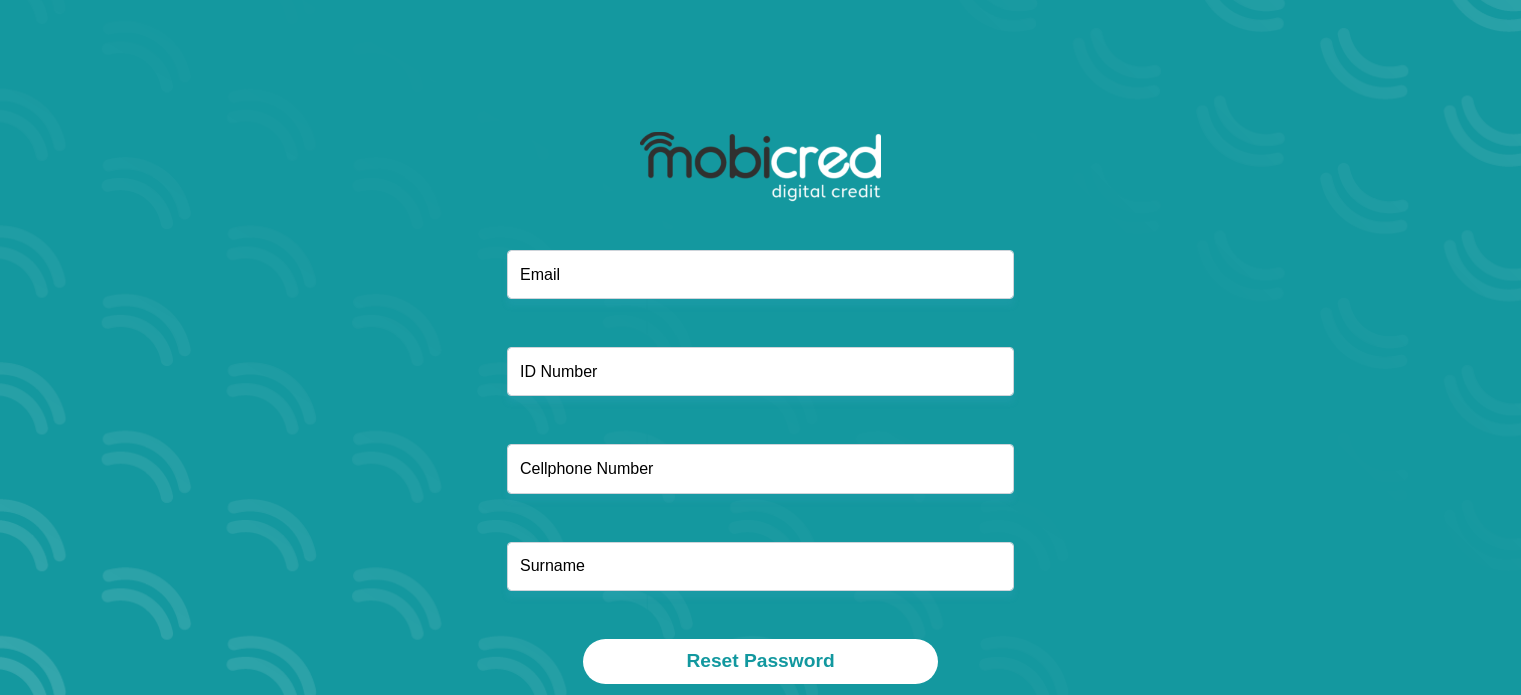 scroll, scrollTop: 0, scrollLeft: 0, axis: both 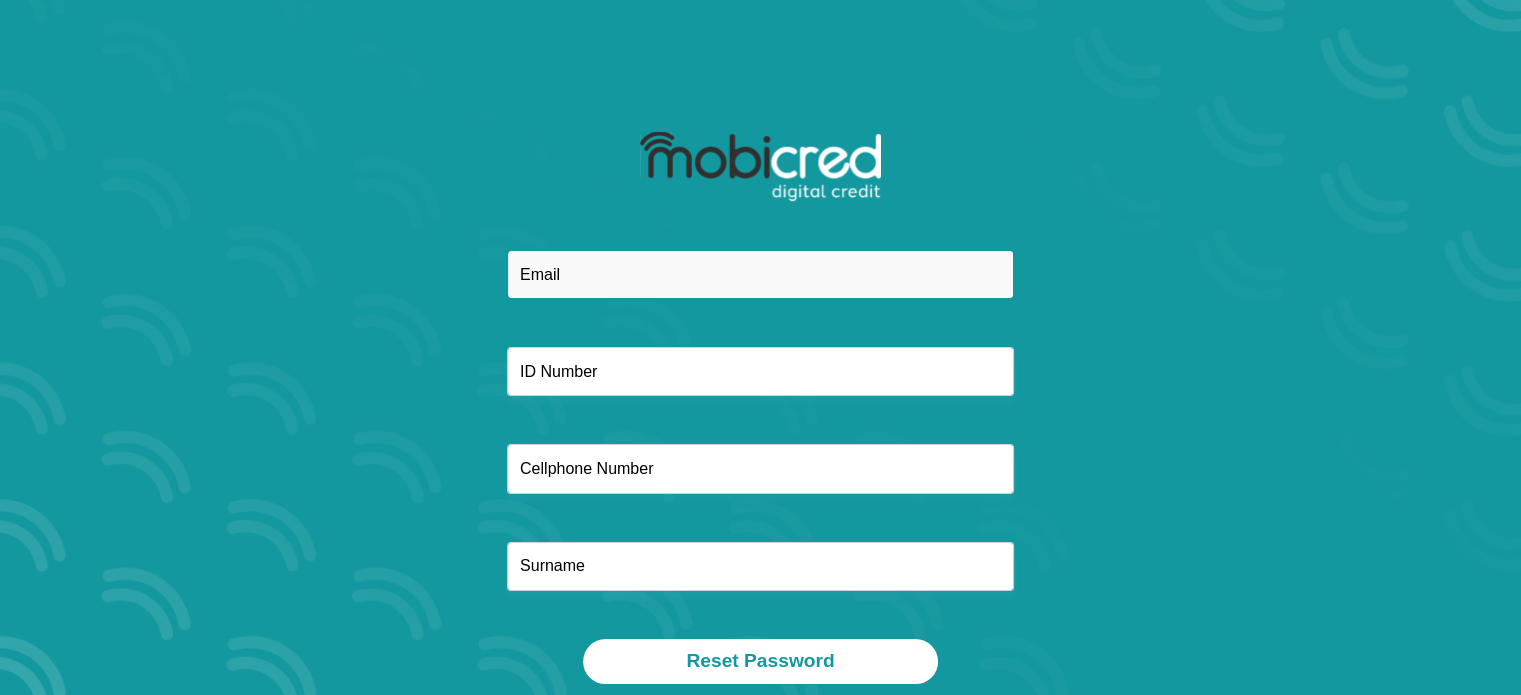 click at bounding box center [760, 274] 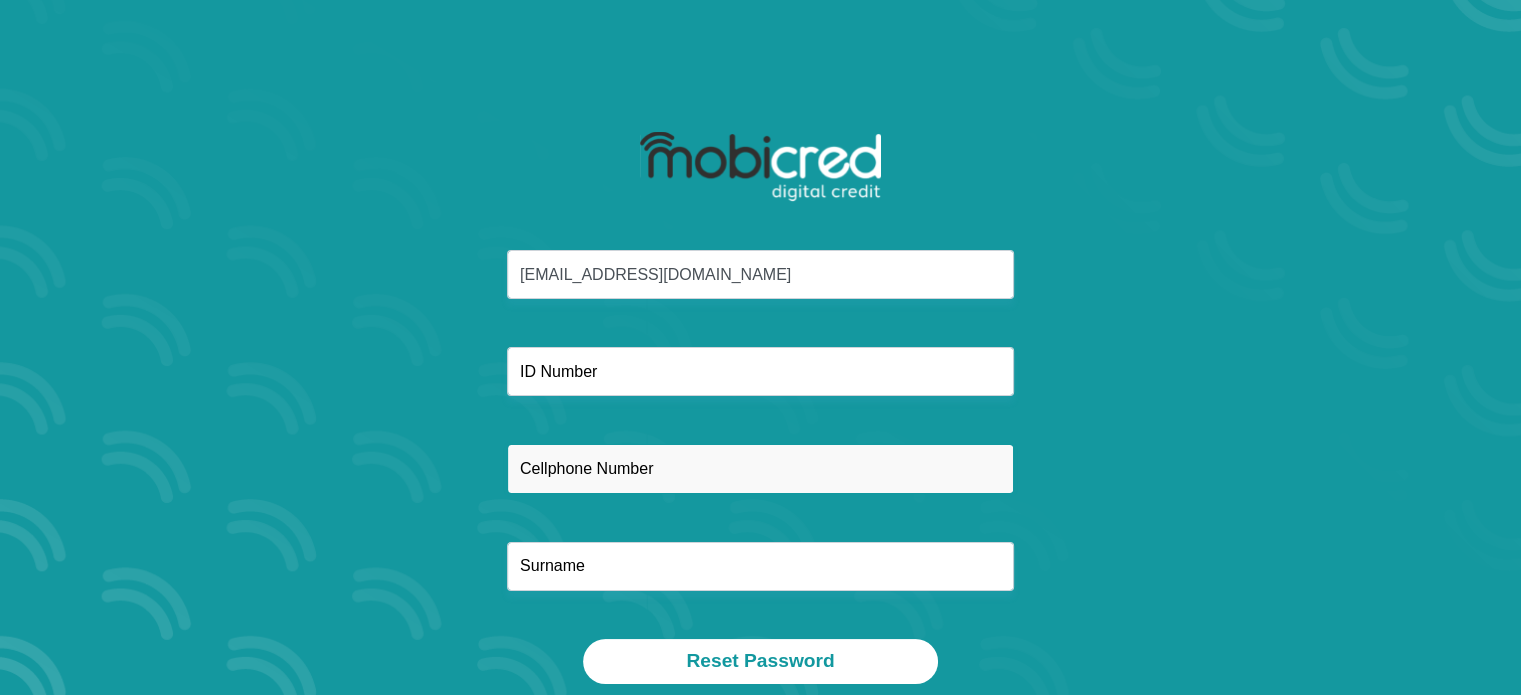 type on "0833190616" 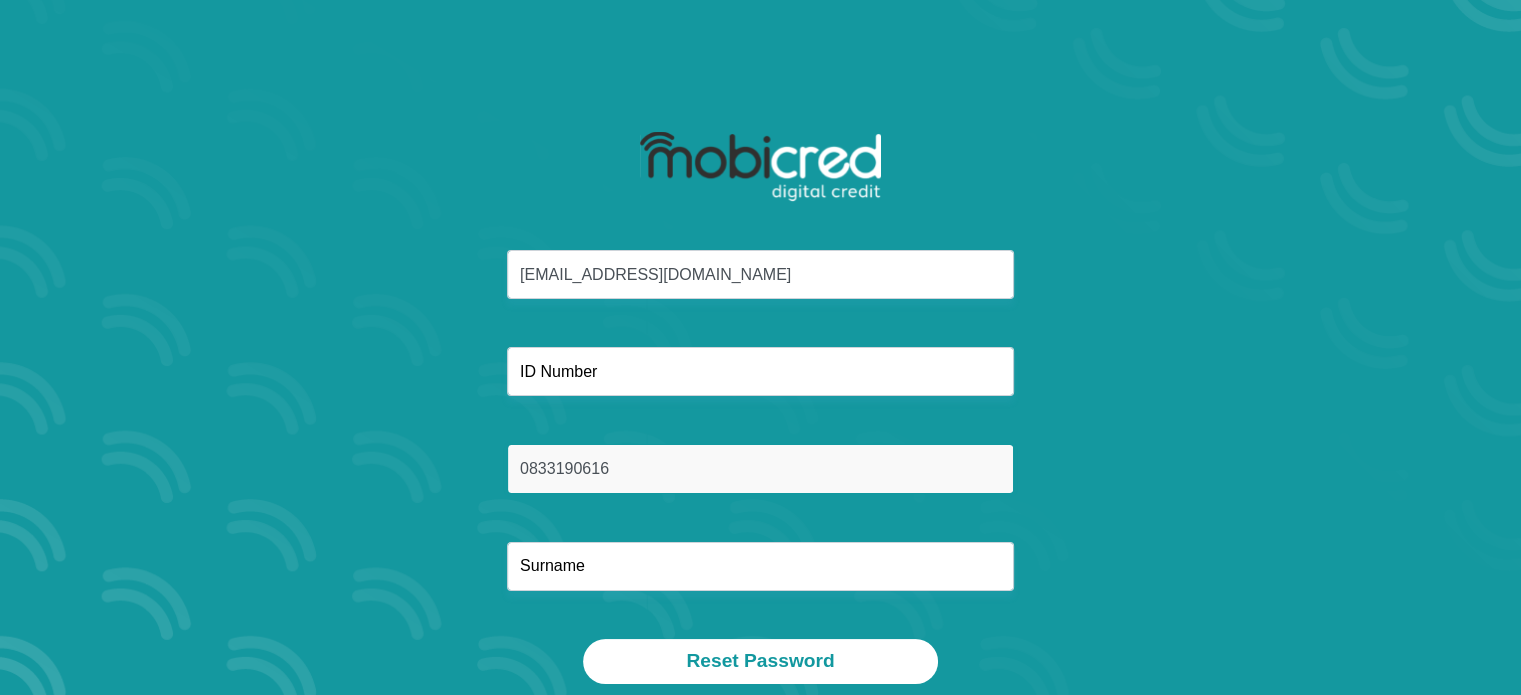type on "Barnard" 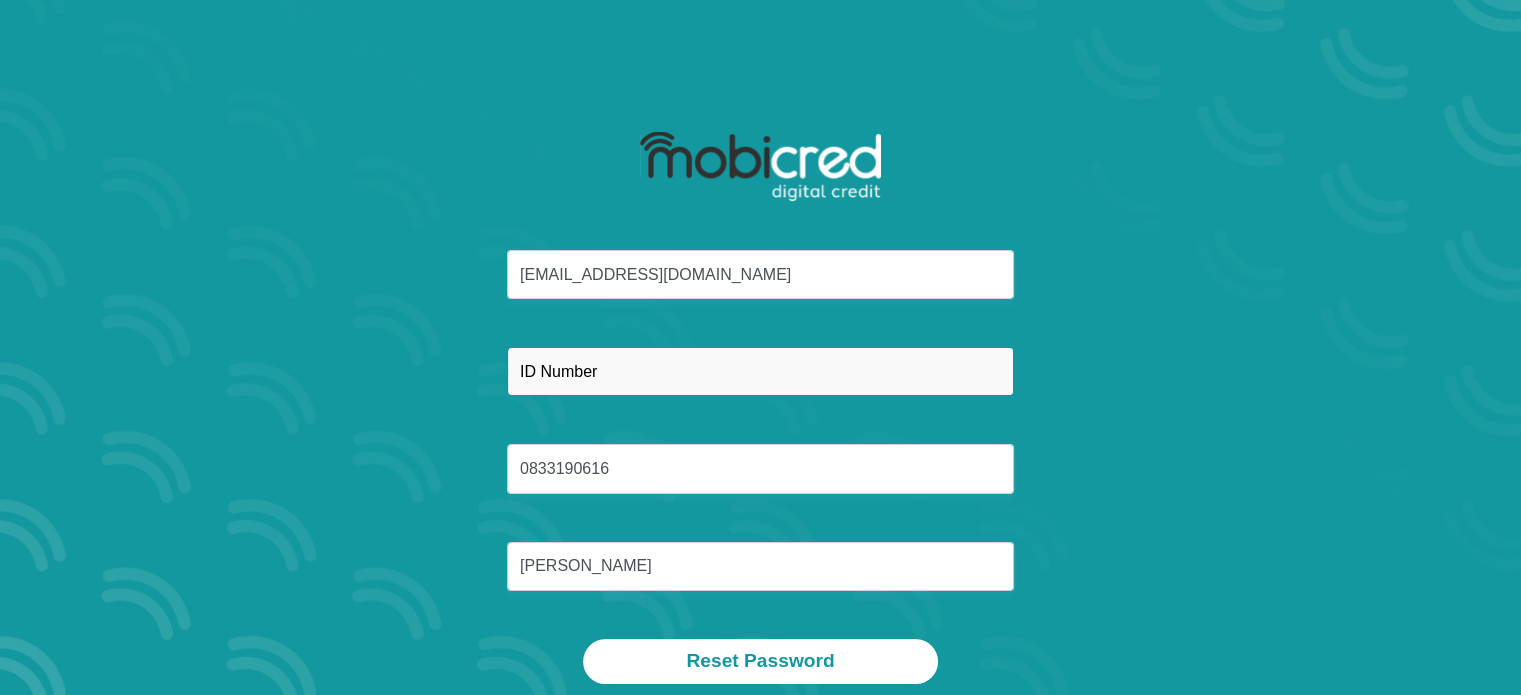 click at bounding box center [760, 371] 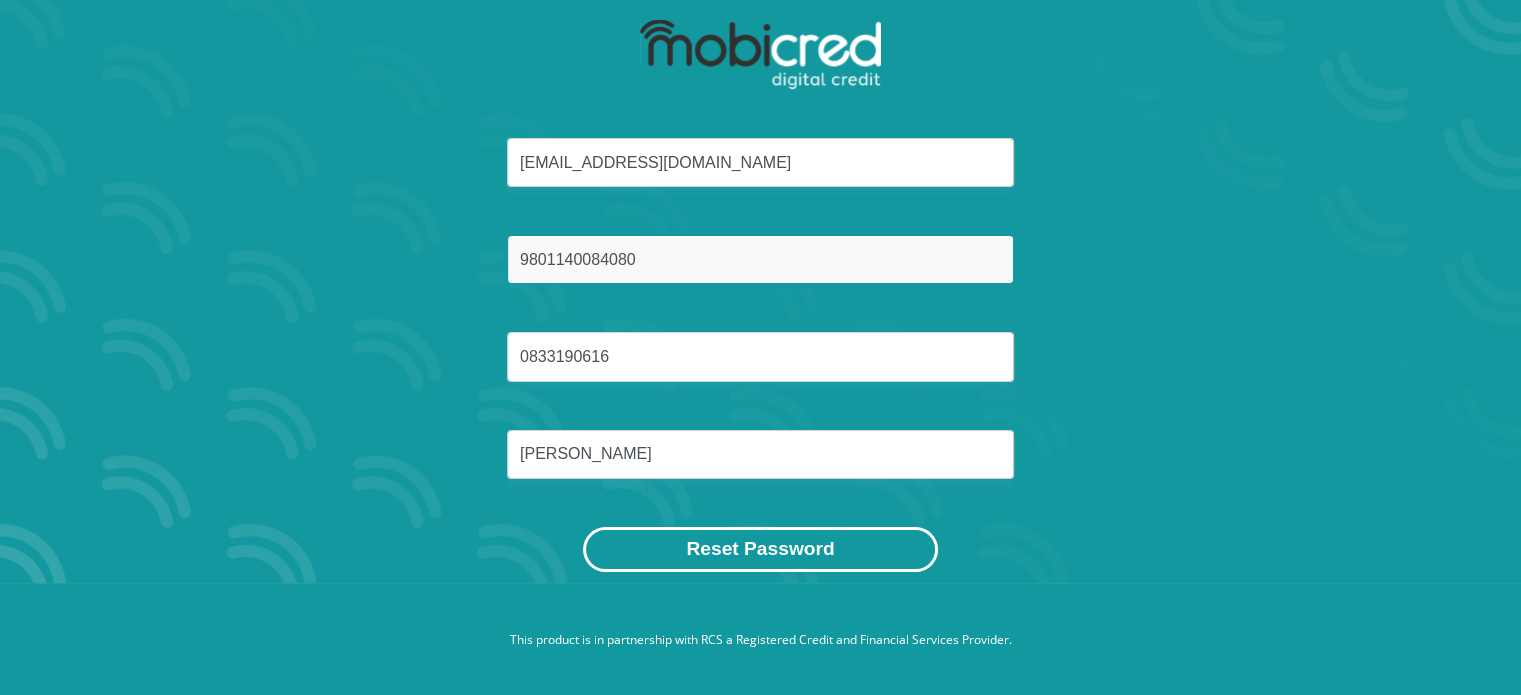 scroll, scrollTop: 114, scrollLeft: 0, axis: vertical 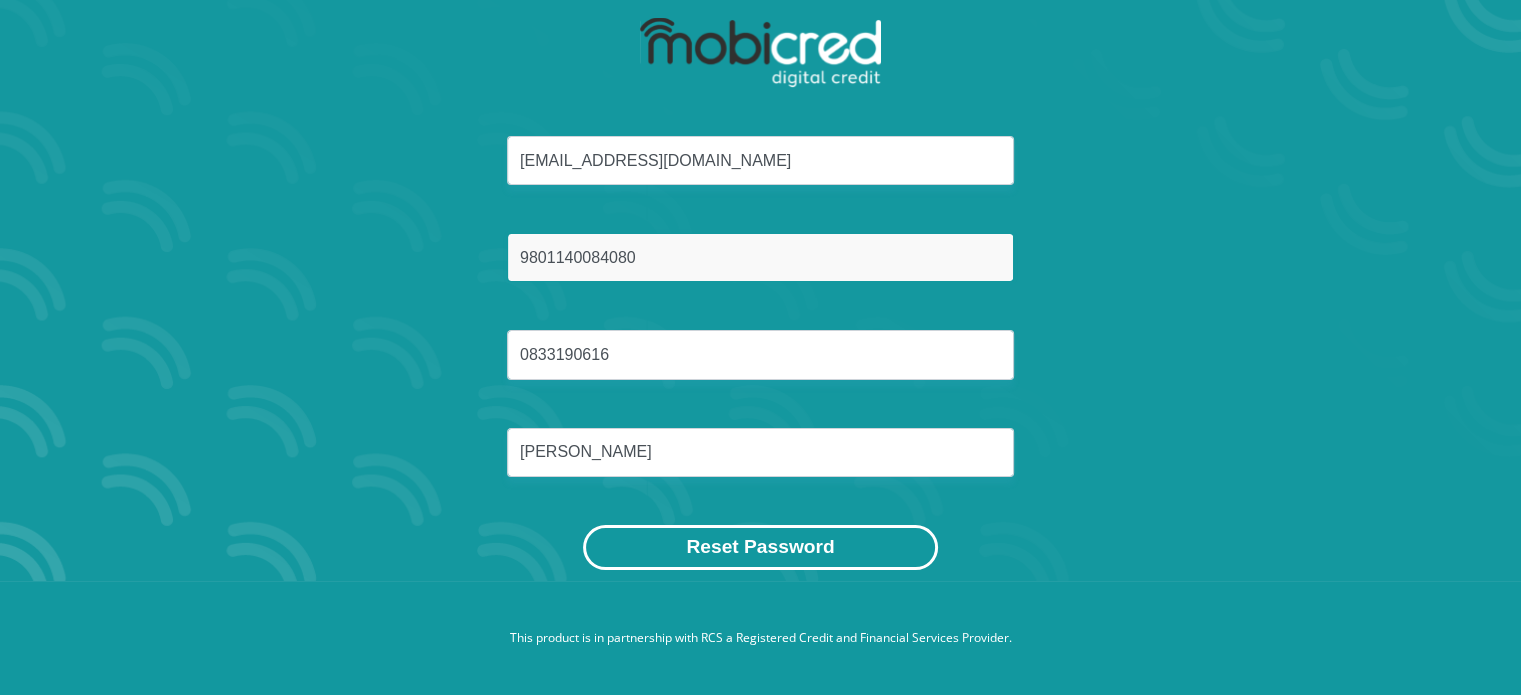 type on "9801140084080" 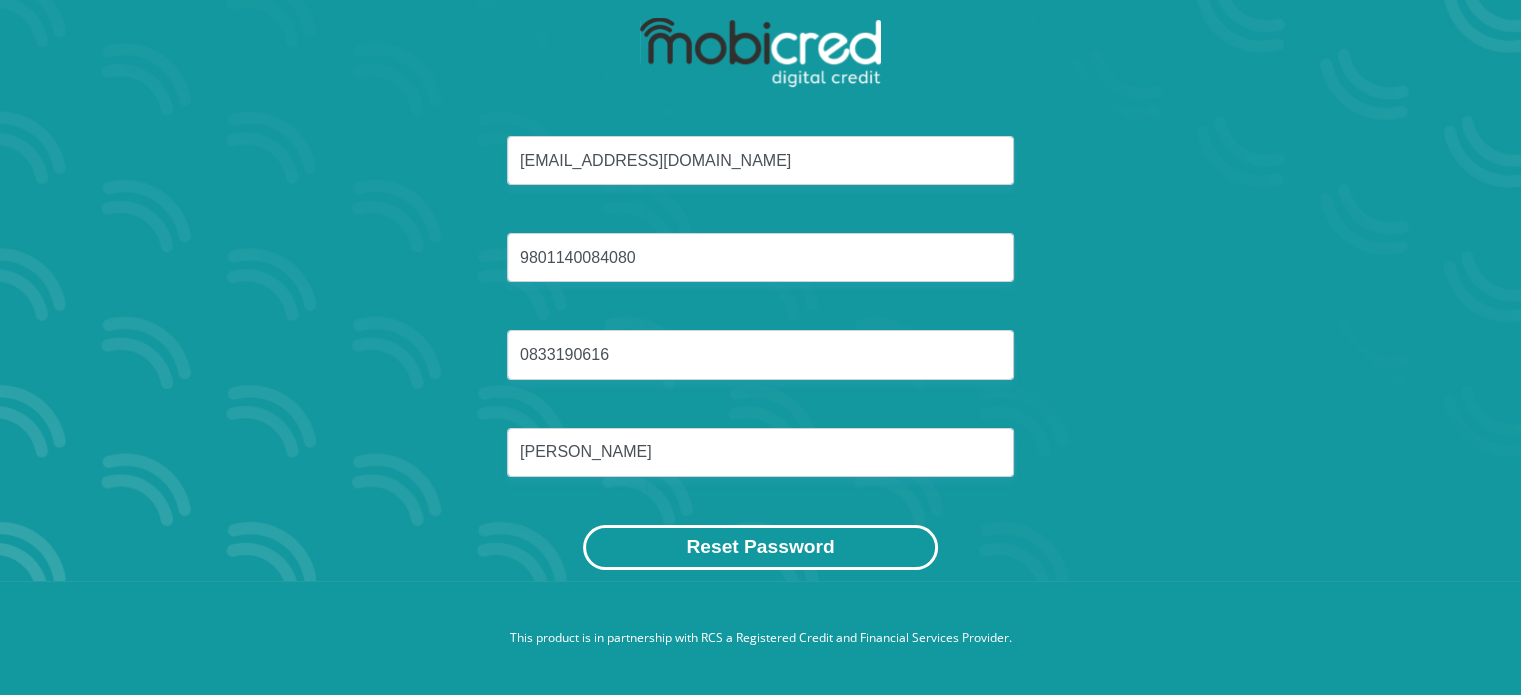click on "Reset Password" at bounding box center (760, 547) 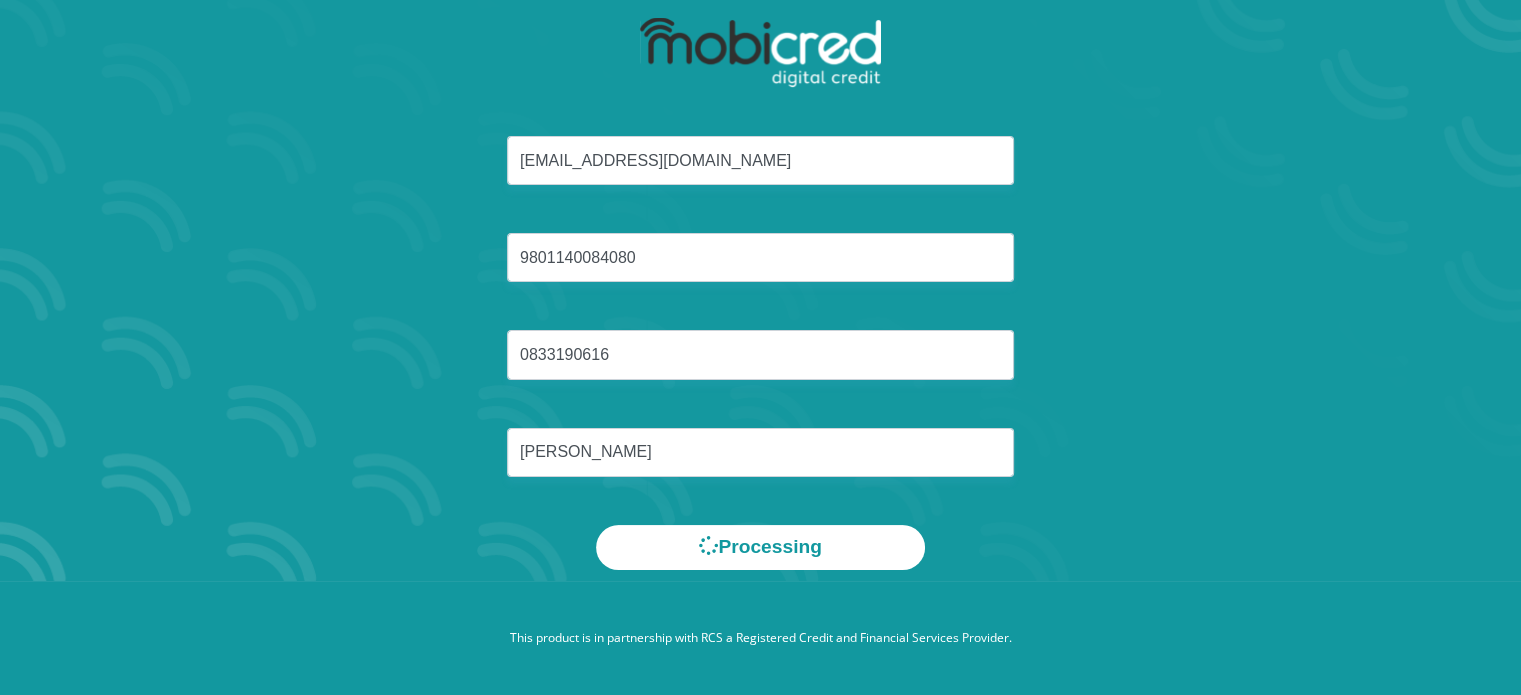 scroll, scrollTop: 0, scrollLeft: 0, axis: both 